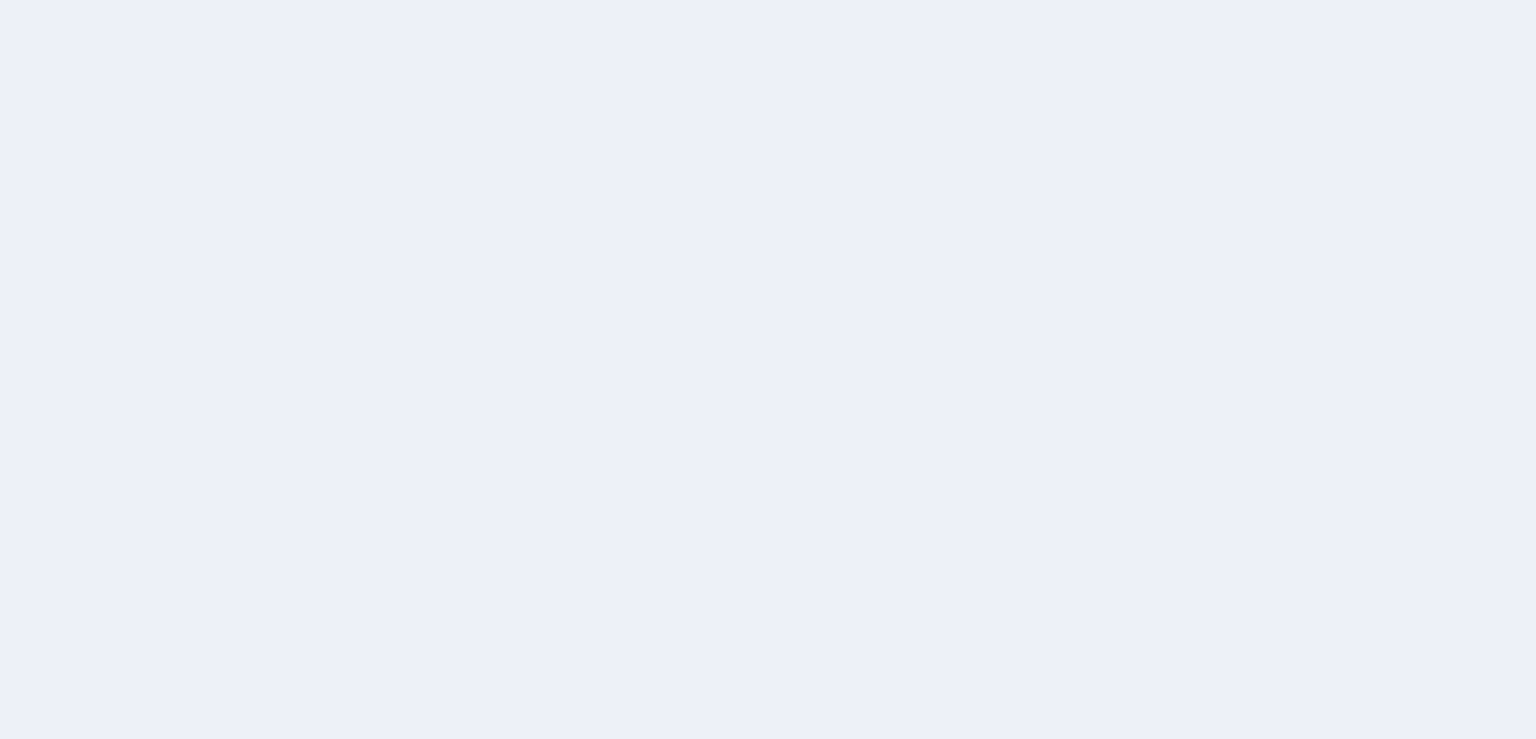 scroll, scrollTop: 0, scrollLeft: 0, axis: both 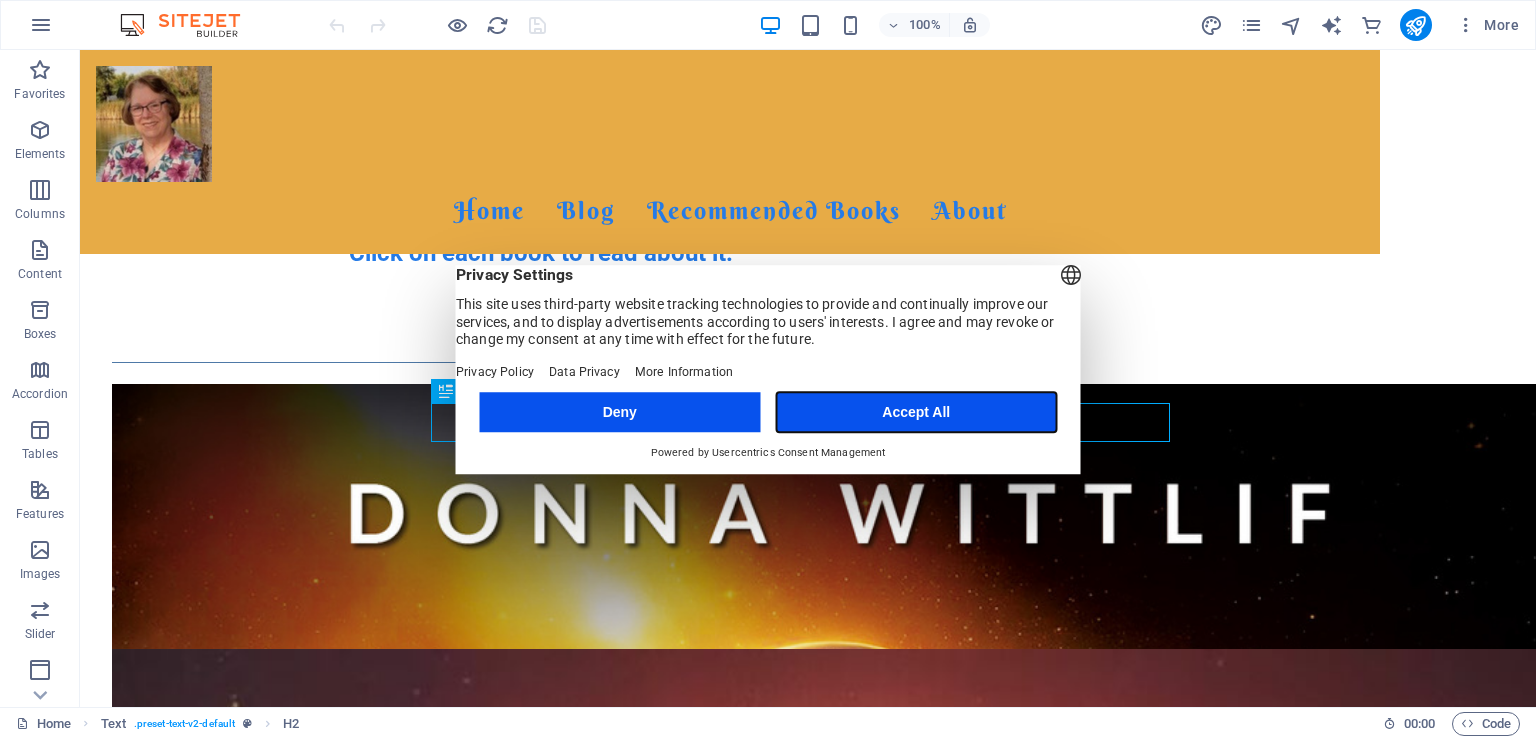 click on "Accept All" at bounding box center (916, 412) 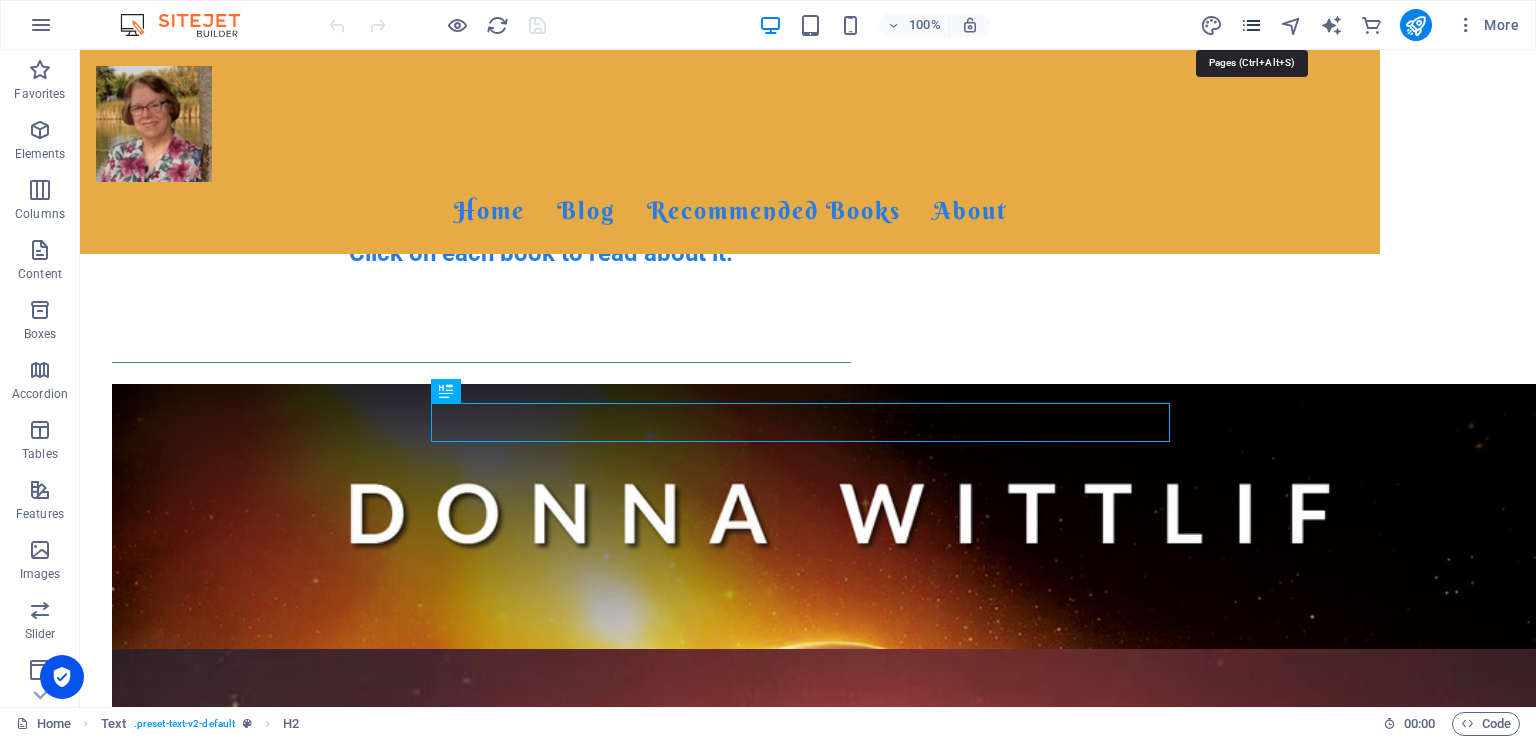 click at bounding box center (1251, 25) 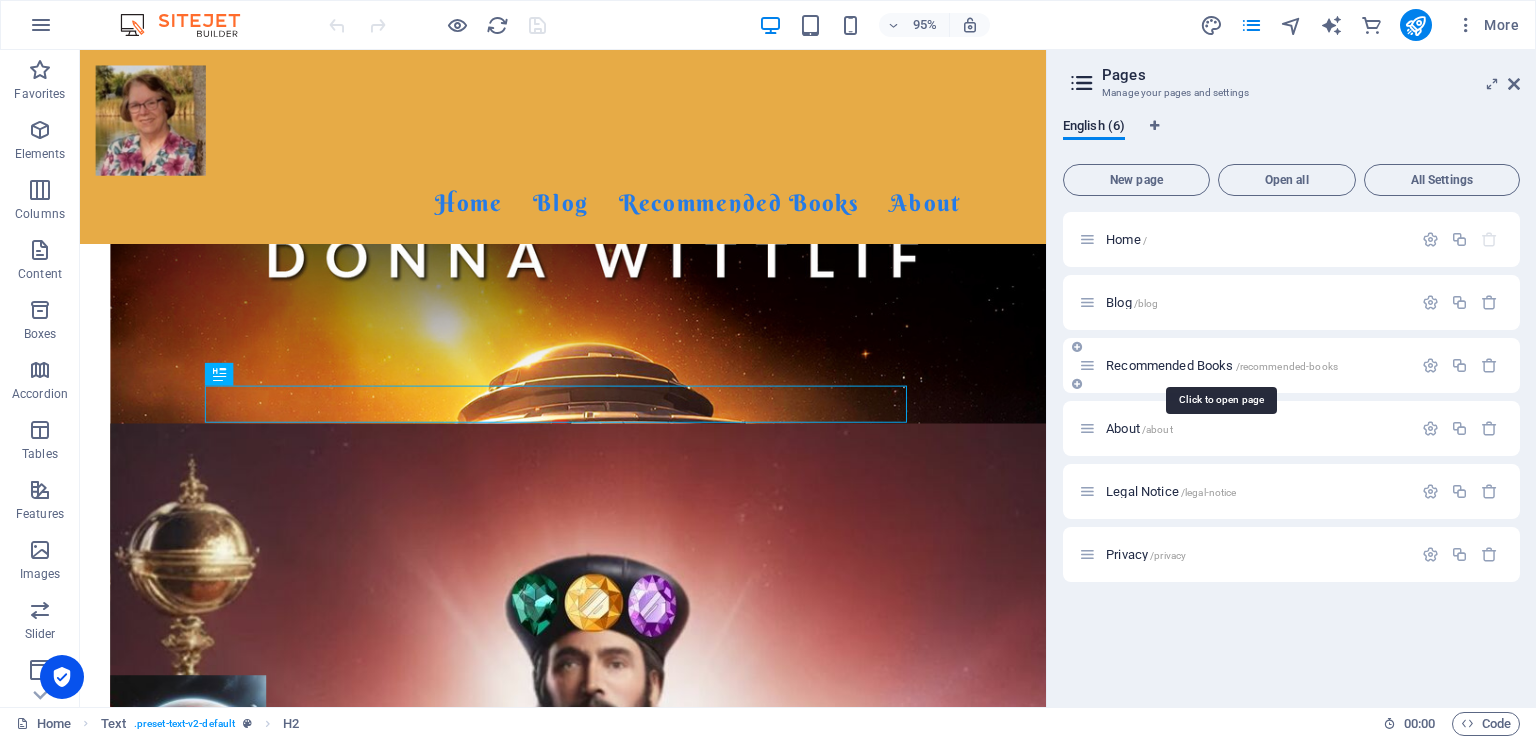 click on "Recommended Books /recommended-books" at bounding box center [1222, 365] 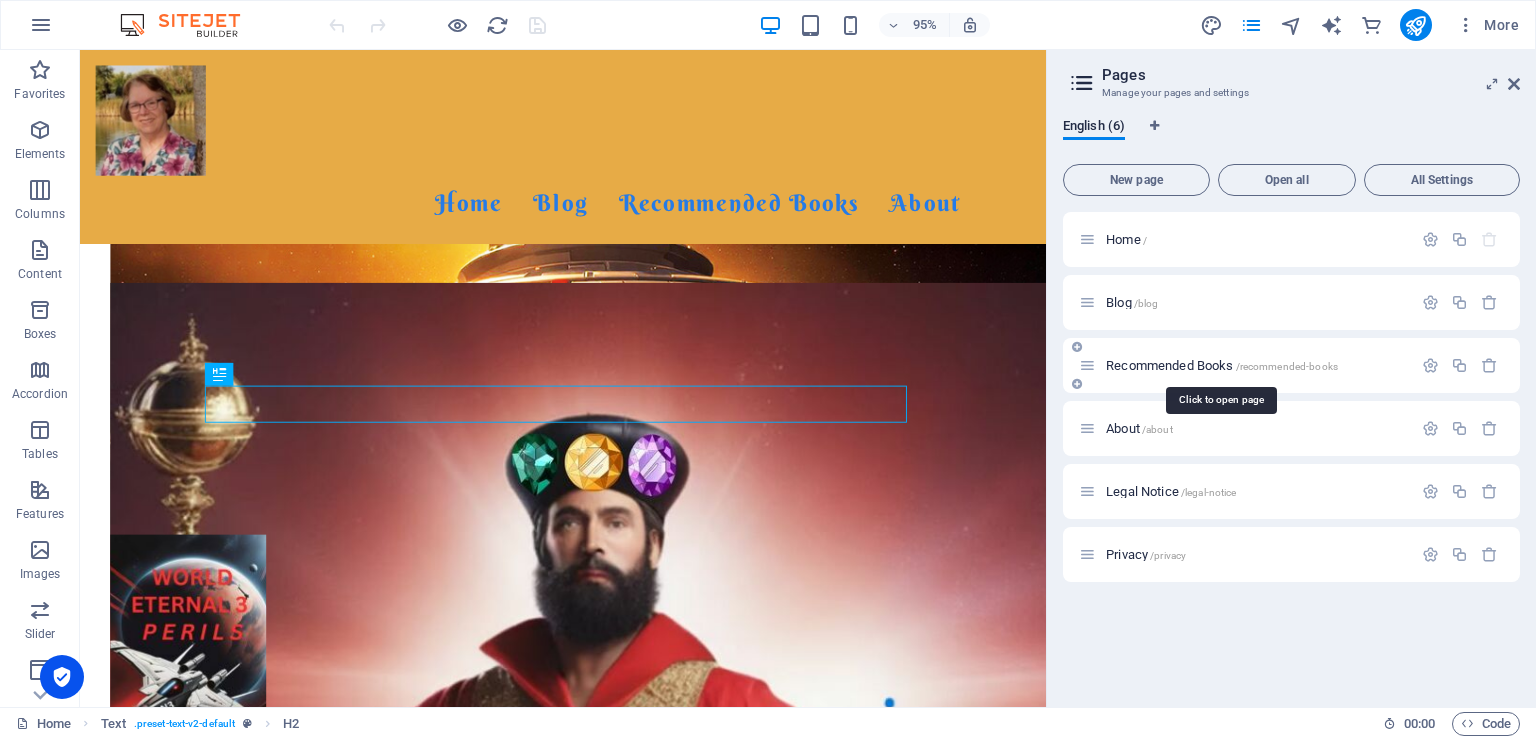 scroll, scrollTop: 0, scrollLeft: 0, axis: both 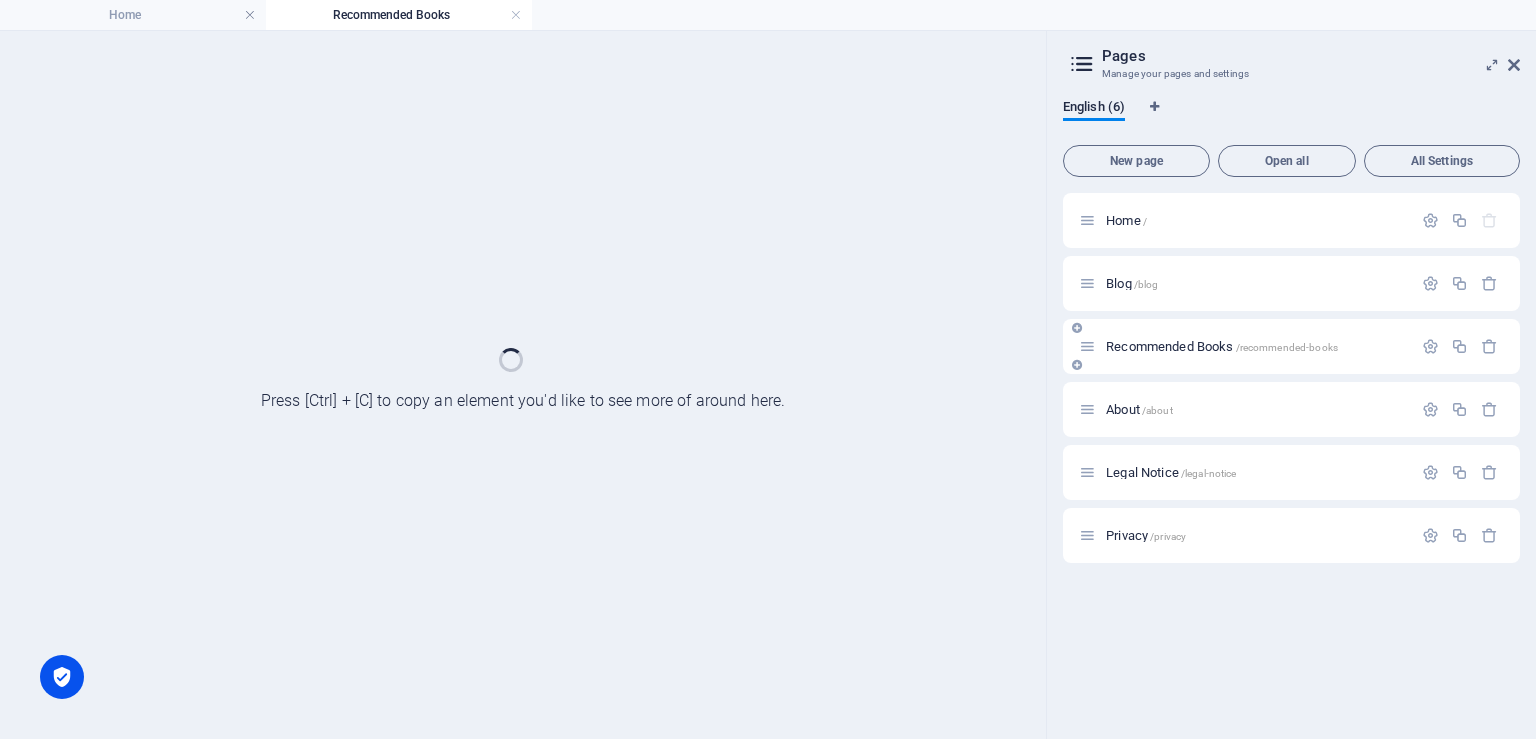 click on "Recommended Books /recommended-books" at bounding box center (1291, 346) 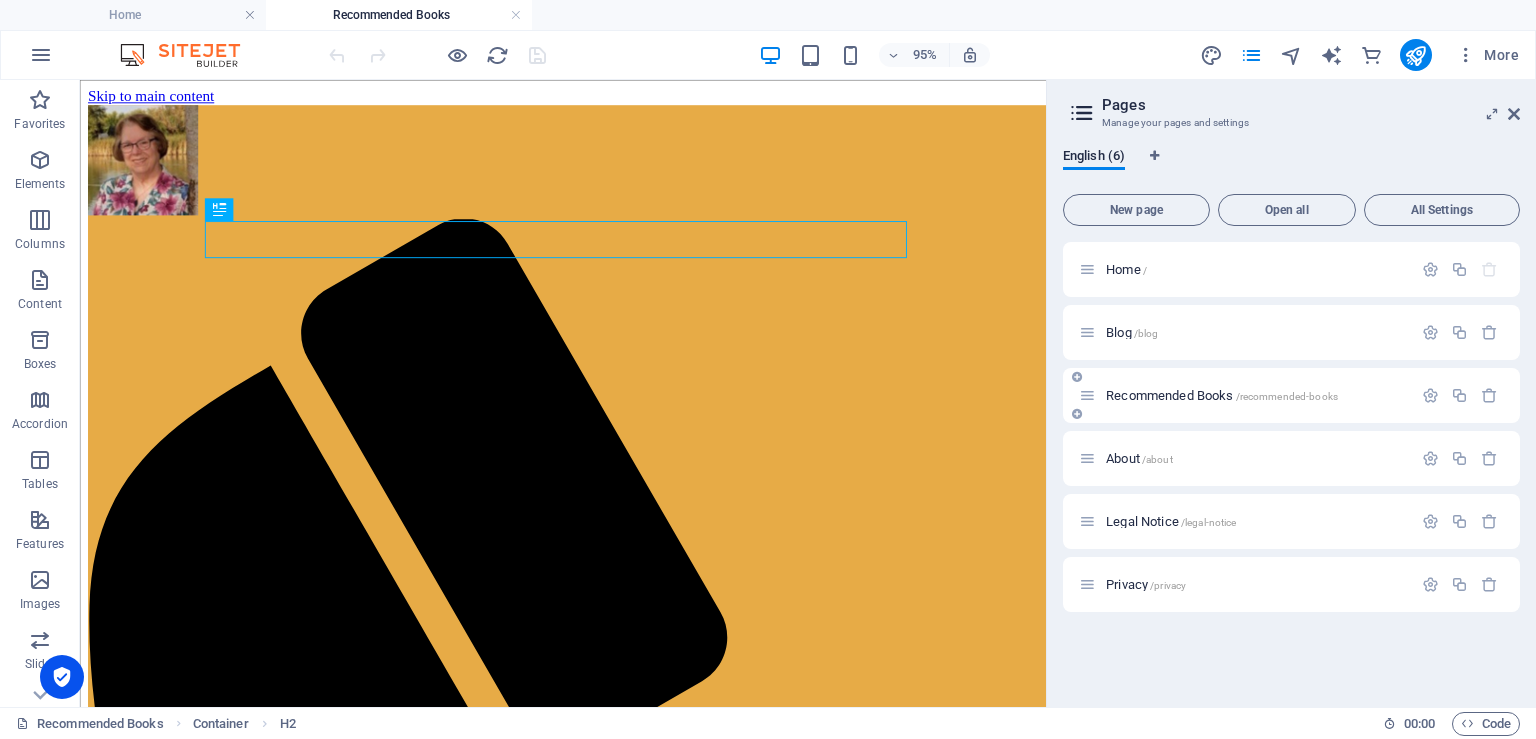scroll, scrollTop: 0, scrollLeft: 0, axis: both 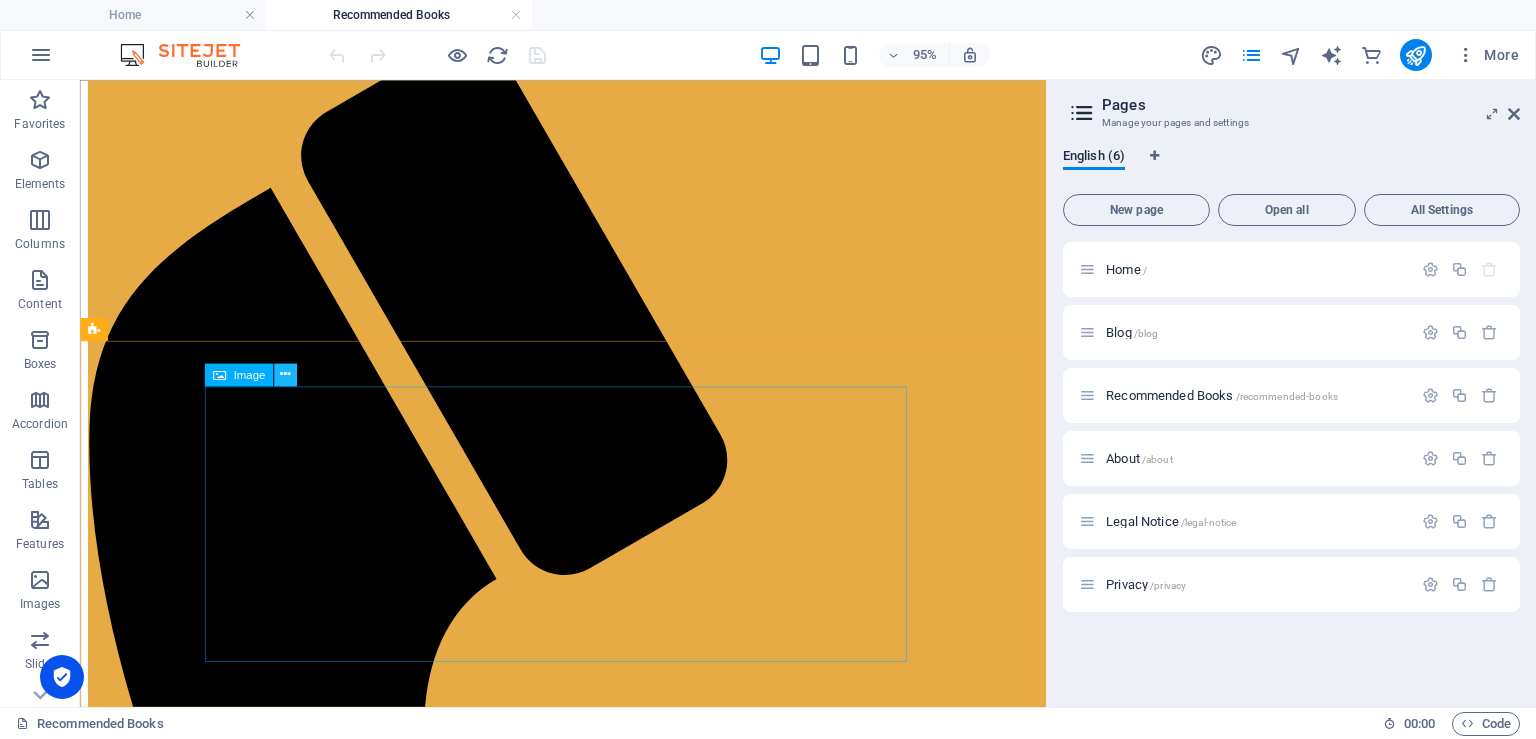 click at bounding box center (285, 374) 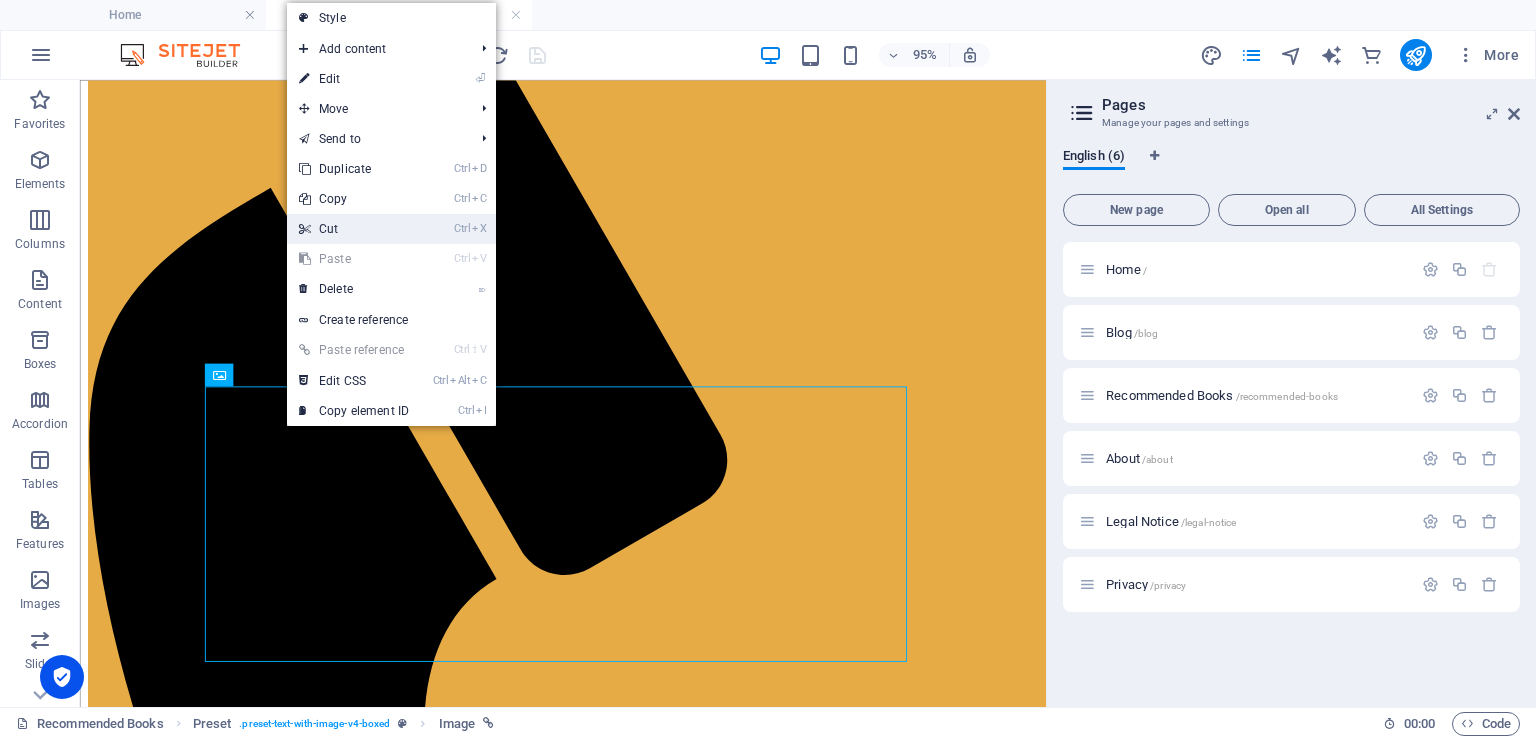 click on "Ctrl X  Cut" at bounding box center (354, 229) 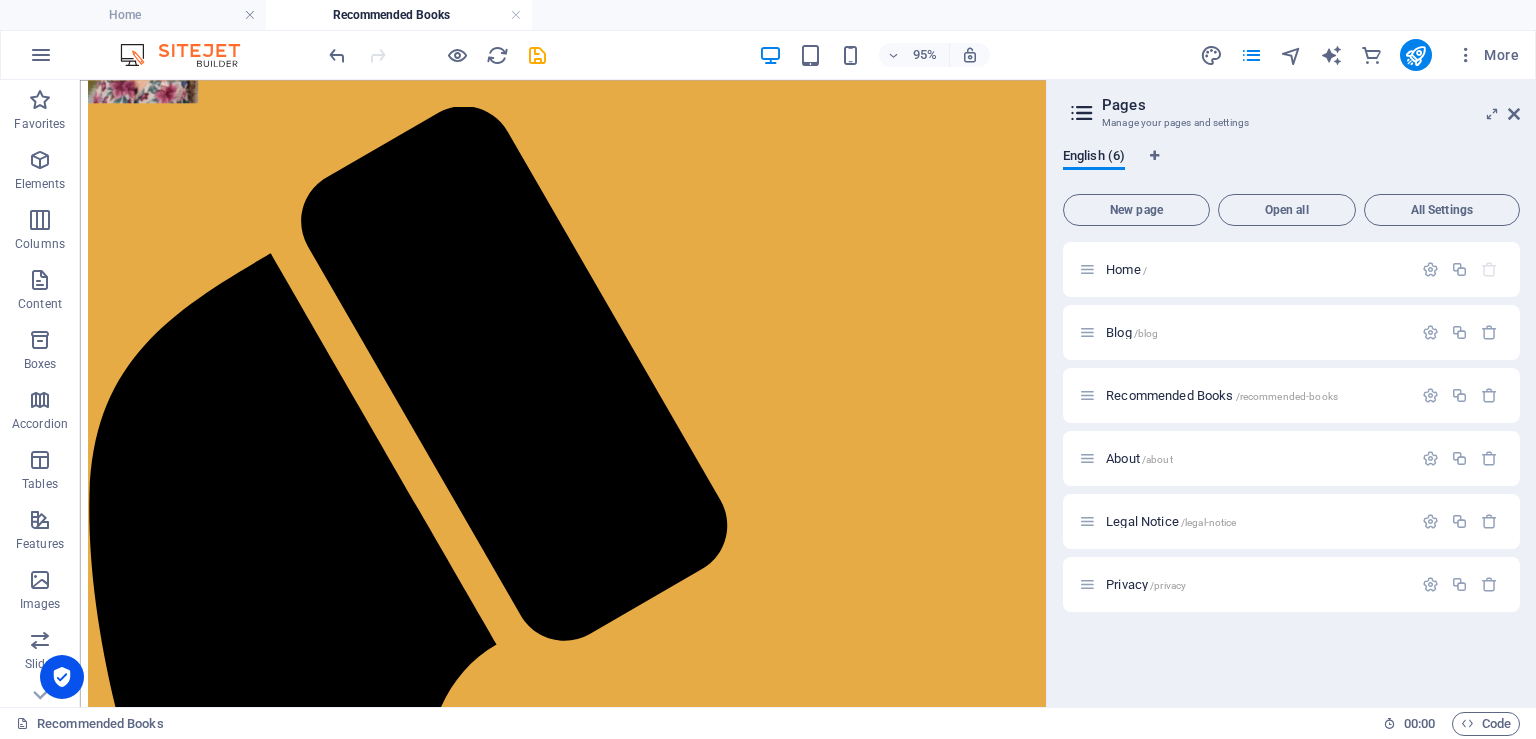 scroll, scrollTop: 123, scrollLeft: 0, axis: vertical 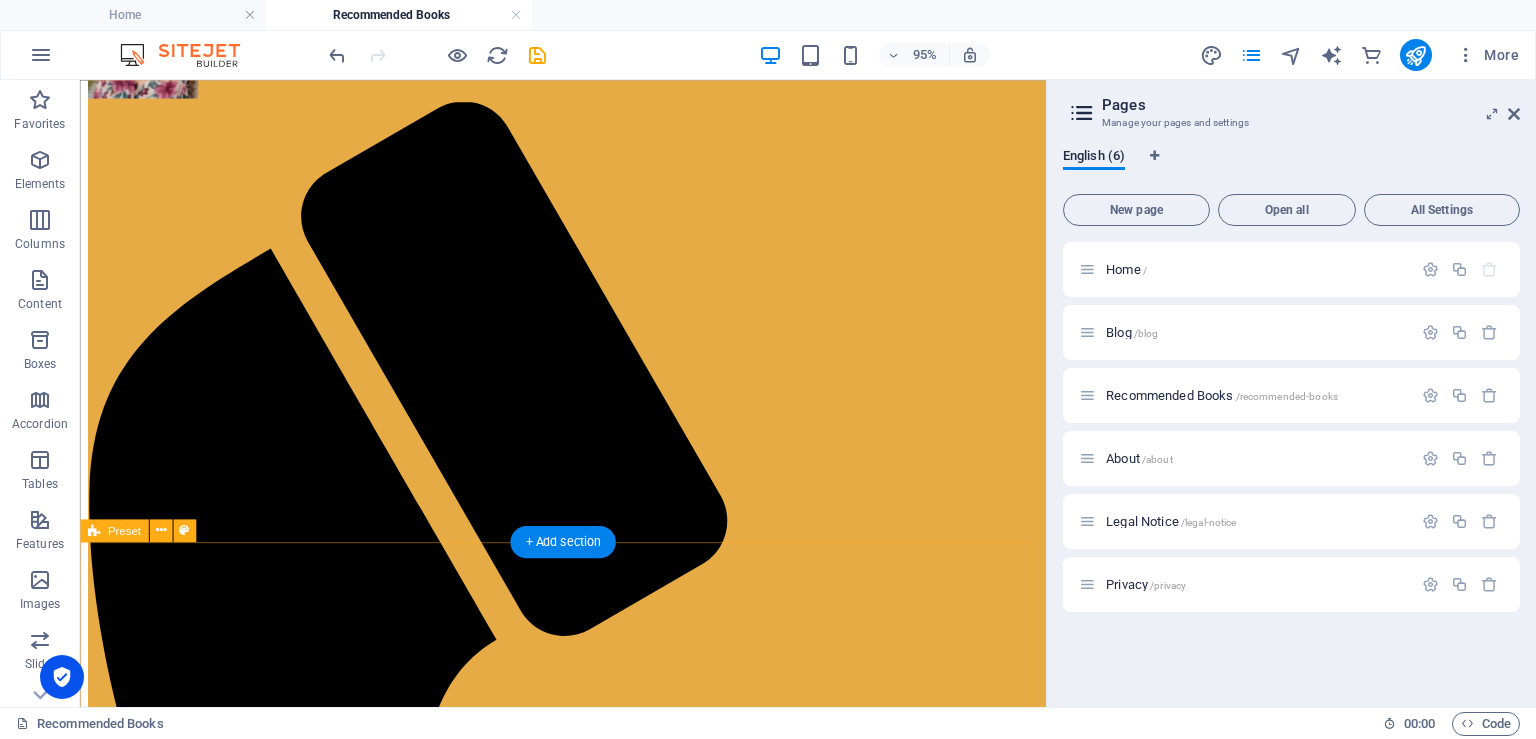 click on "Add elements" at bounding box center [529, 2651] 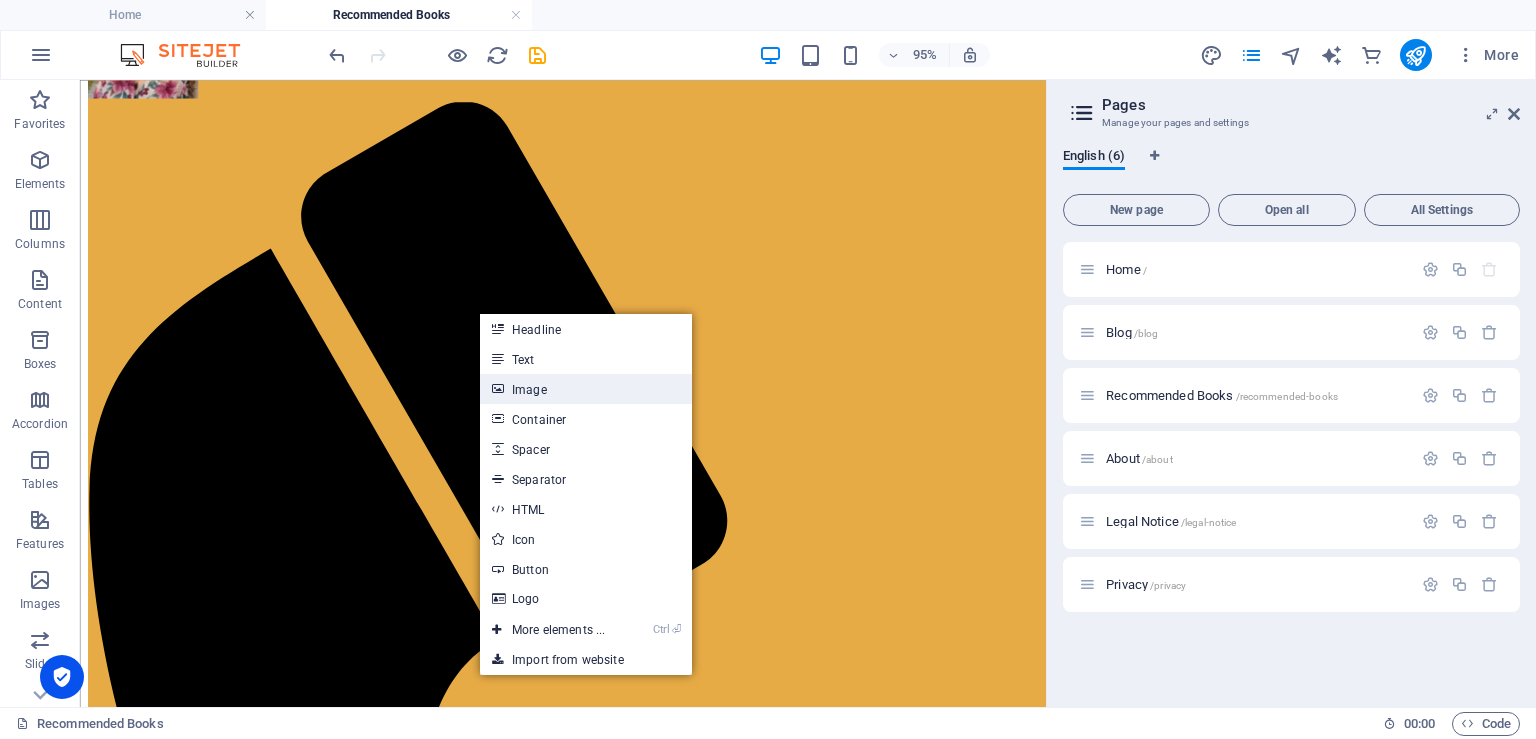 click on "Image" at bounding box center [586, 389] 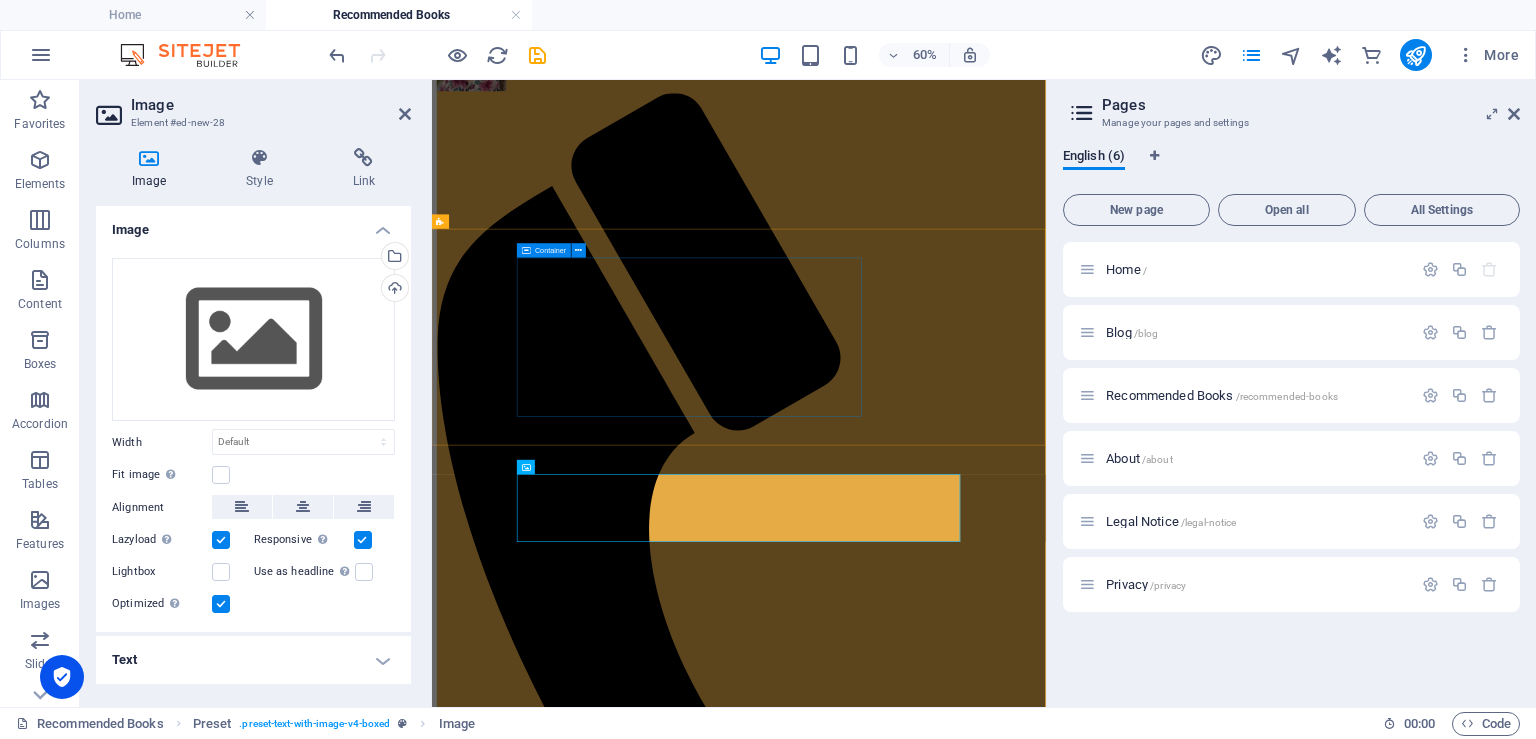 scroll, scrollTop: 0, scrollLeft: 0, axis: both 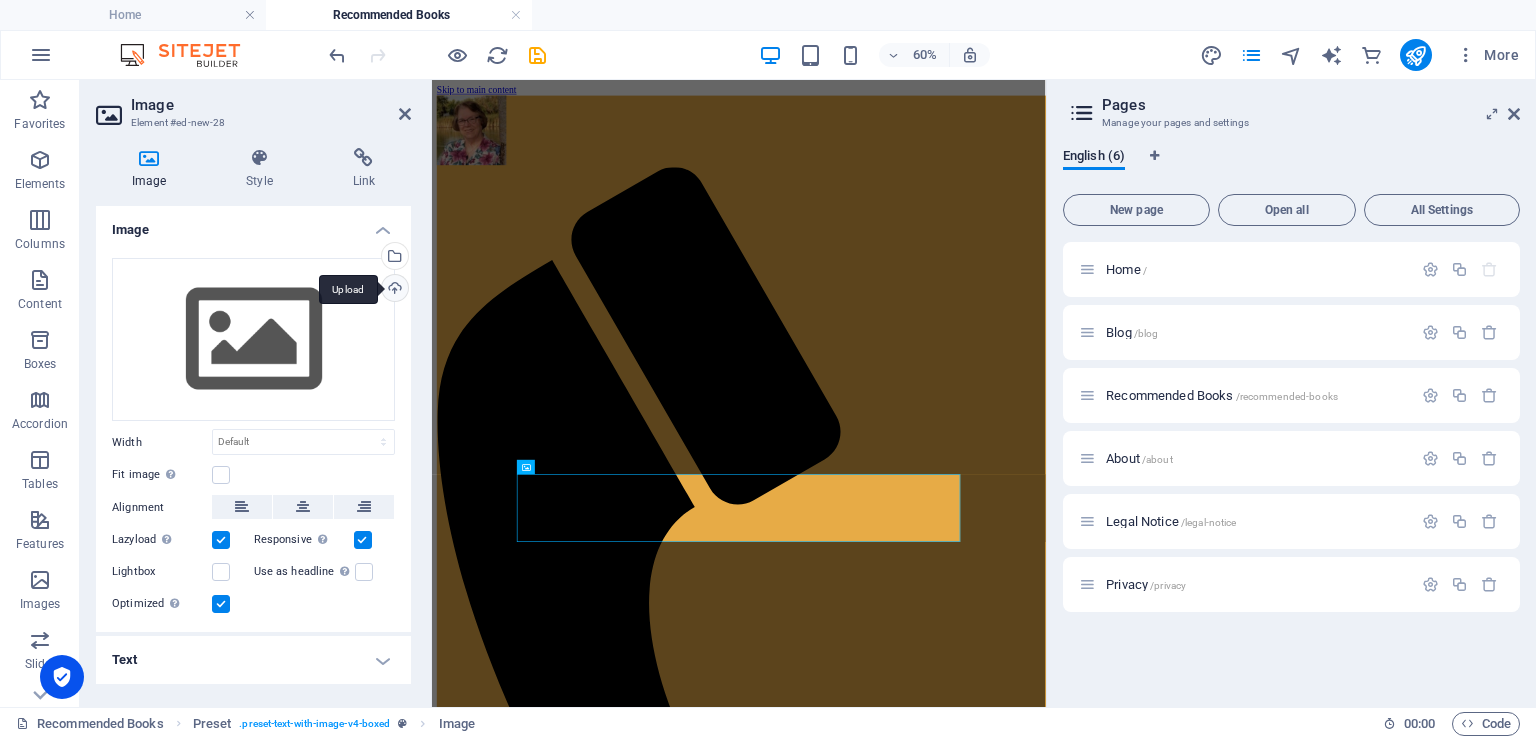 click on "Upload" at bounding box center (393, 290) 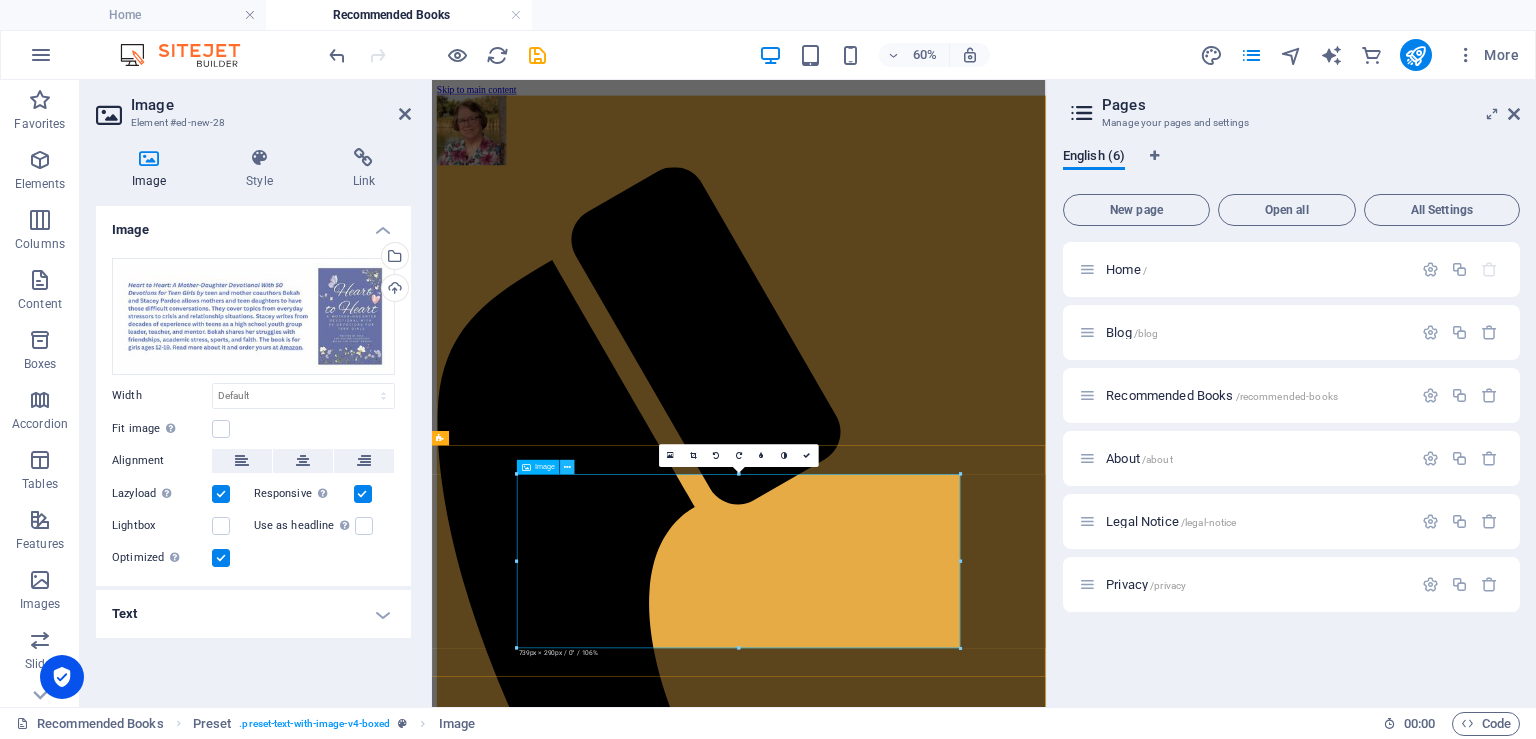 click at bounding box center [568, 467] 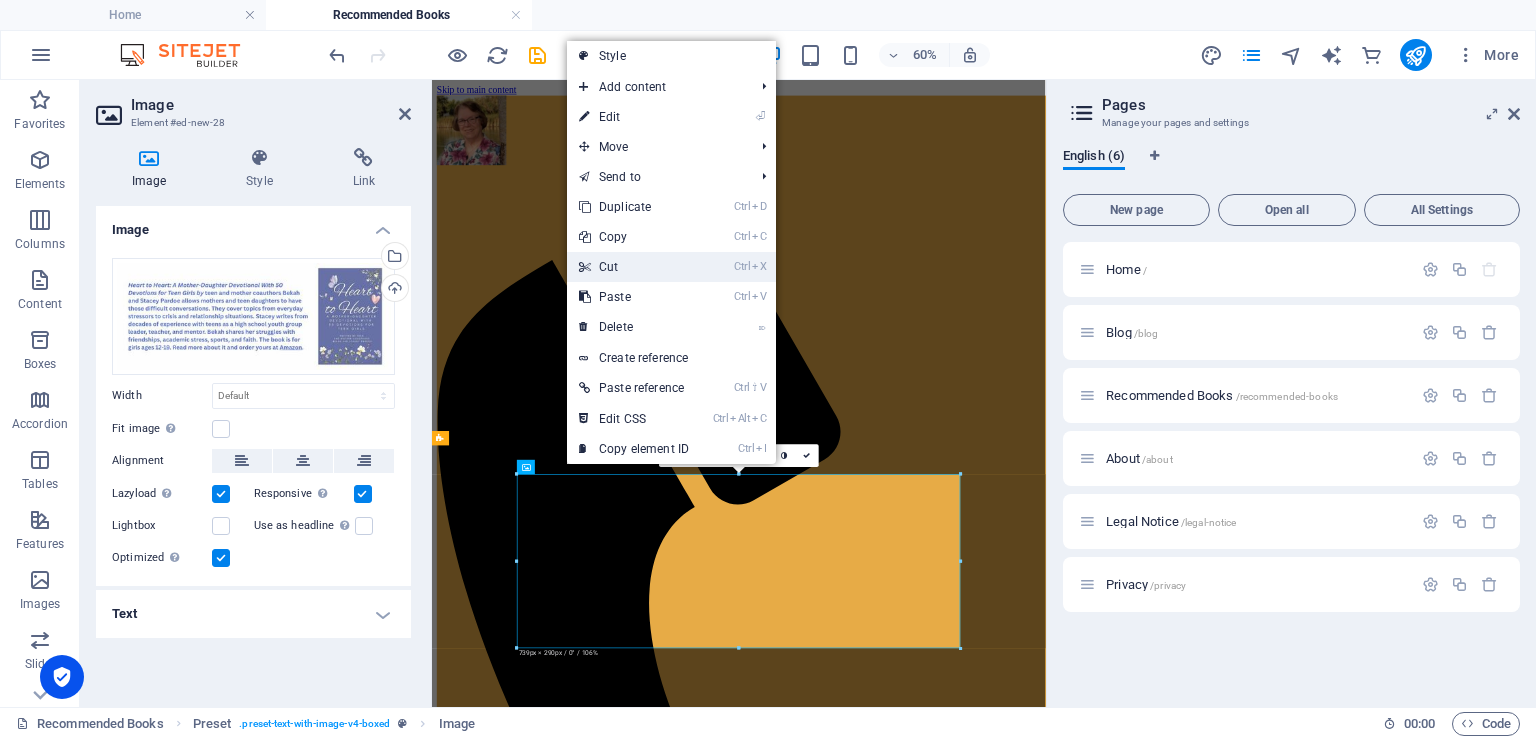 click on "Ctrl X  Cut" at bounding box center (634, 267) 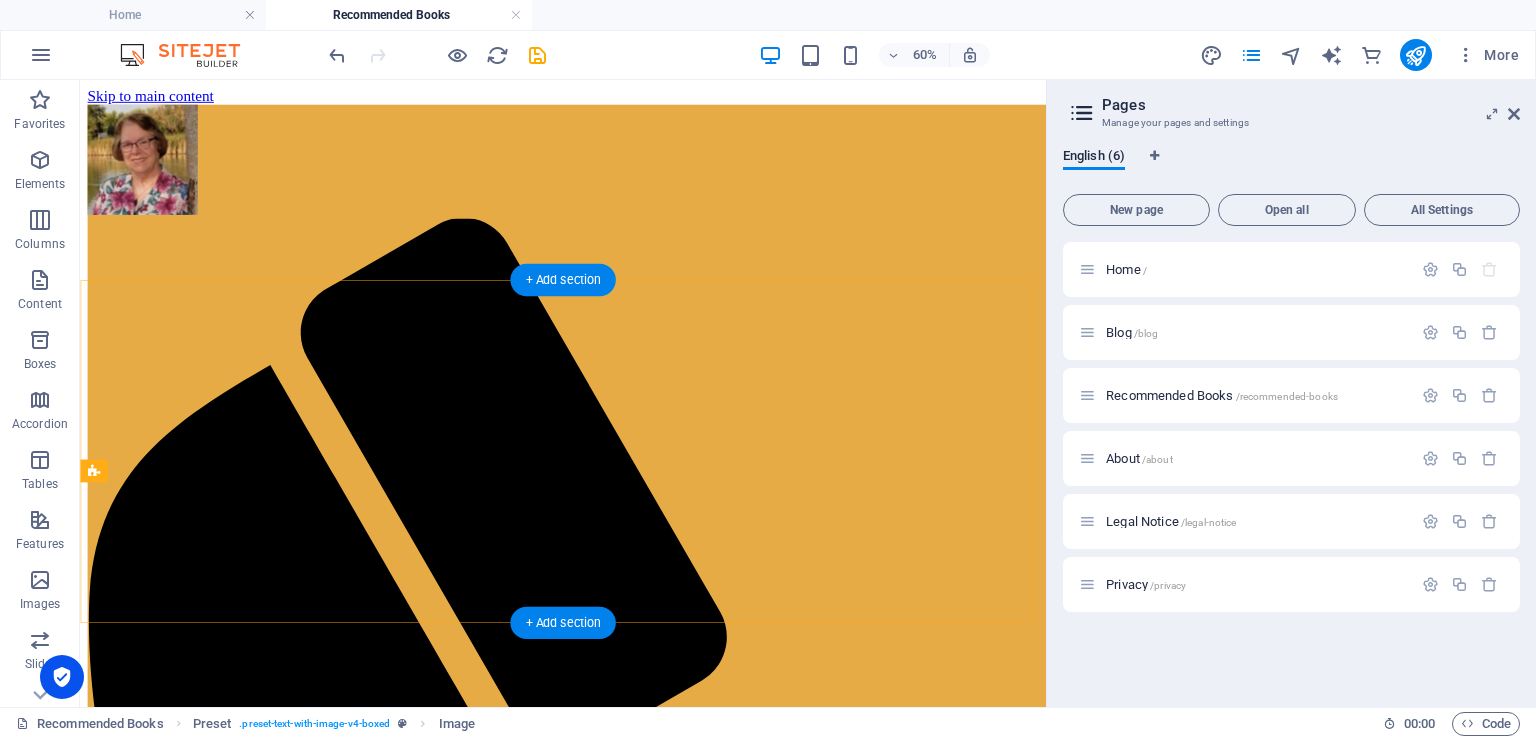 scroll, scrollTop: 37, scrollLeft: 0, axis: vertical 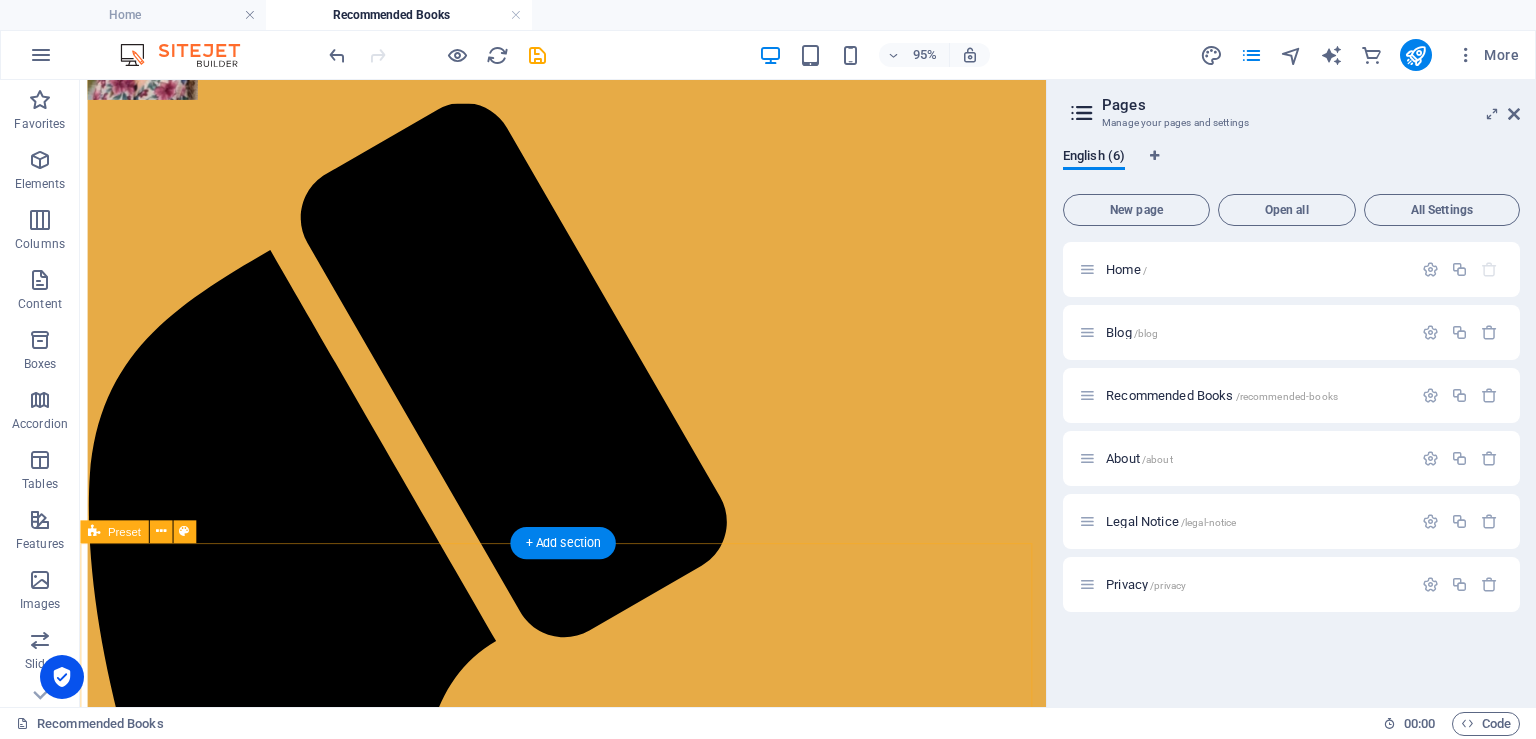 click on "Add elements" at bounding box center (529, 2652) 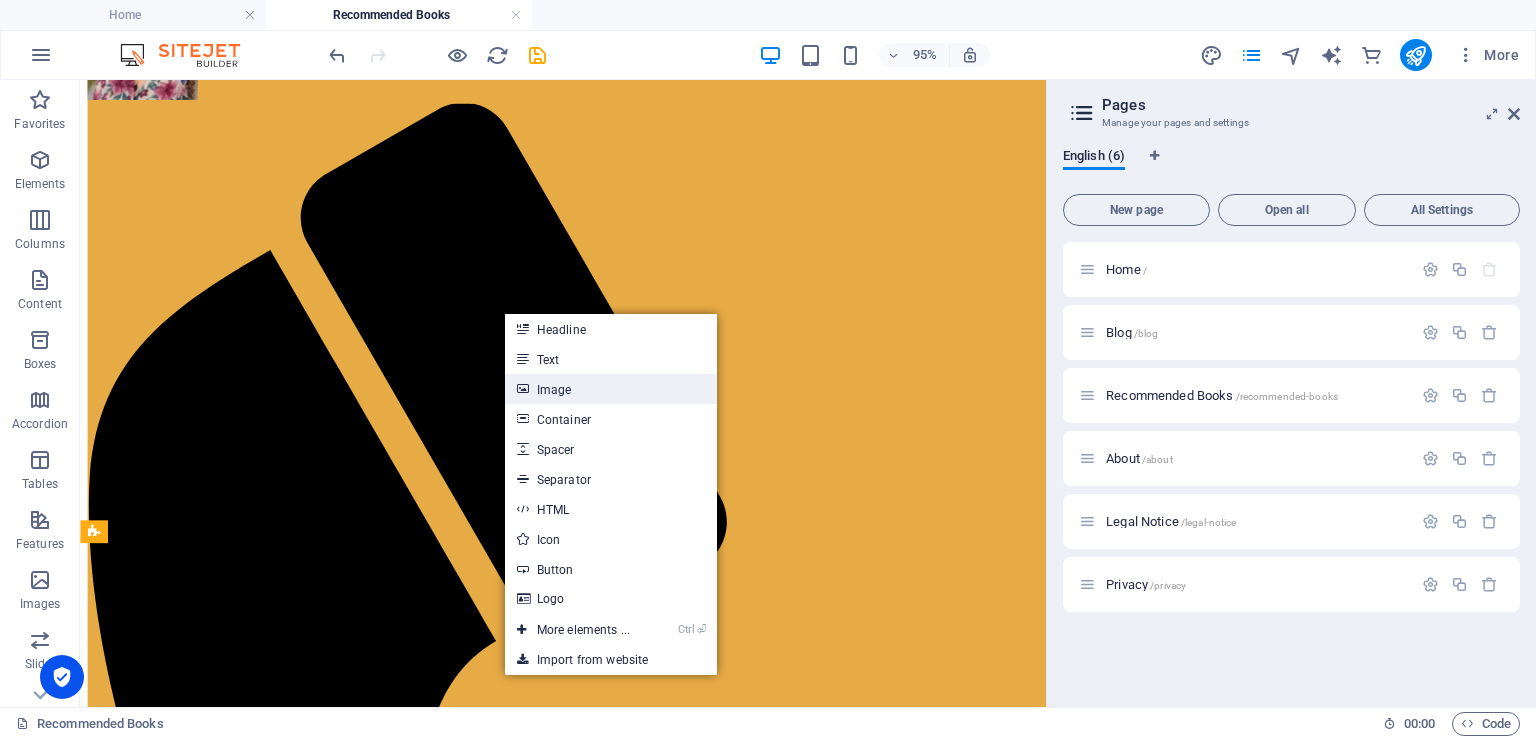 click on "Image" at bounding box center (611, 389) 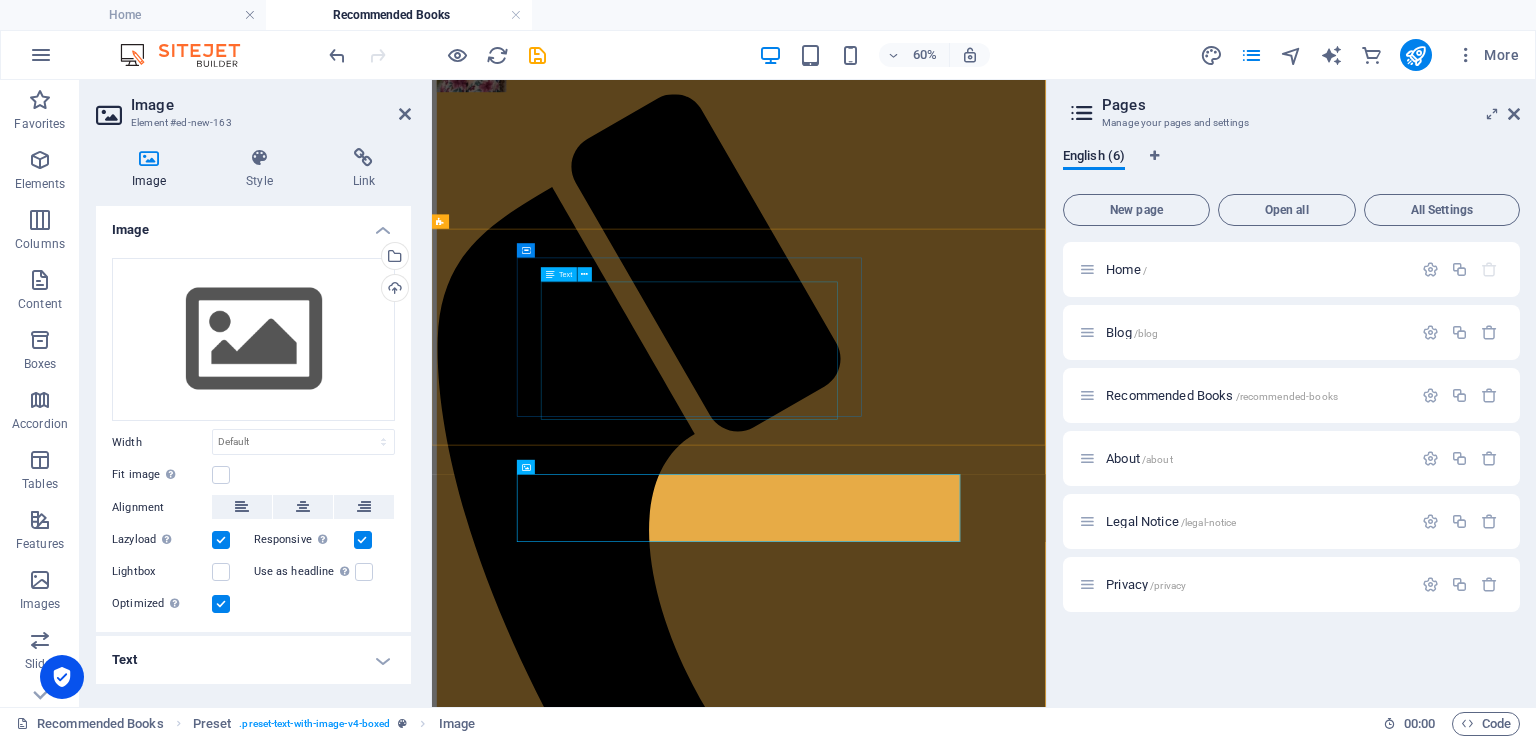 scroll, scrollTop: 0, scrollLeft: 0, axis: both 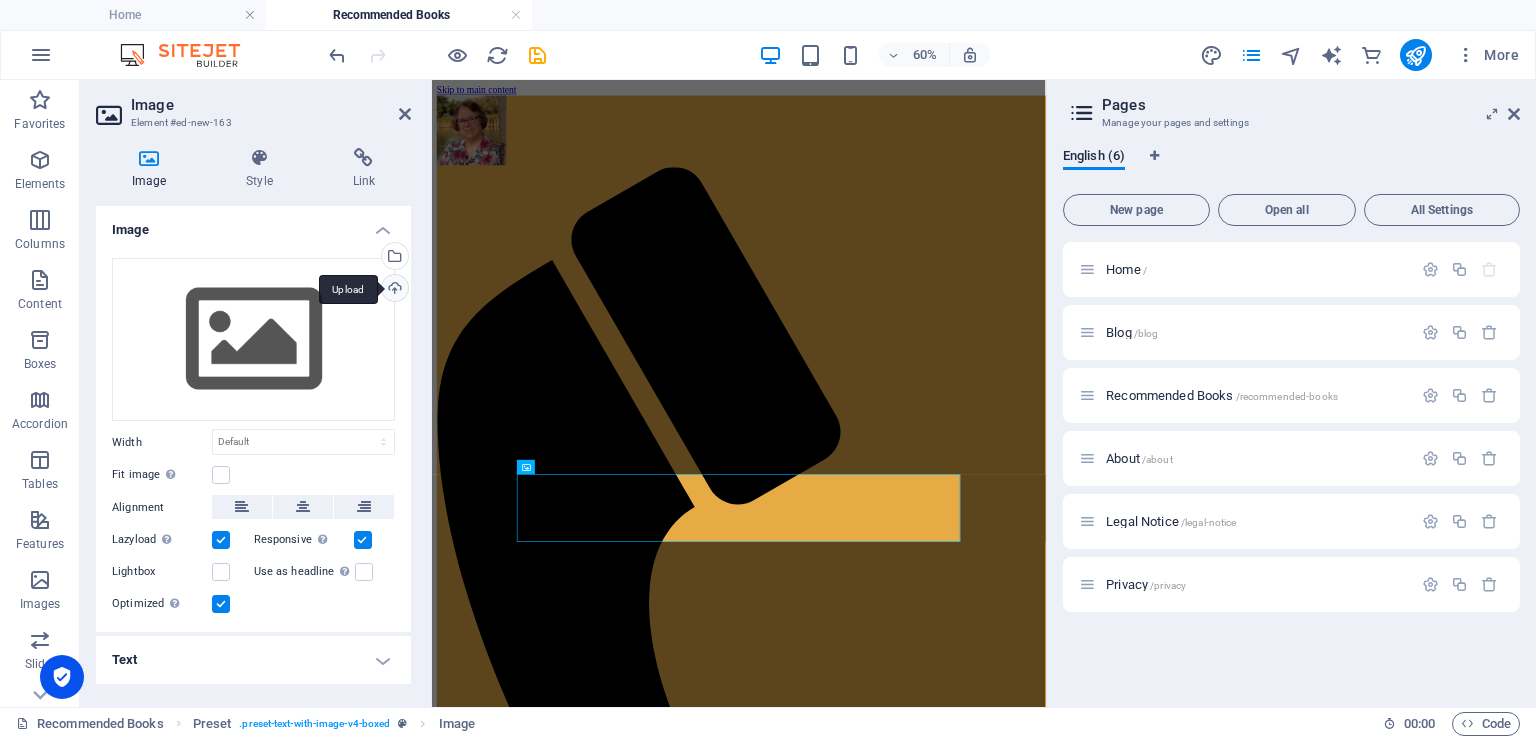 click on "Upload" at bounding box center (393, 290) 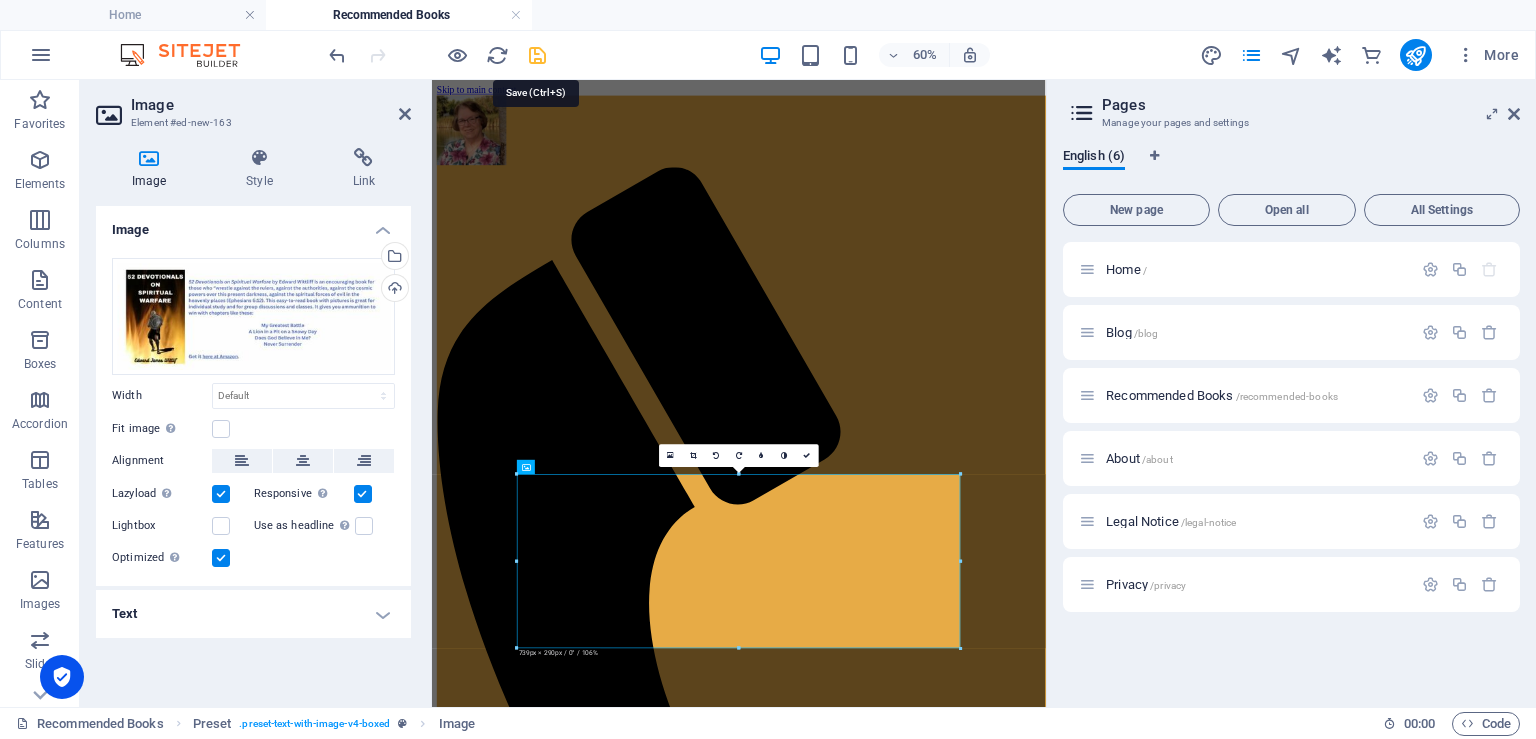 click at bounding box center (537, 55) 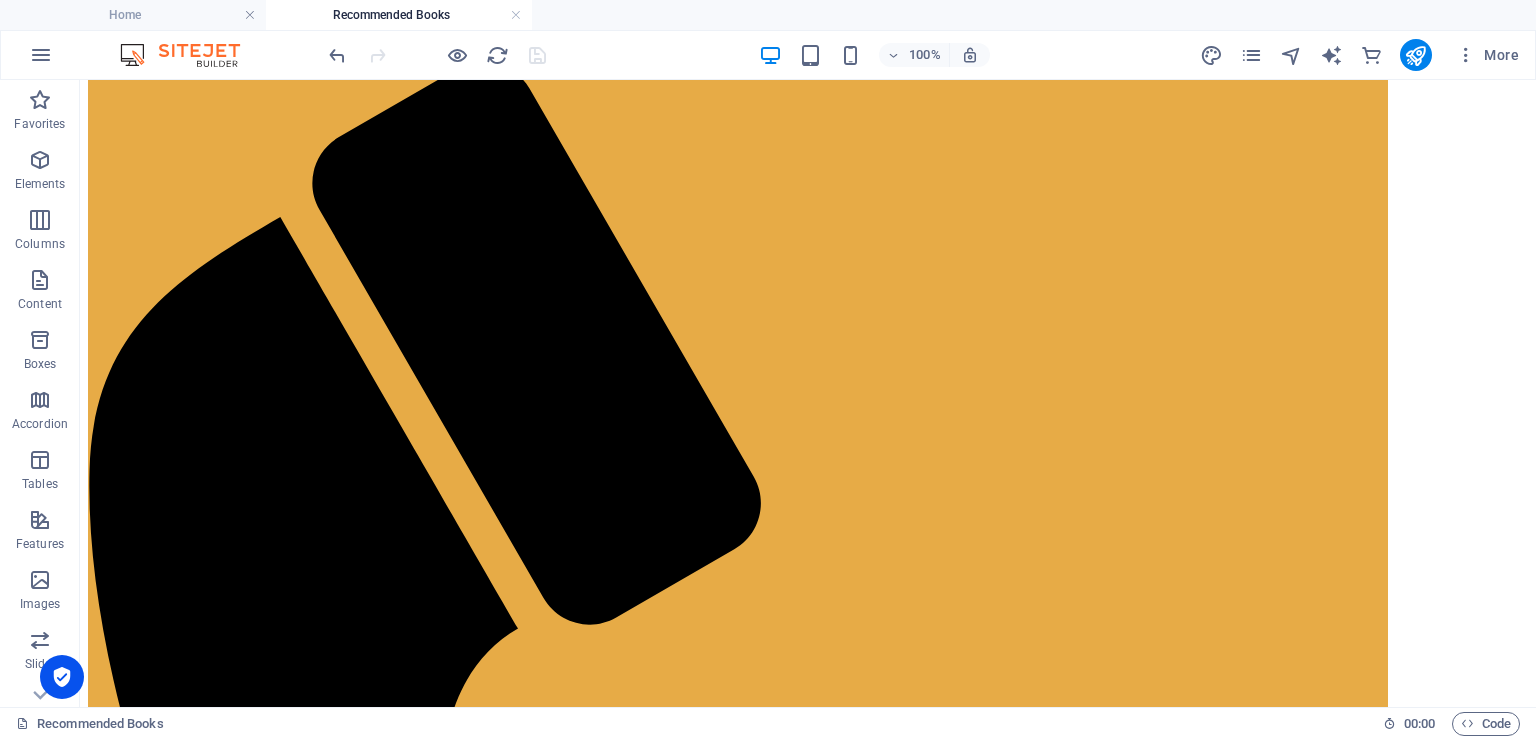 scroll, scrollTop: 220, scrollLeft: 0, axis: vertical 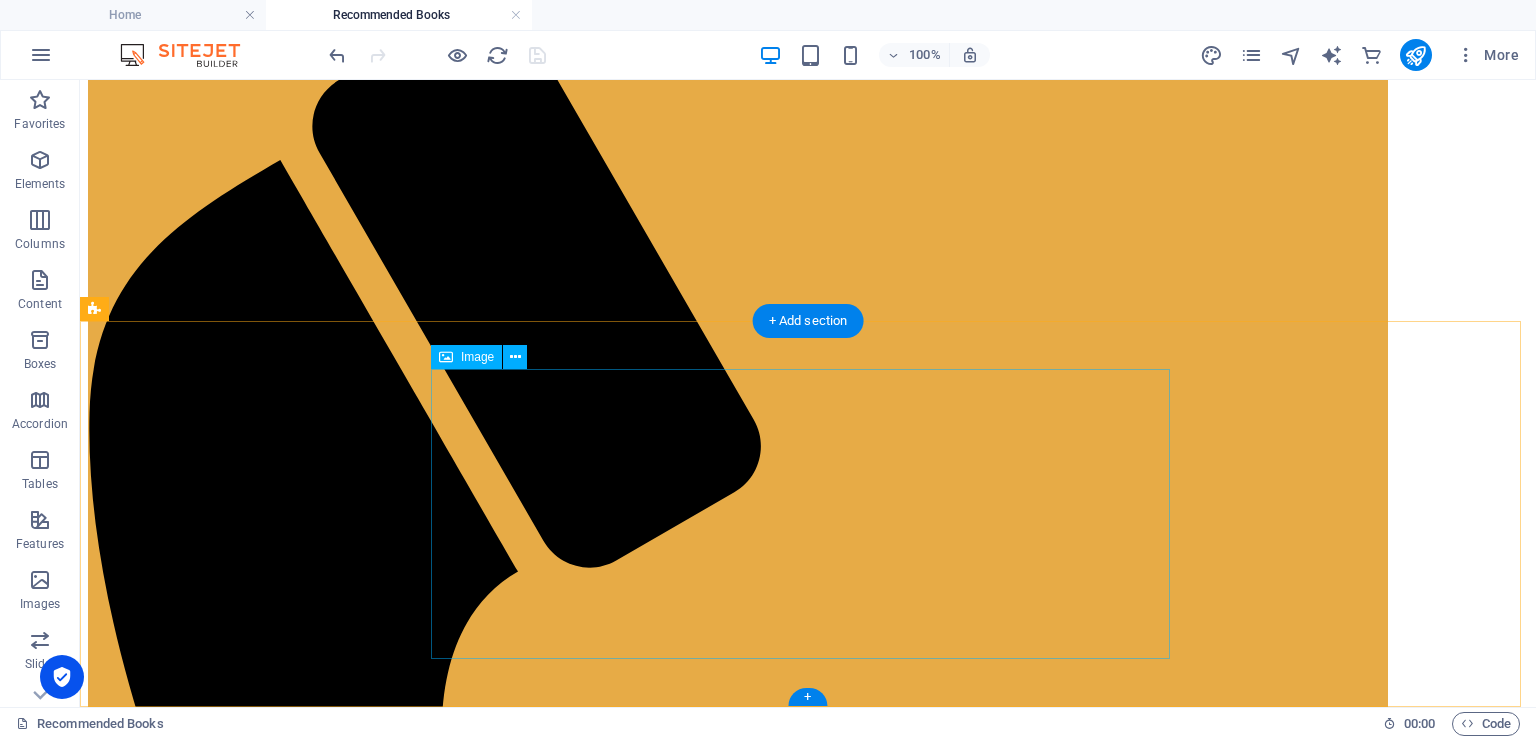 click at bounding box center [808, 2741] 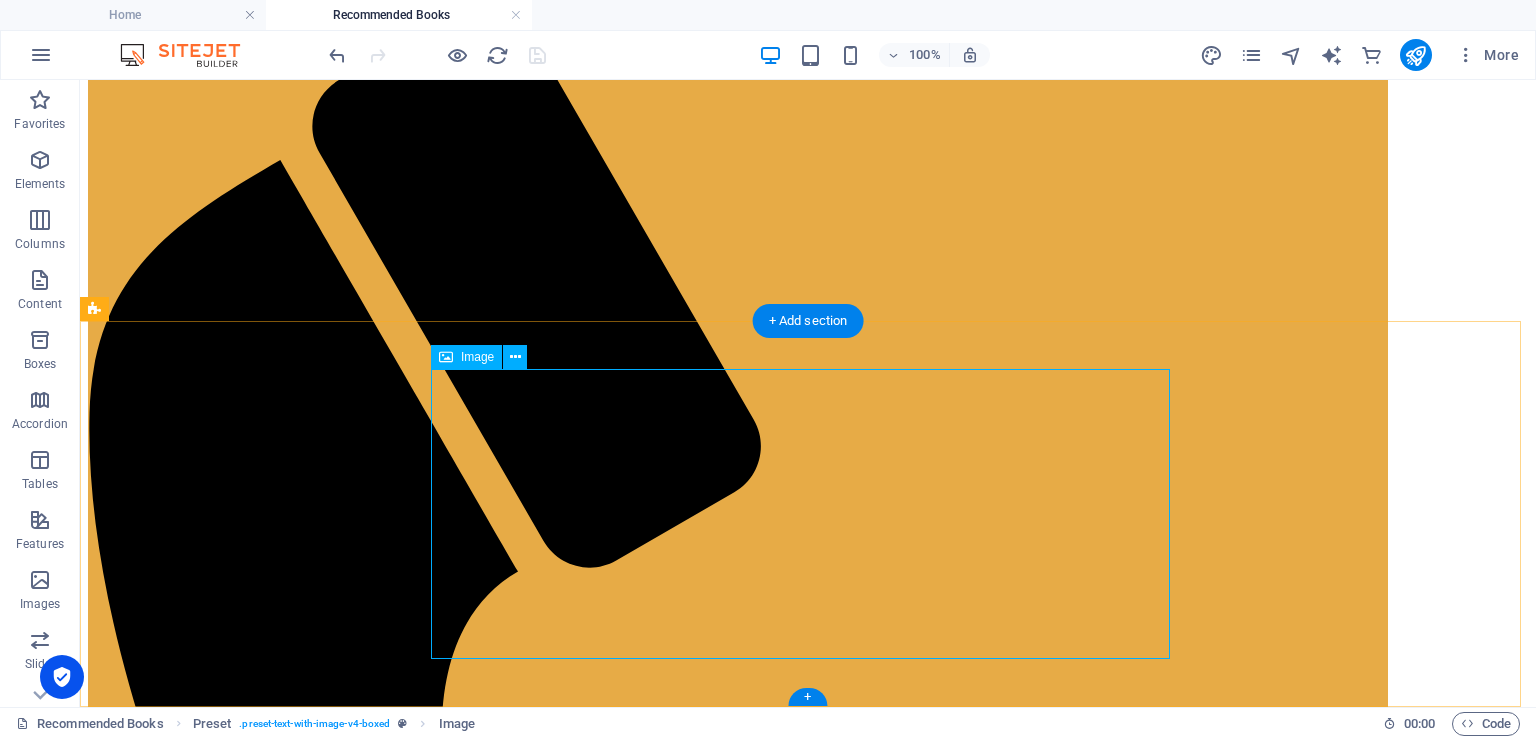click at bounding box center (808, 2741) 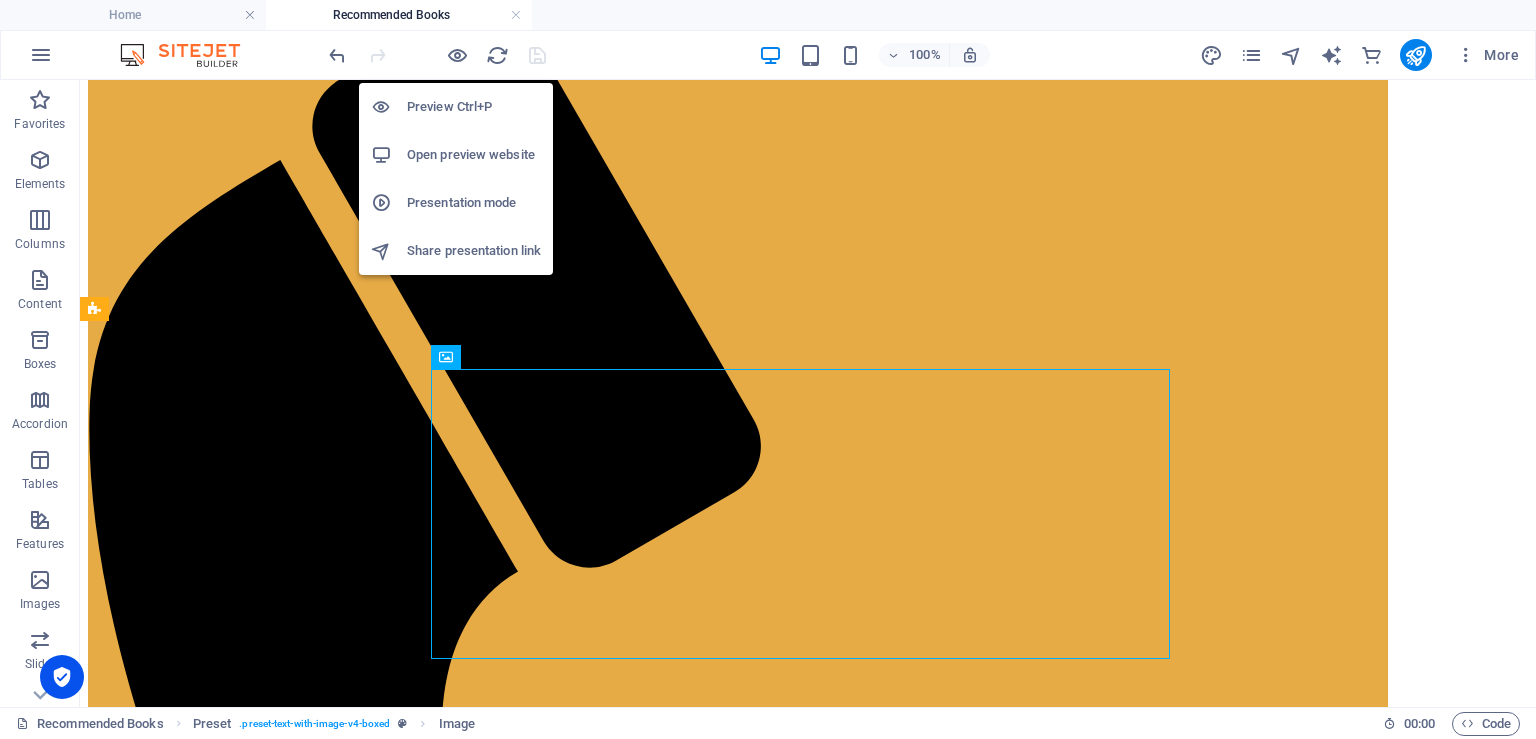 click on "Open preview website" at bounding box center [474, 155] 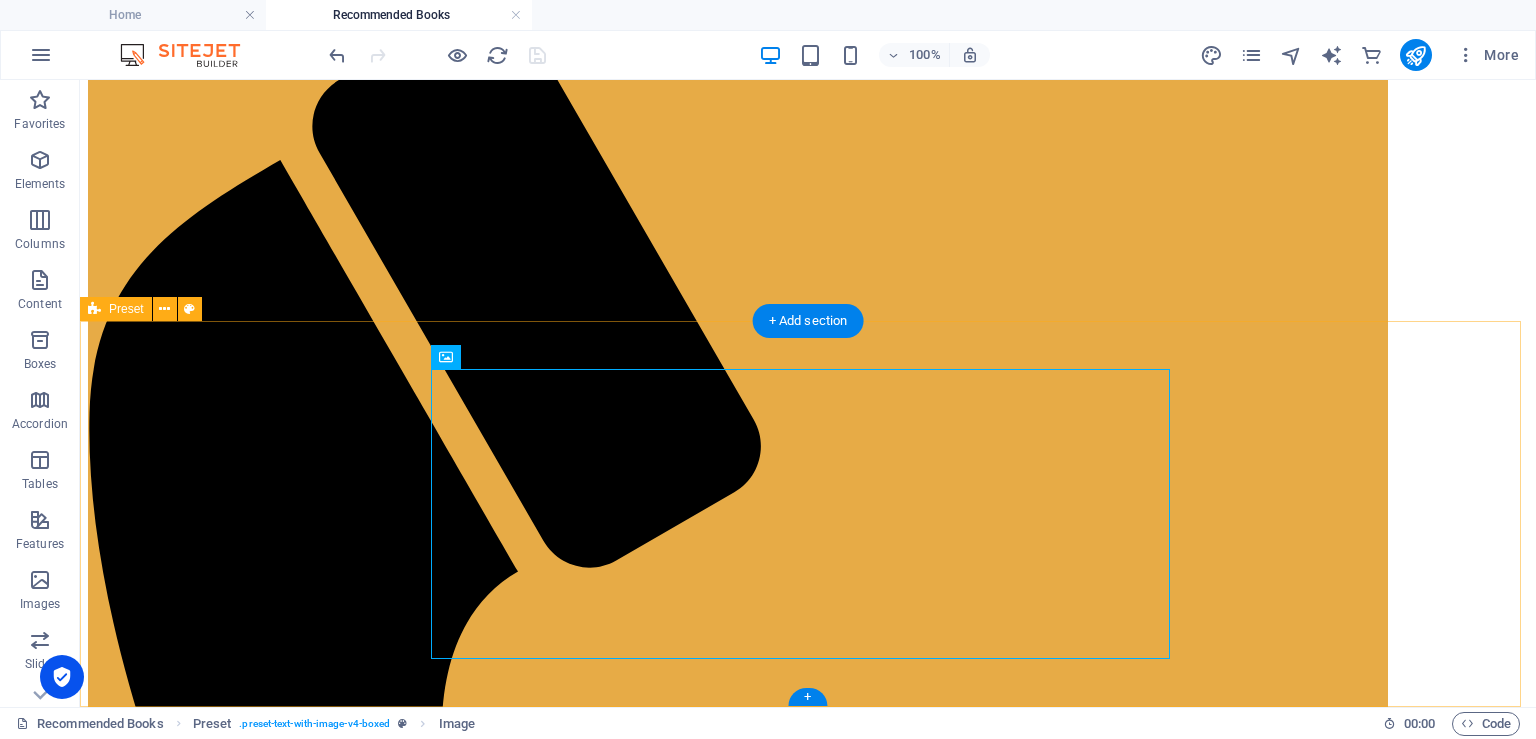 click at bounding box center (808, 2741) 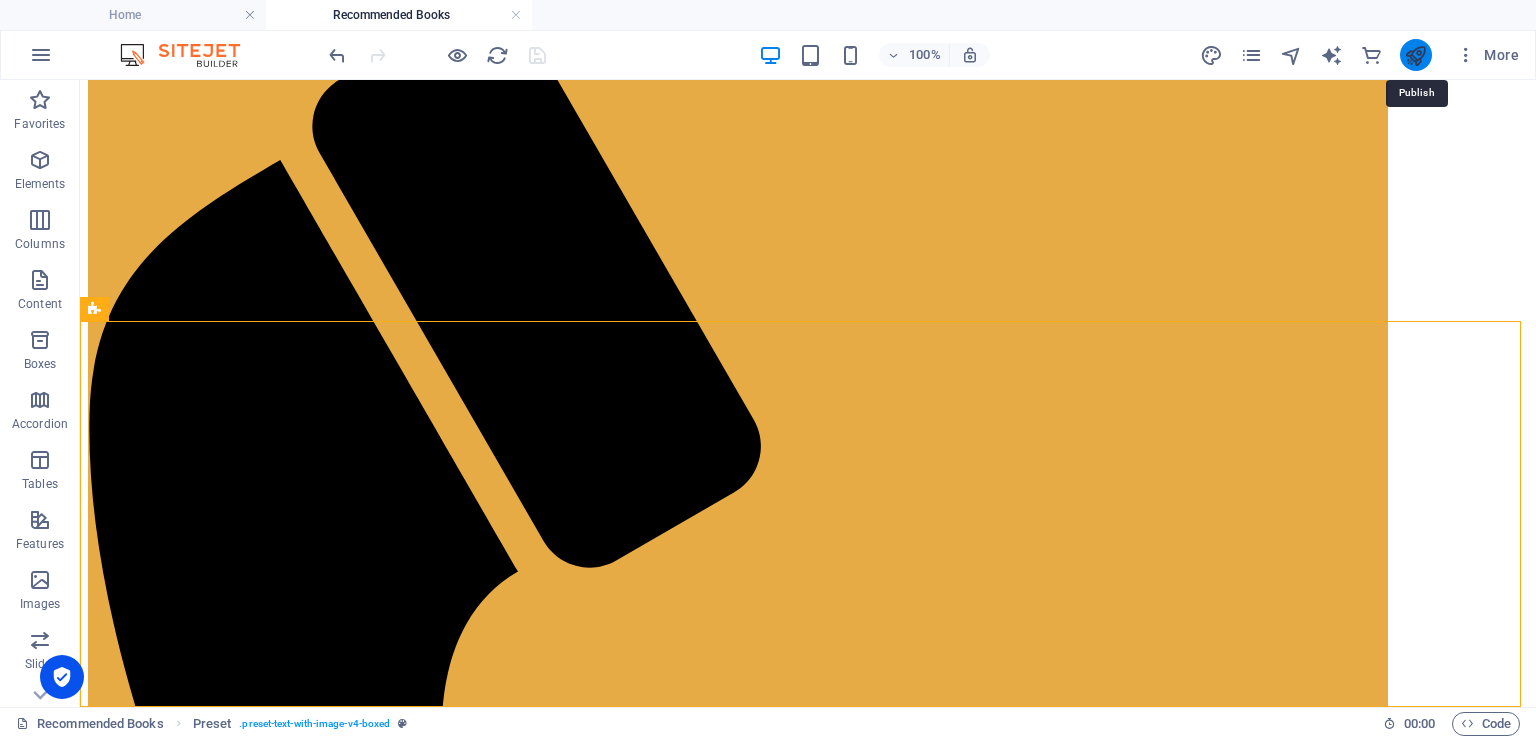 click at bounding box center [1415, 55] 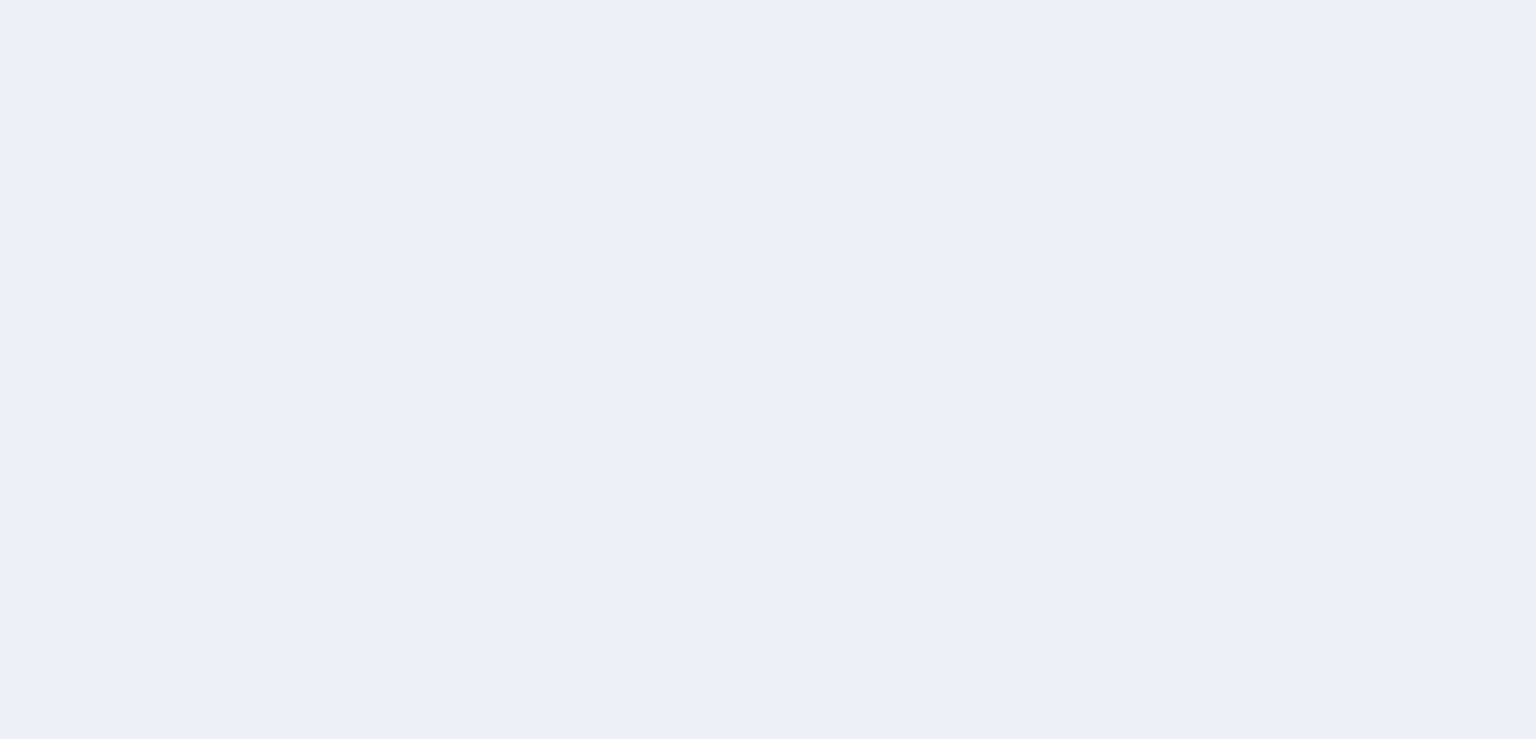 scroll, scrollTop: 0, scrollLeft: 0, axis: both 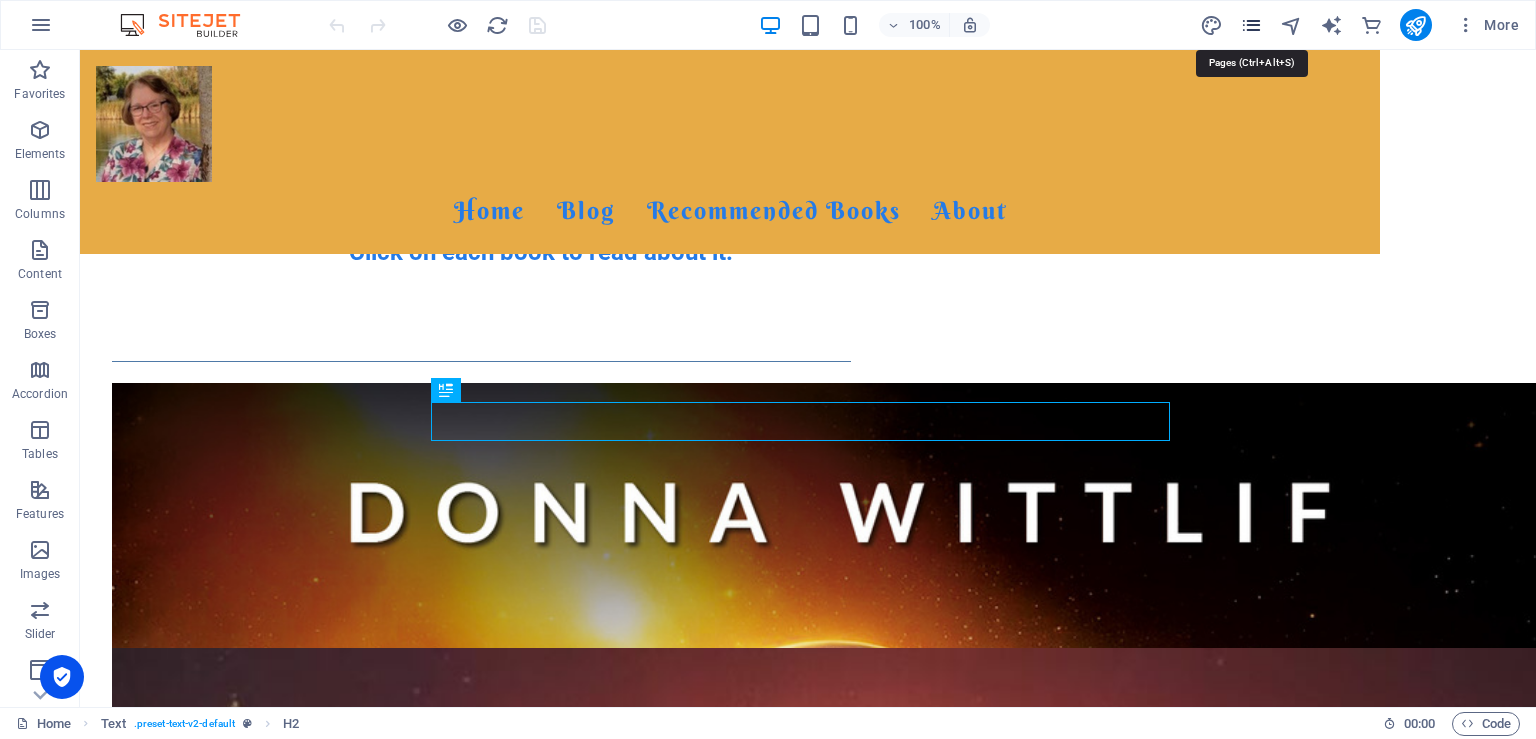 click at bounding box center (1251, 25) 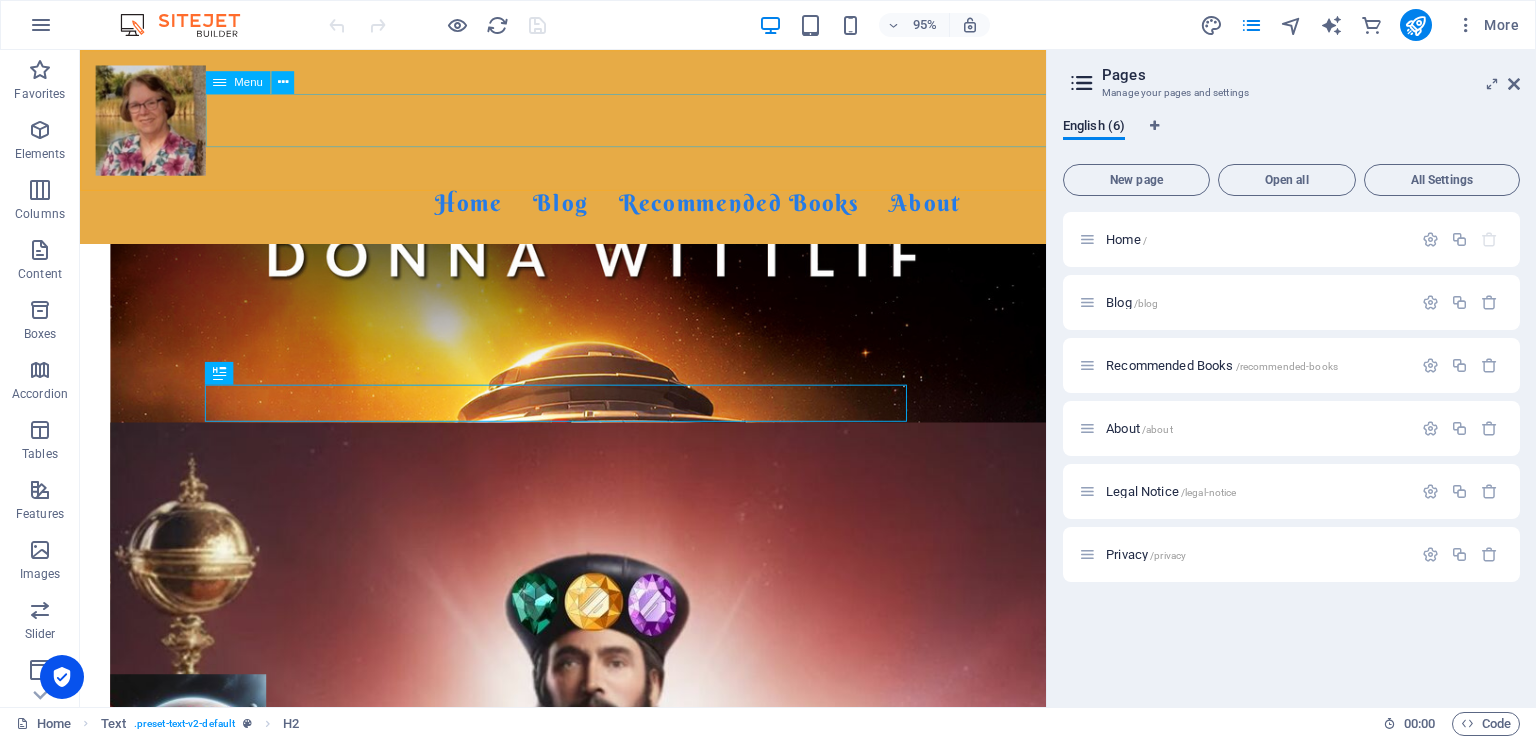 click on "Home Blog Recommended Books About" at bounding box center (730, 210) 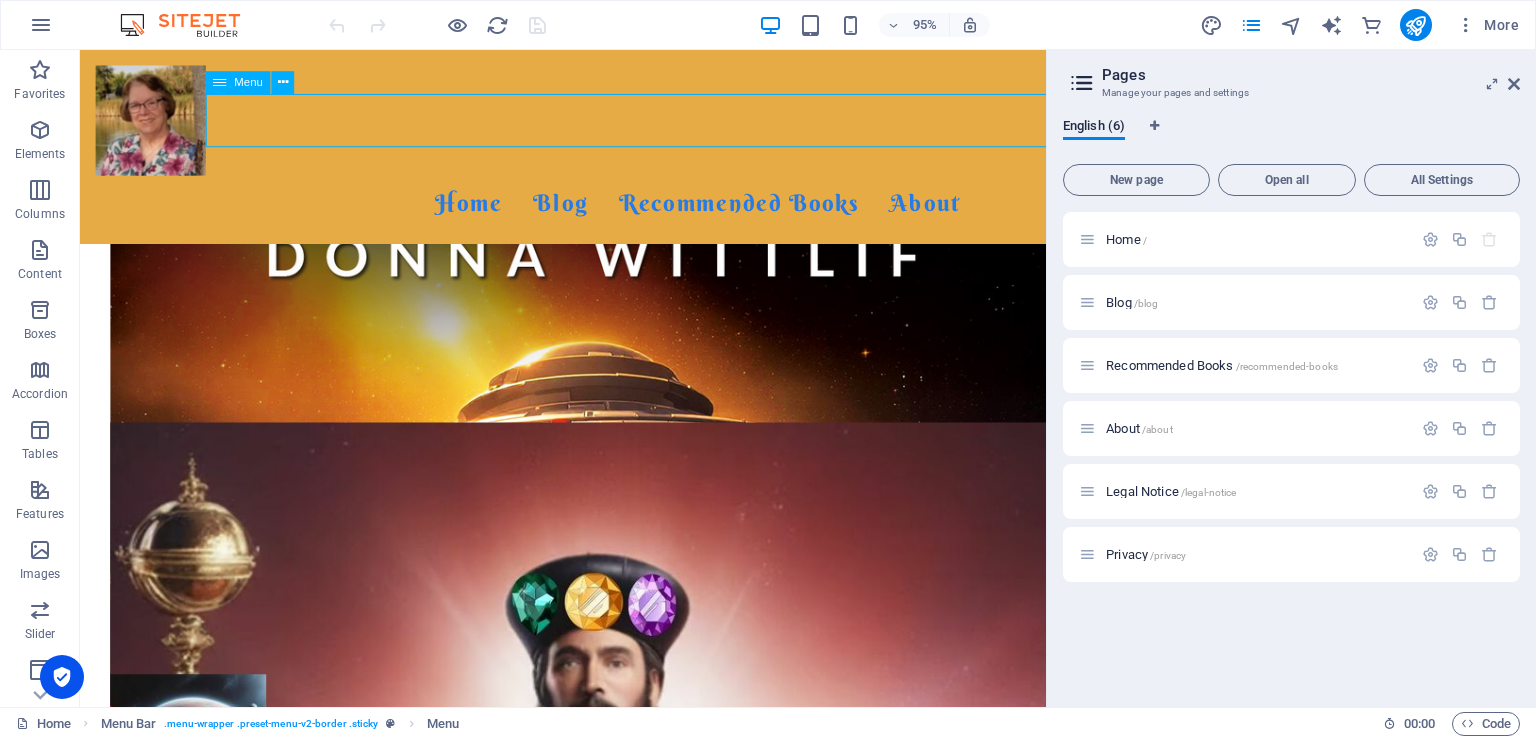 click on "Home Blog Recommended Books About" at bounding box center (730, 210) 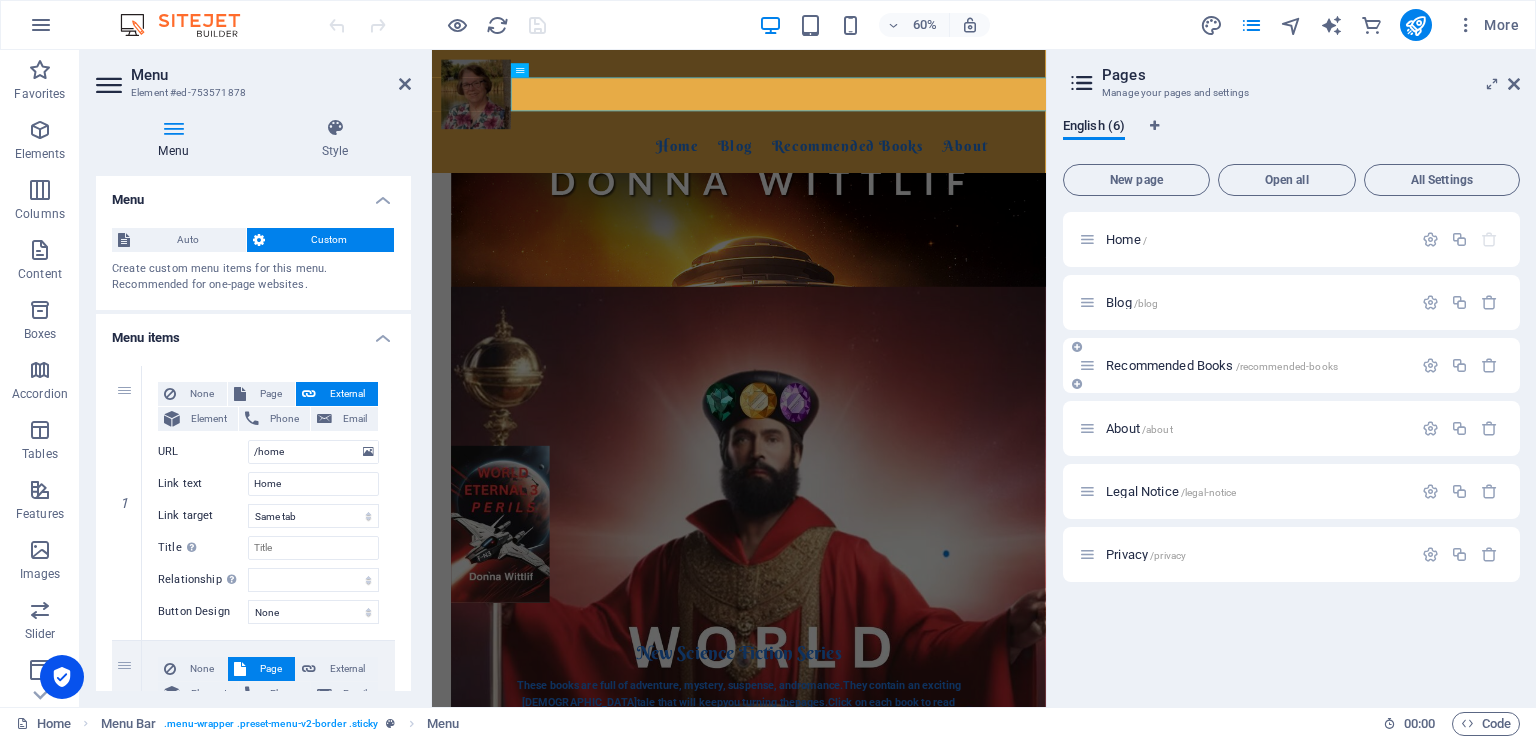 click on "Recommended Books /recommended-books" at bounding box center [1245, 365] 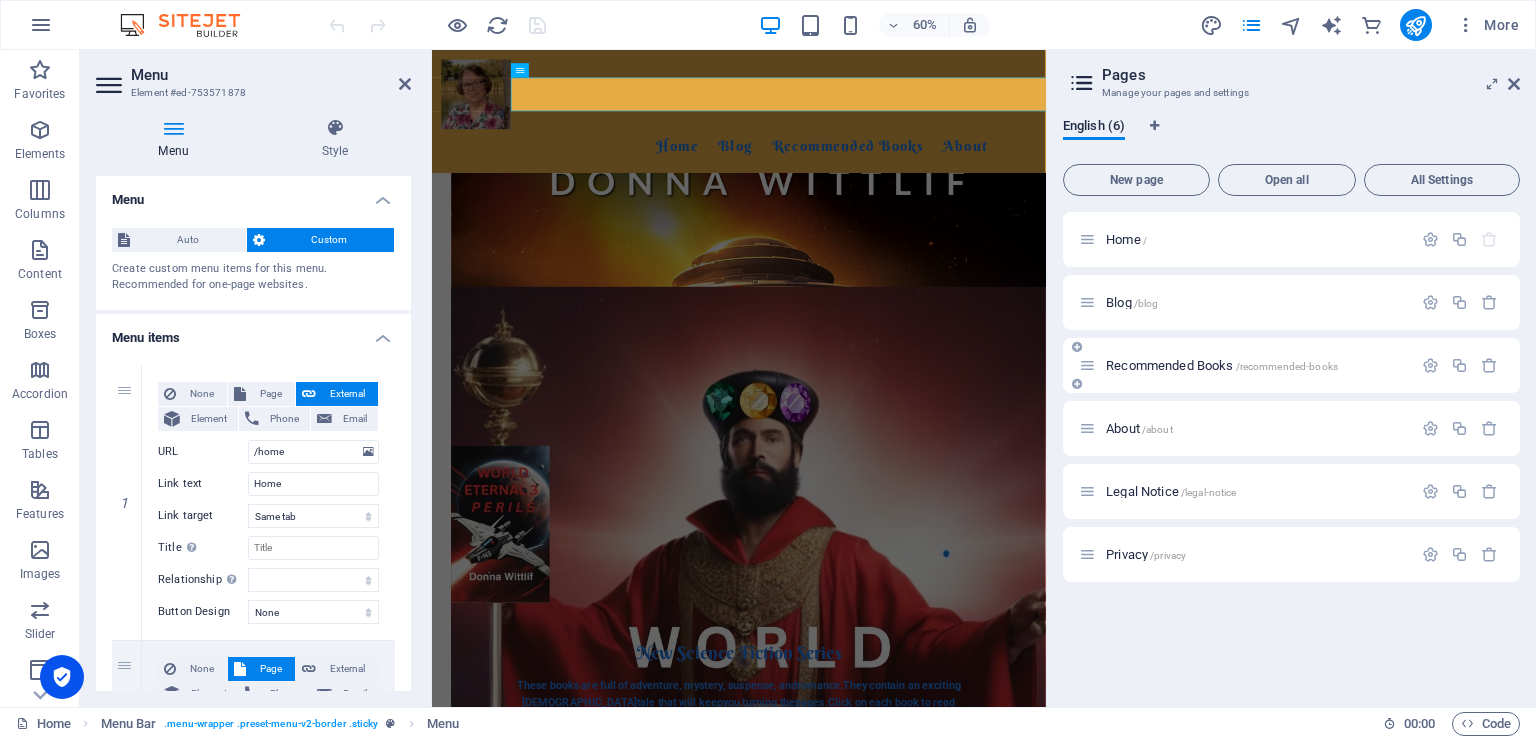click on "Recommended Books /recommended-books" at bounding box center [1245, 365] 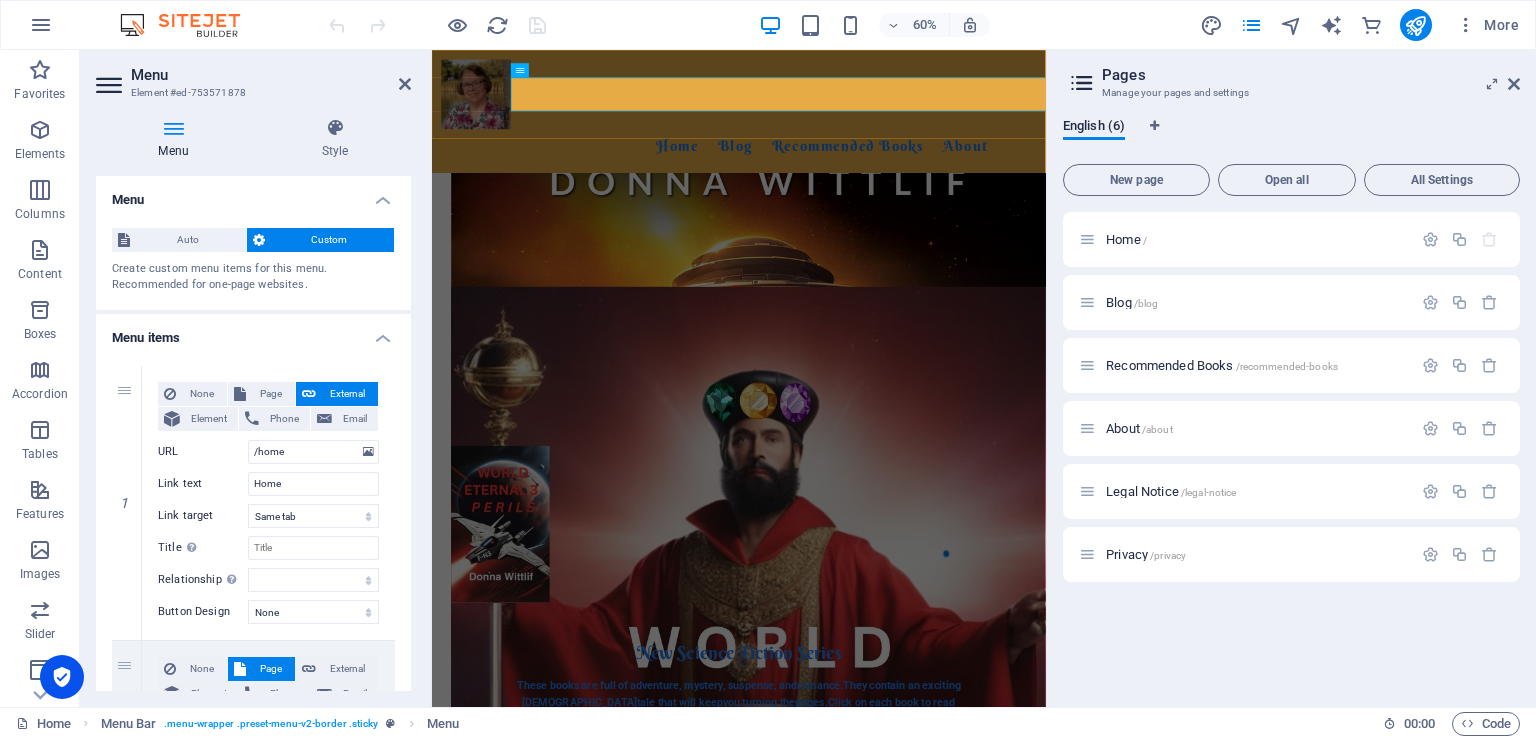click on "Home Blog Recommended Books About" at bounding box center (1082, 152) 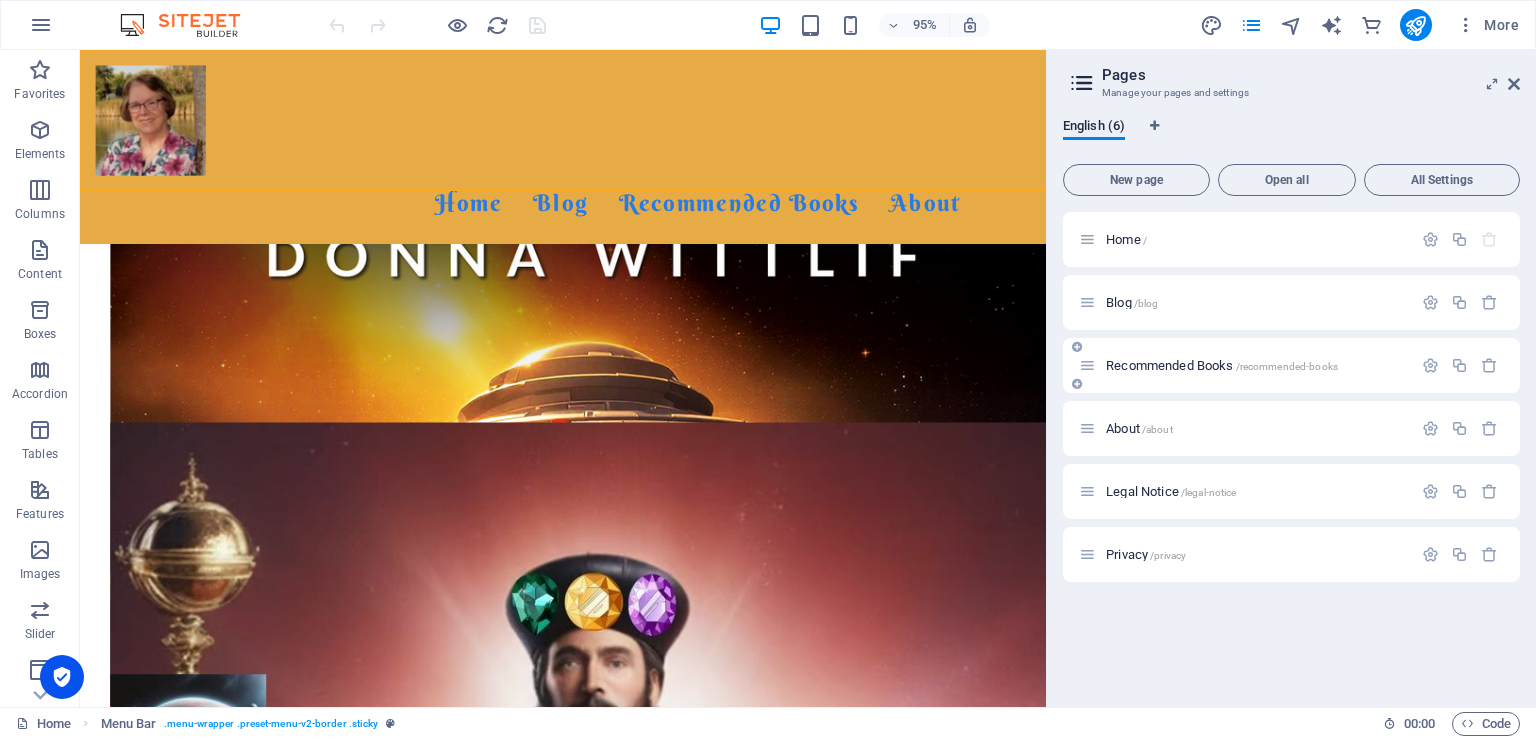 click on "Recommended Books /recommended-books" at bounding box center [1222, 365] 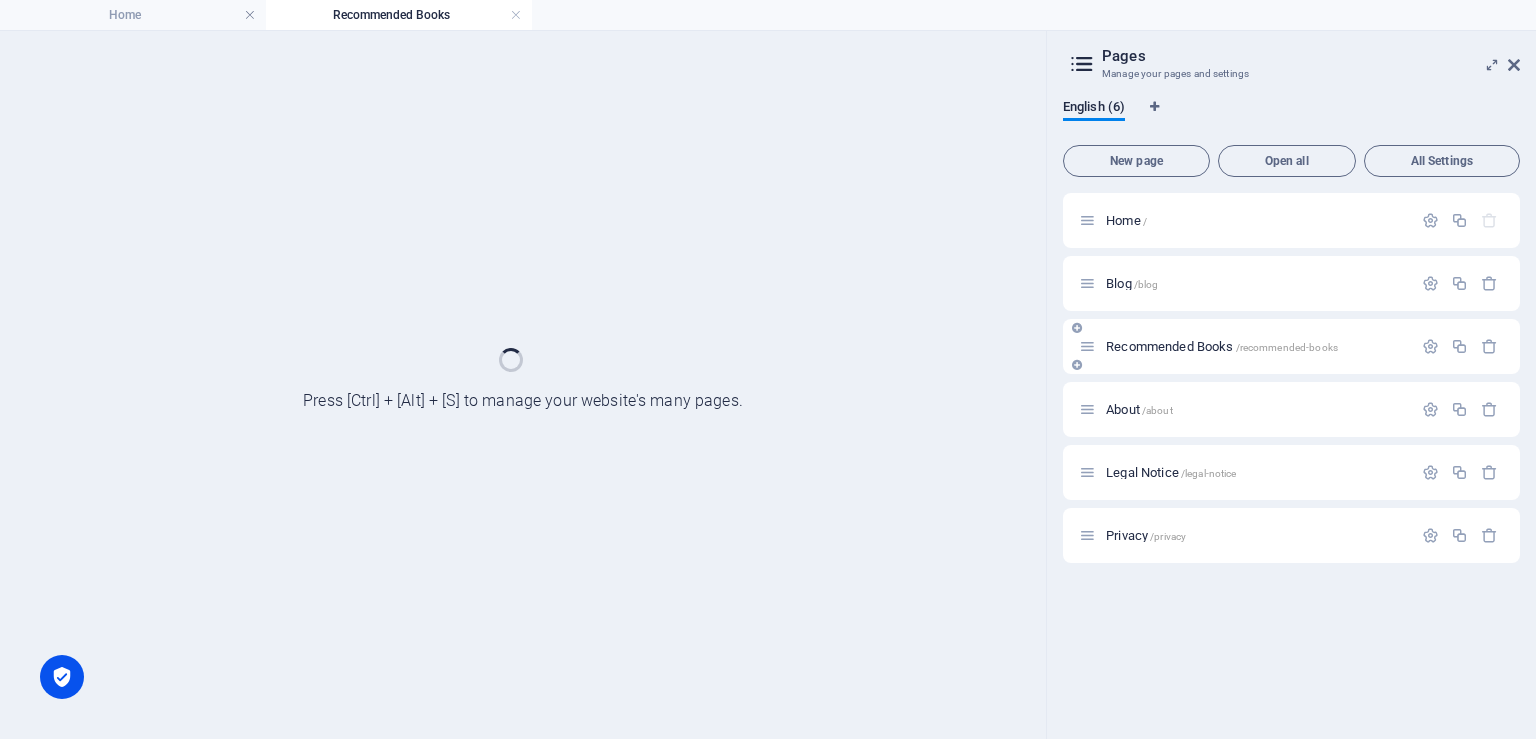 scroll, scrollTop: 0, scrollLeft: 0, axis: both 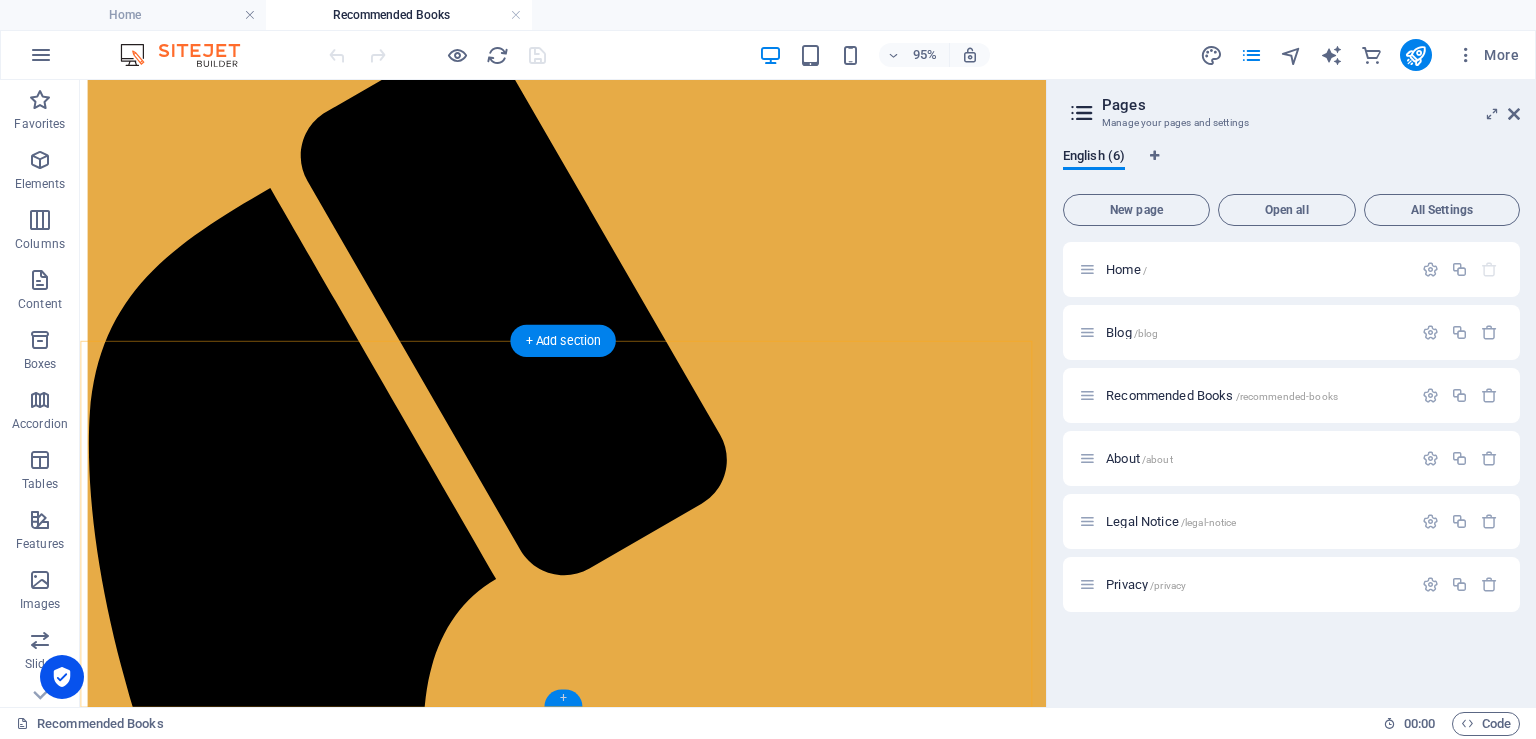 click on "+" at bounding box center [562, 697] 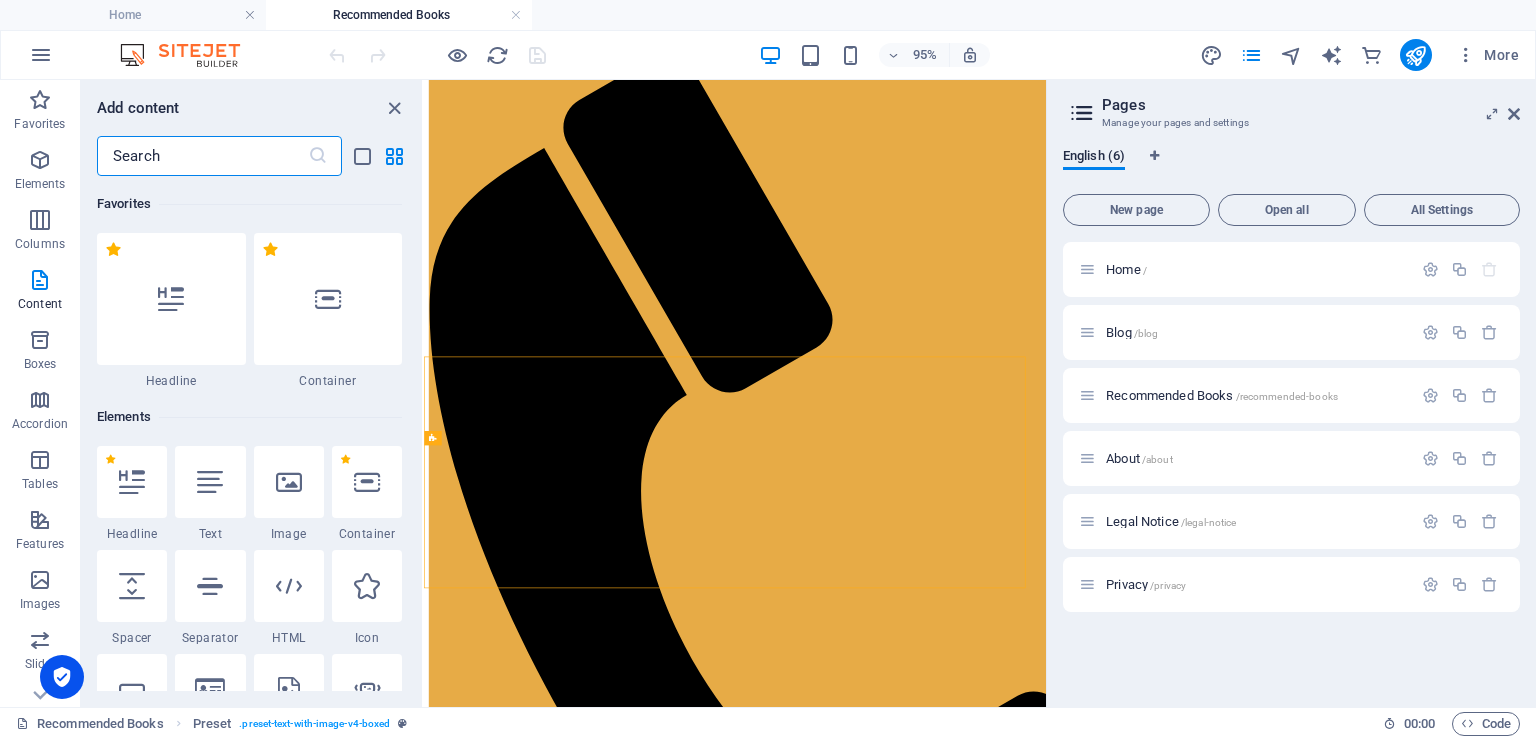 scroll, scrollTop: 0, scrollLeft: 0, axis: both 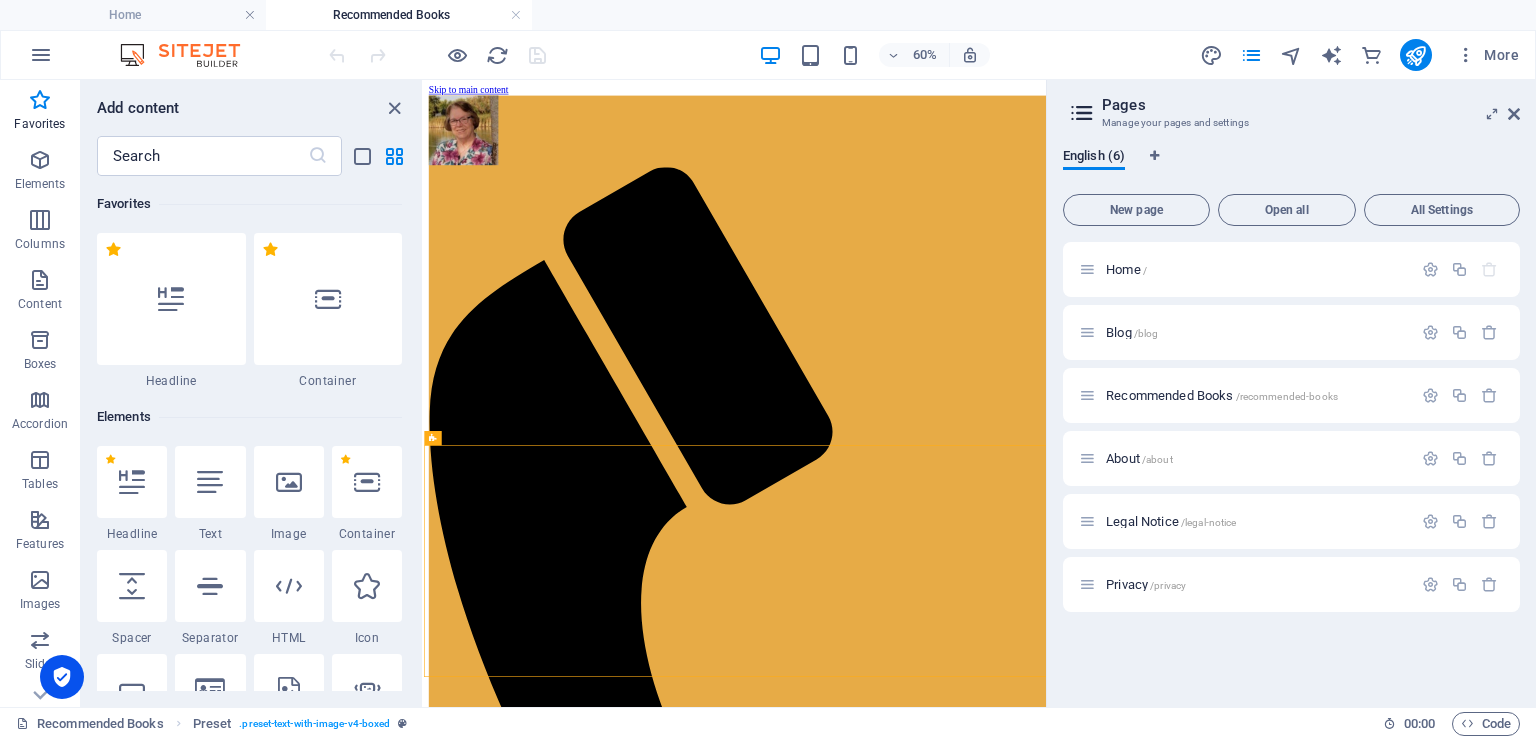 drag, startPoint x: 419, startPoint y: 231, endPoint x: 2, endPoint y: 175, distance: 420.74338 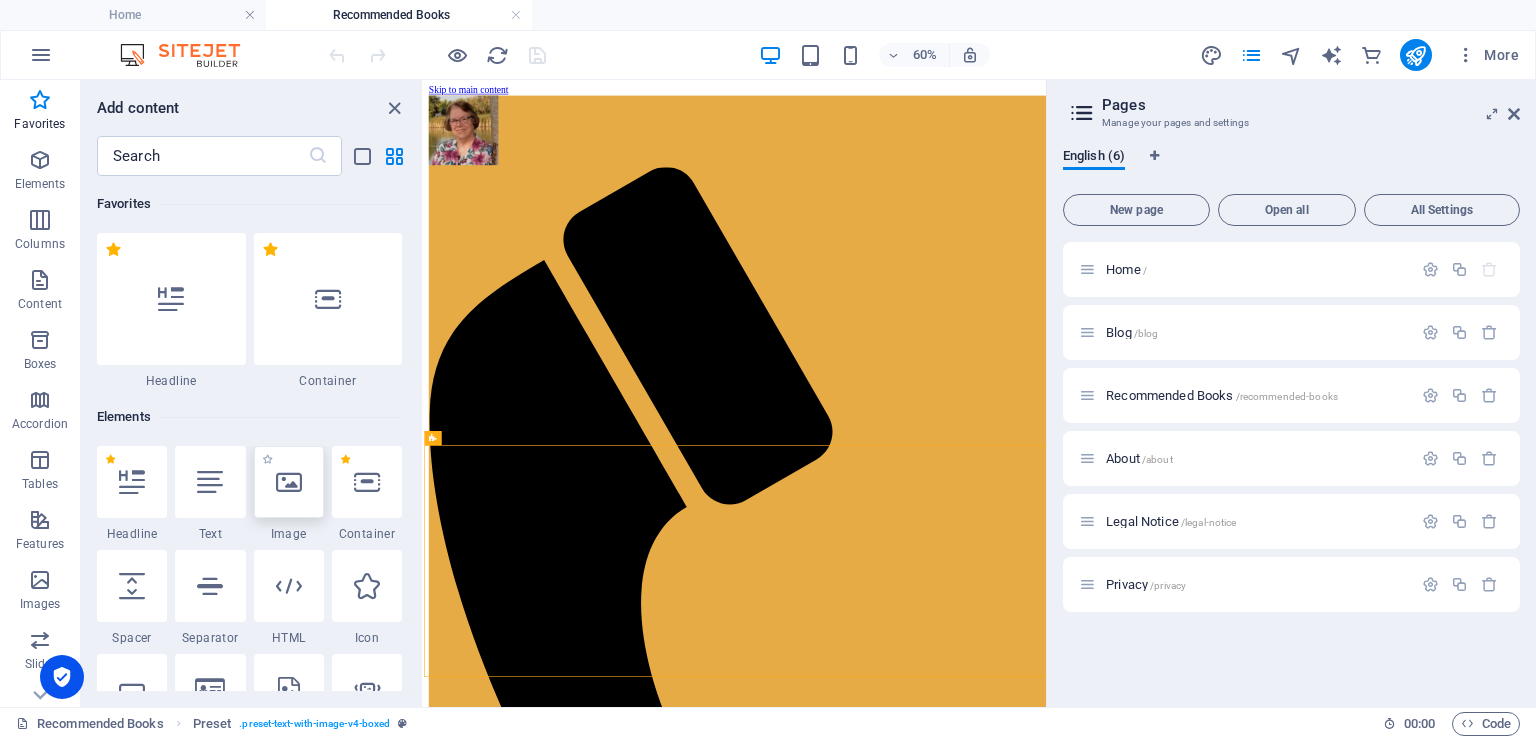 click at bounding box center [289, 482] 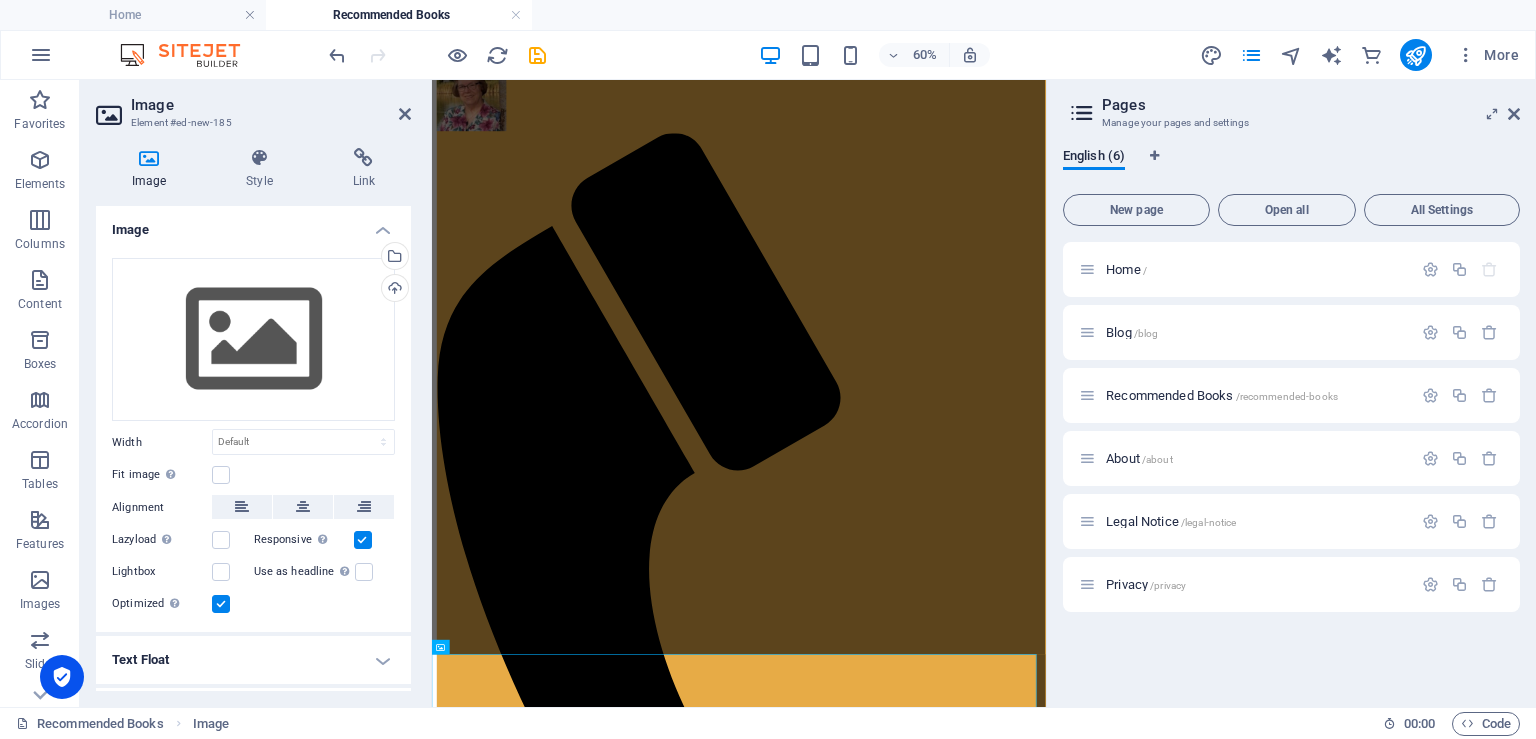 scroll, scrollTop: 77, scrollLeft: 0, axis: vertical 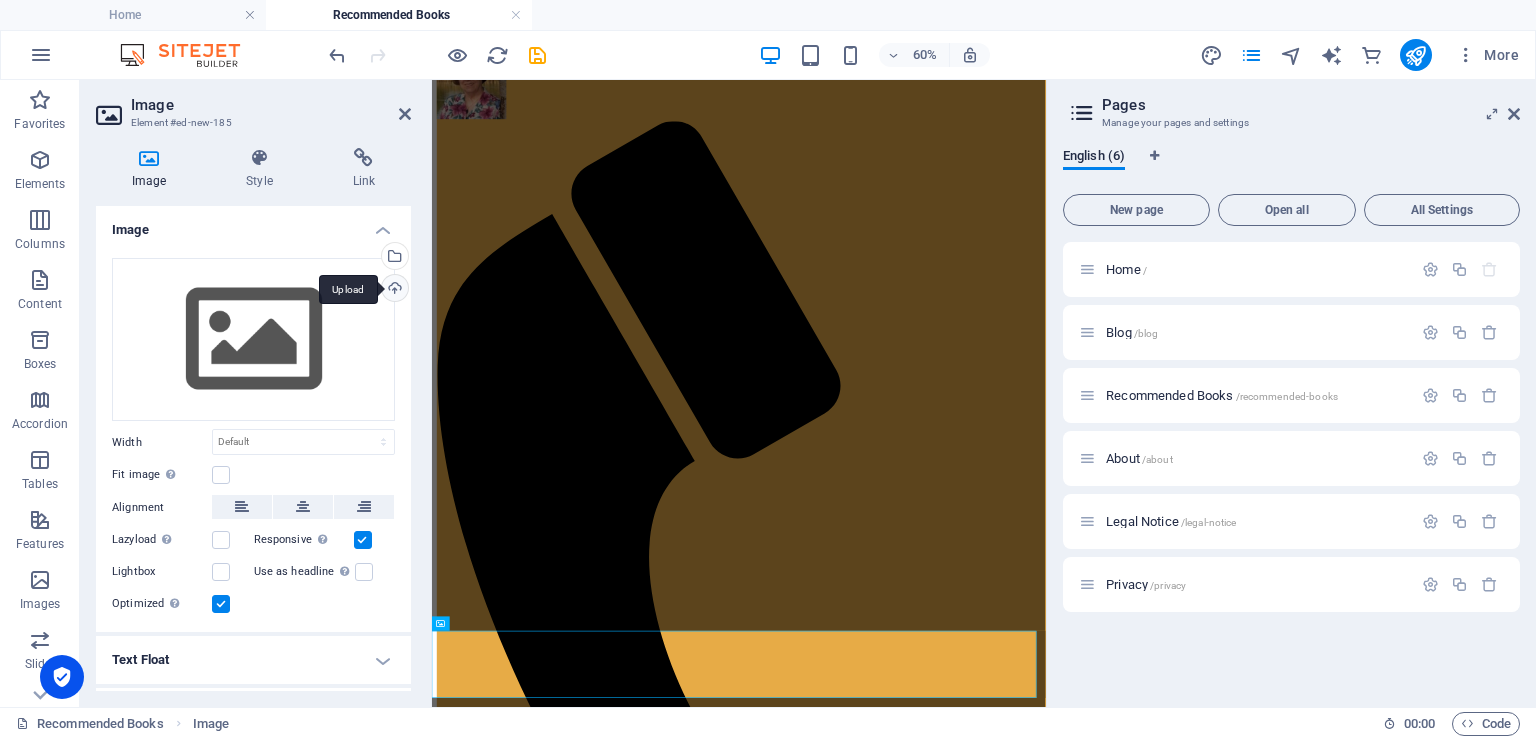 click on "Upload" at bounding box center [393, 290] 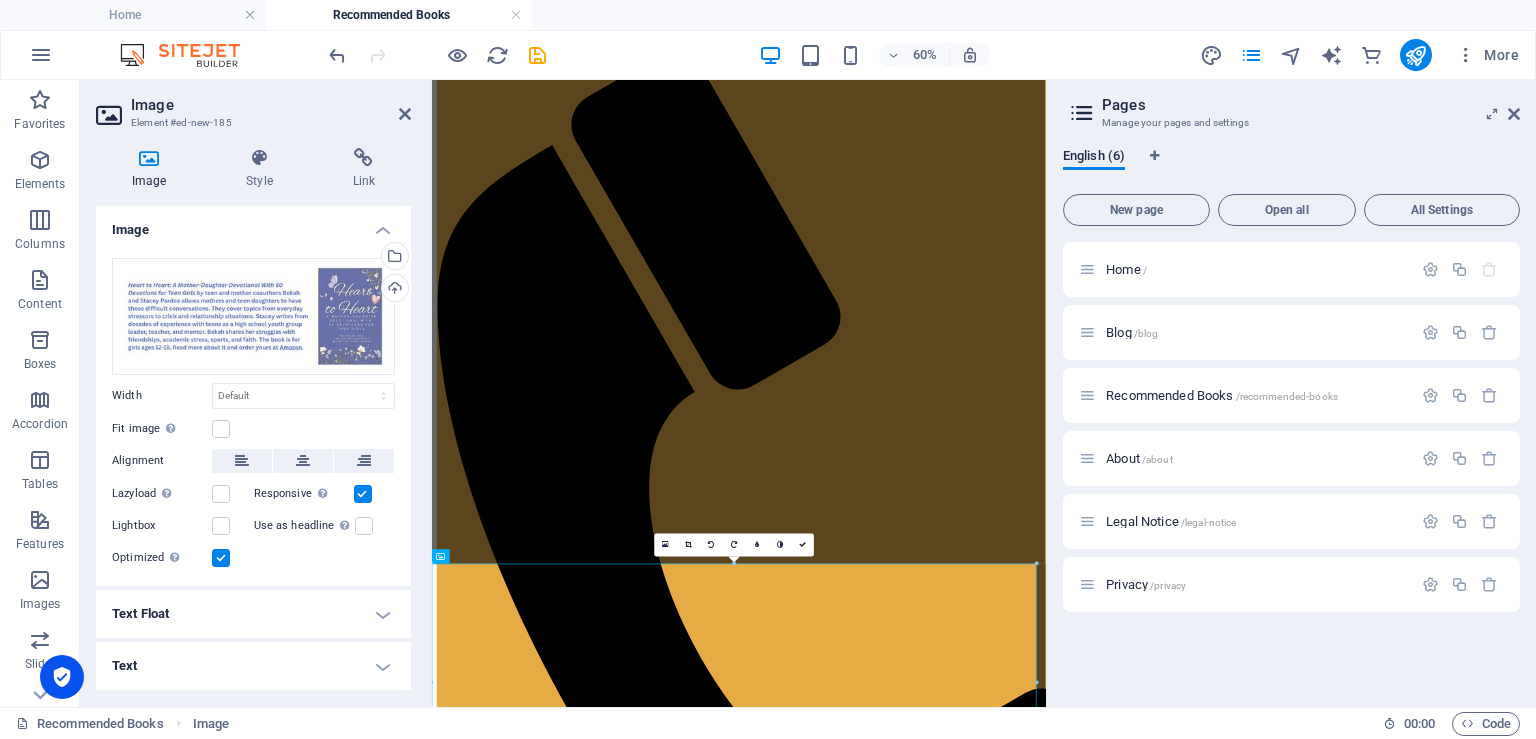 scroll, scrollTop: 197, scrollLeft: 0, axis: vertical 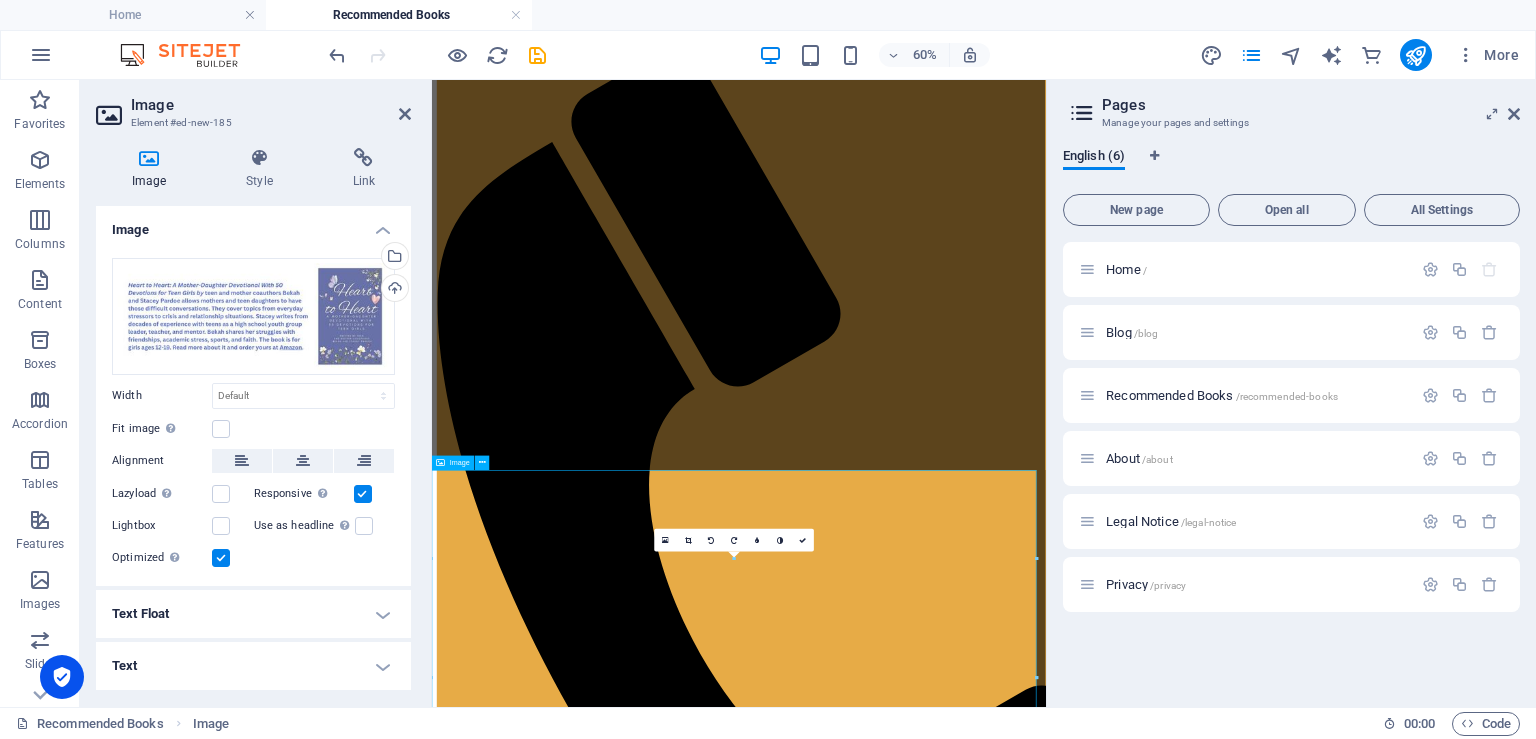 click at bounding box center (943, 3085) 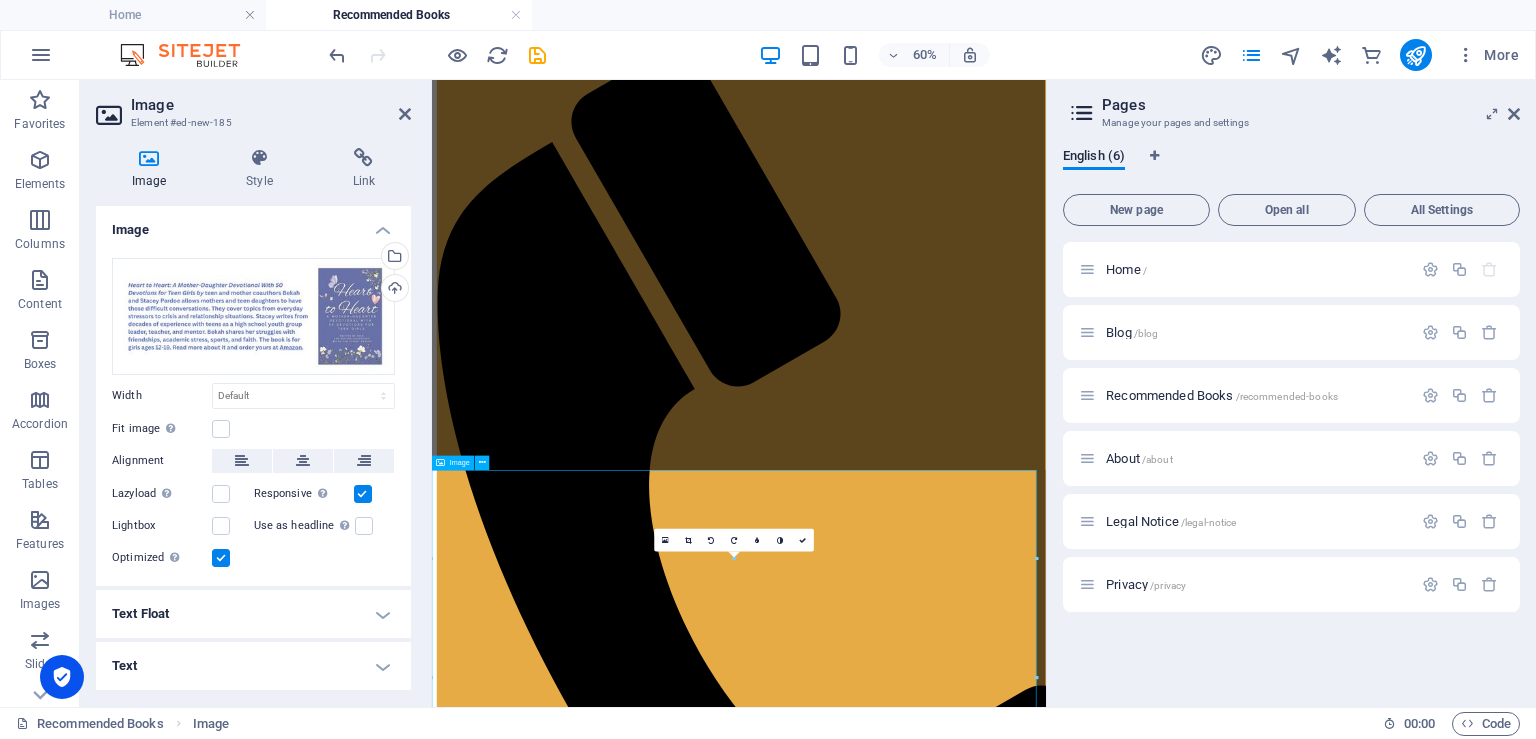 click at bounding box center [943, 3085] 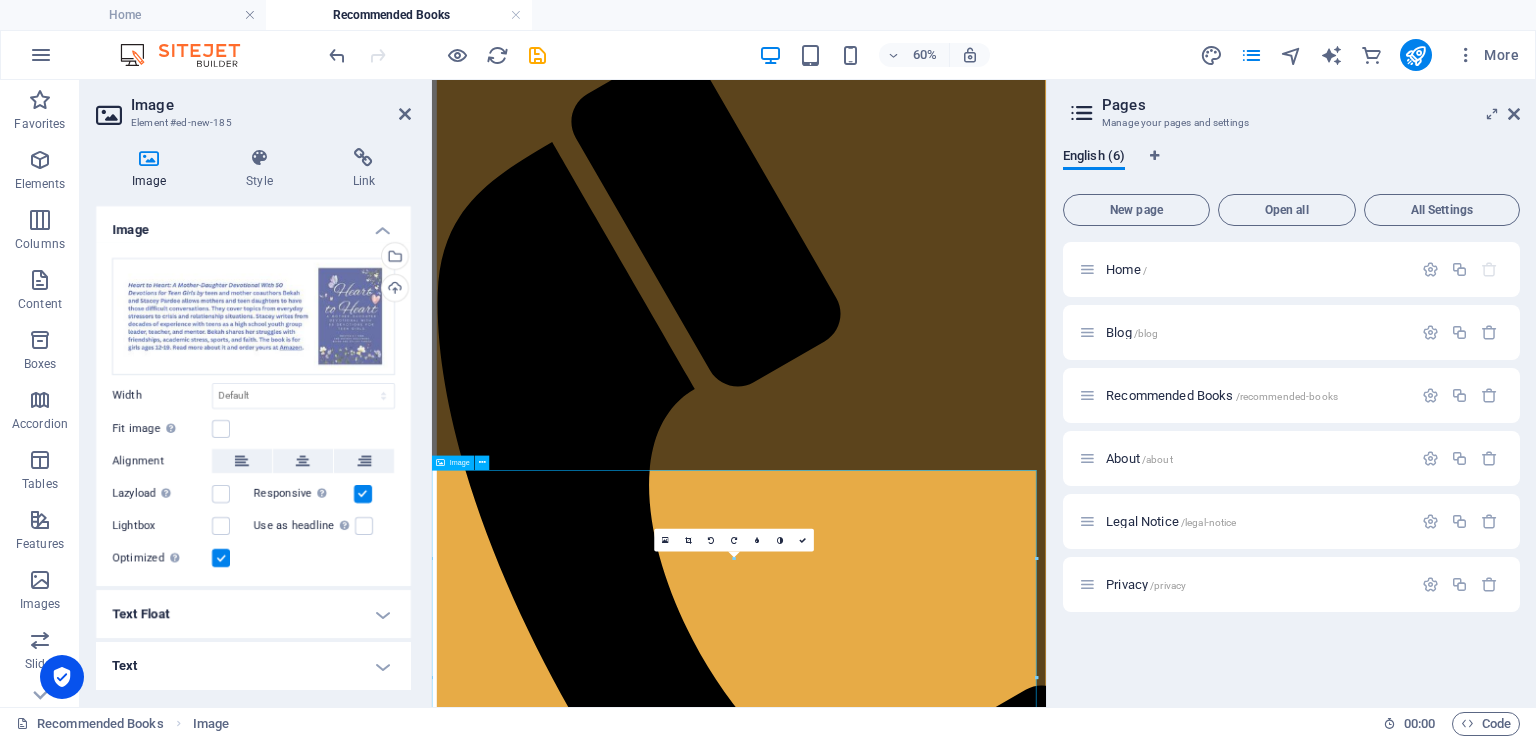 click at bounding box center [943, 3085] 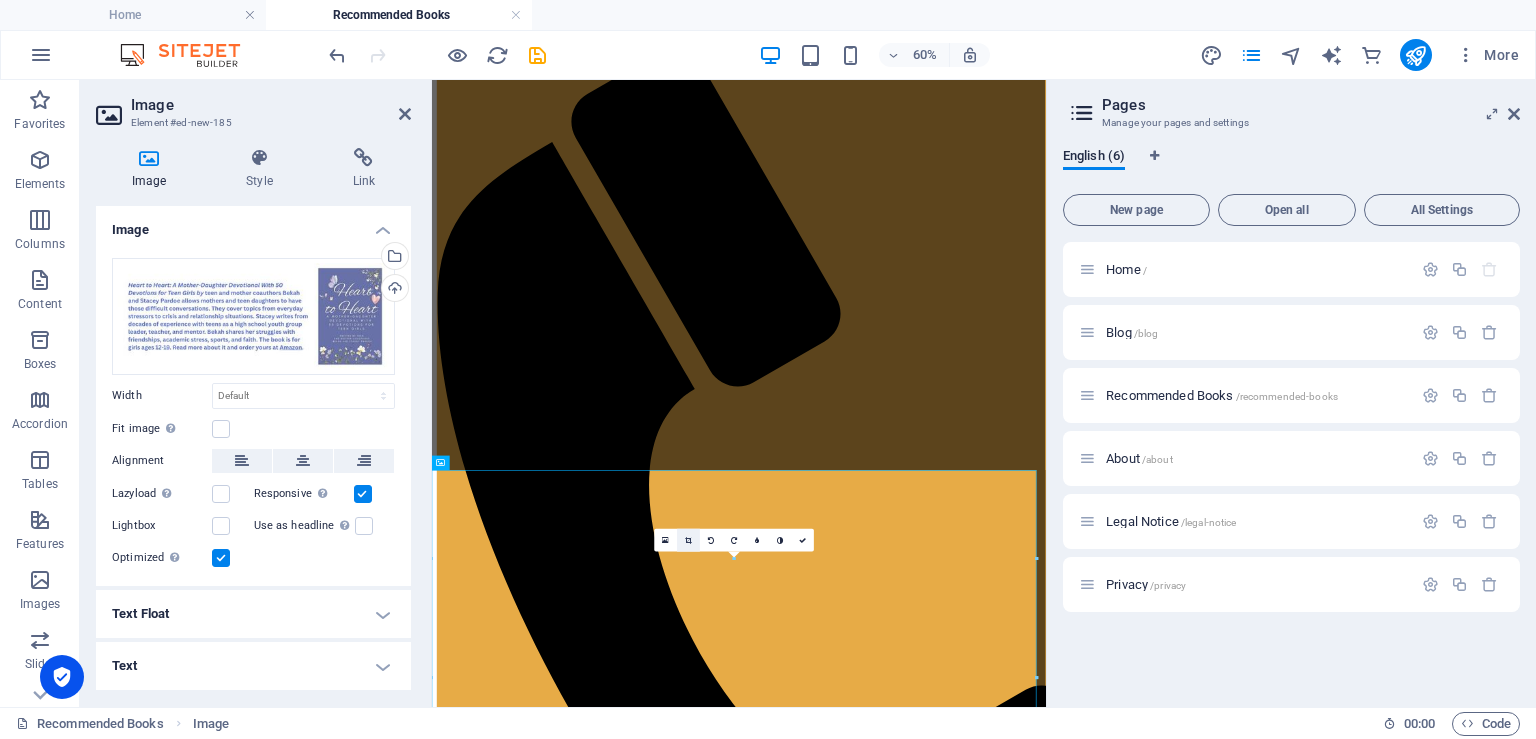 click at bounding box center (688, 540) 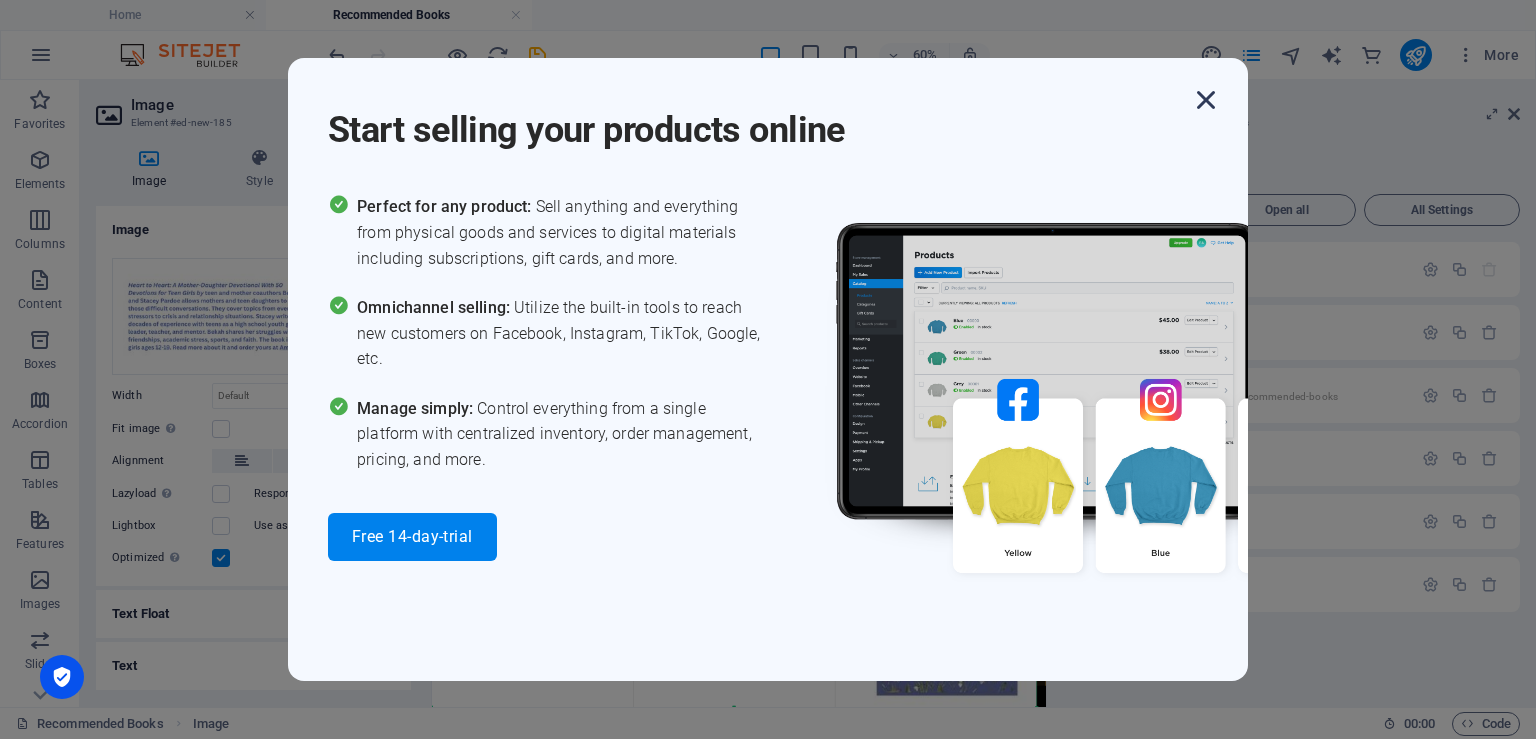 click at bounding box center (1206, 100) 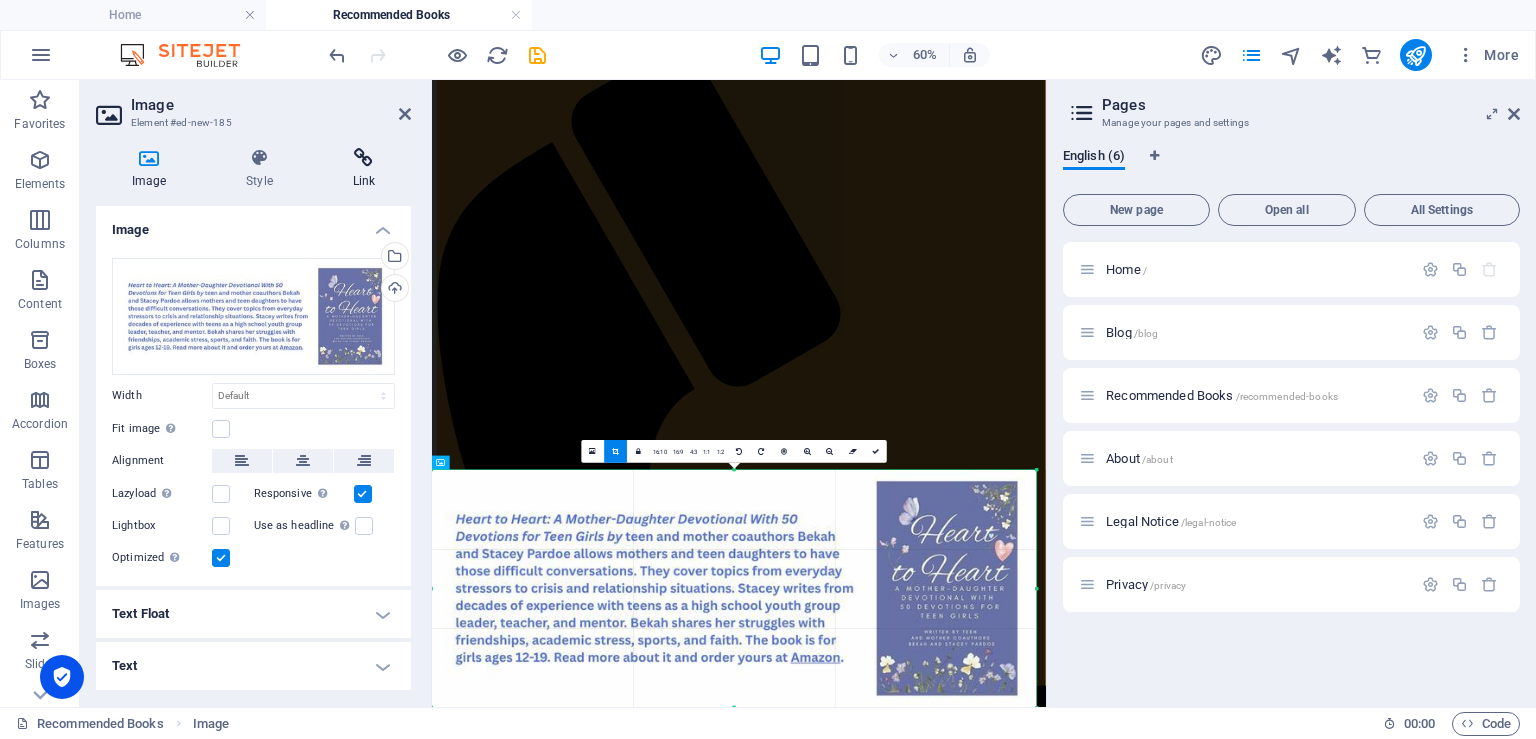click at bounding box center [364, 158] 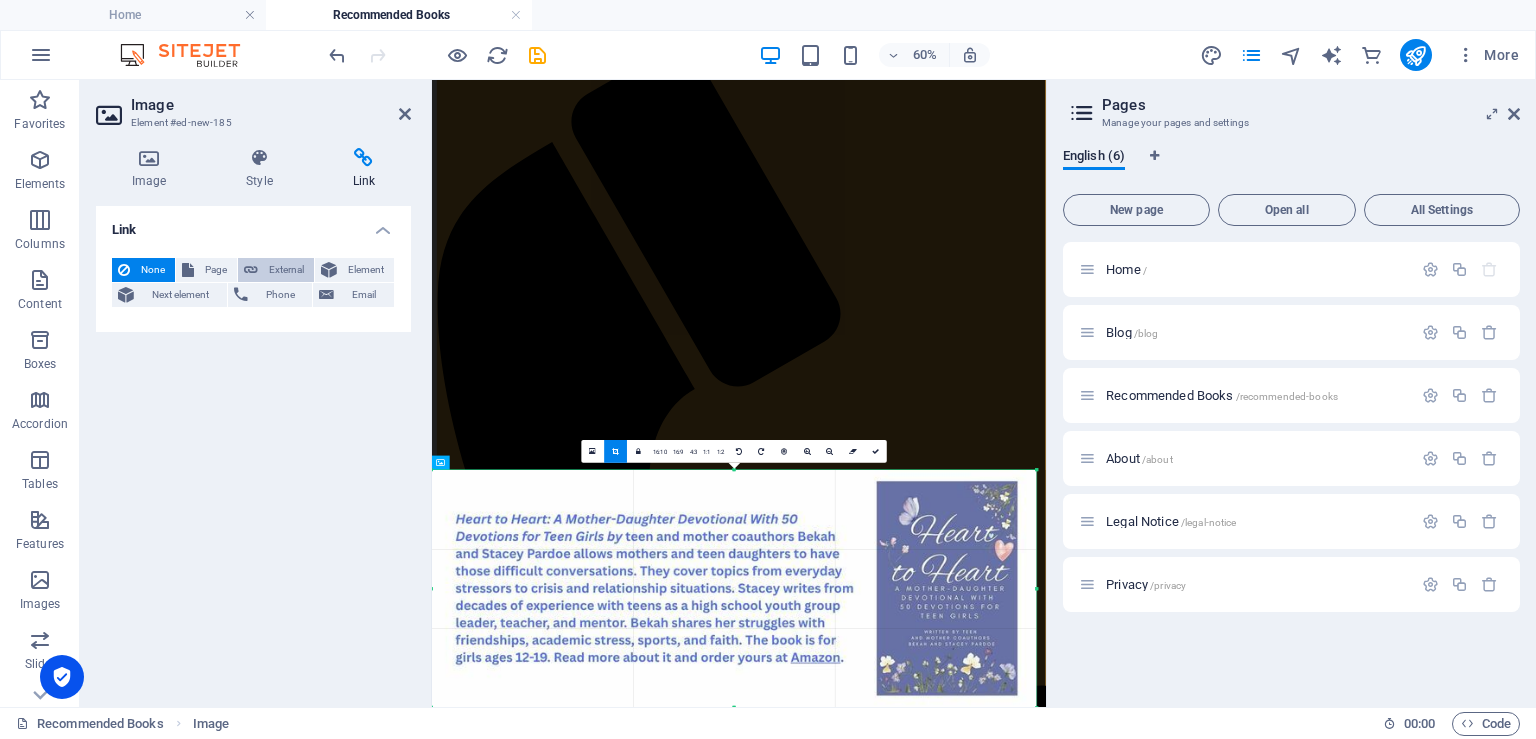 click on "External" at bounding box center (286, 270) 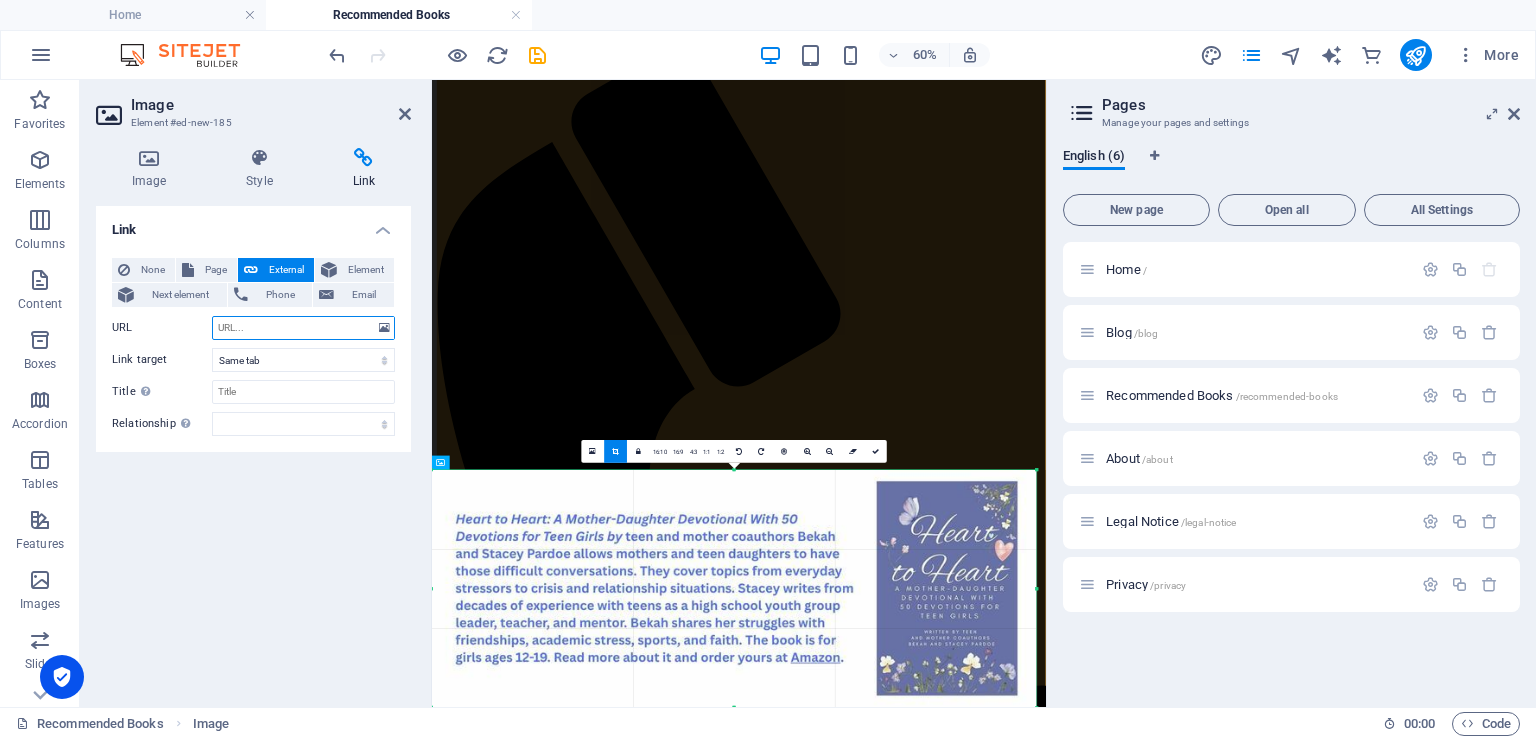 select on "blank" 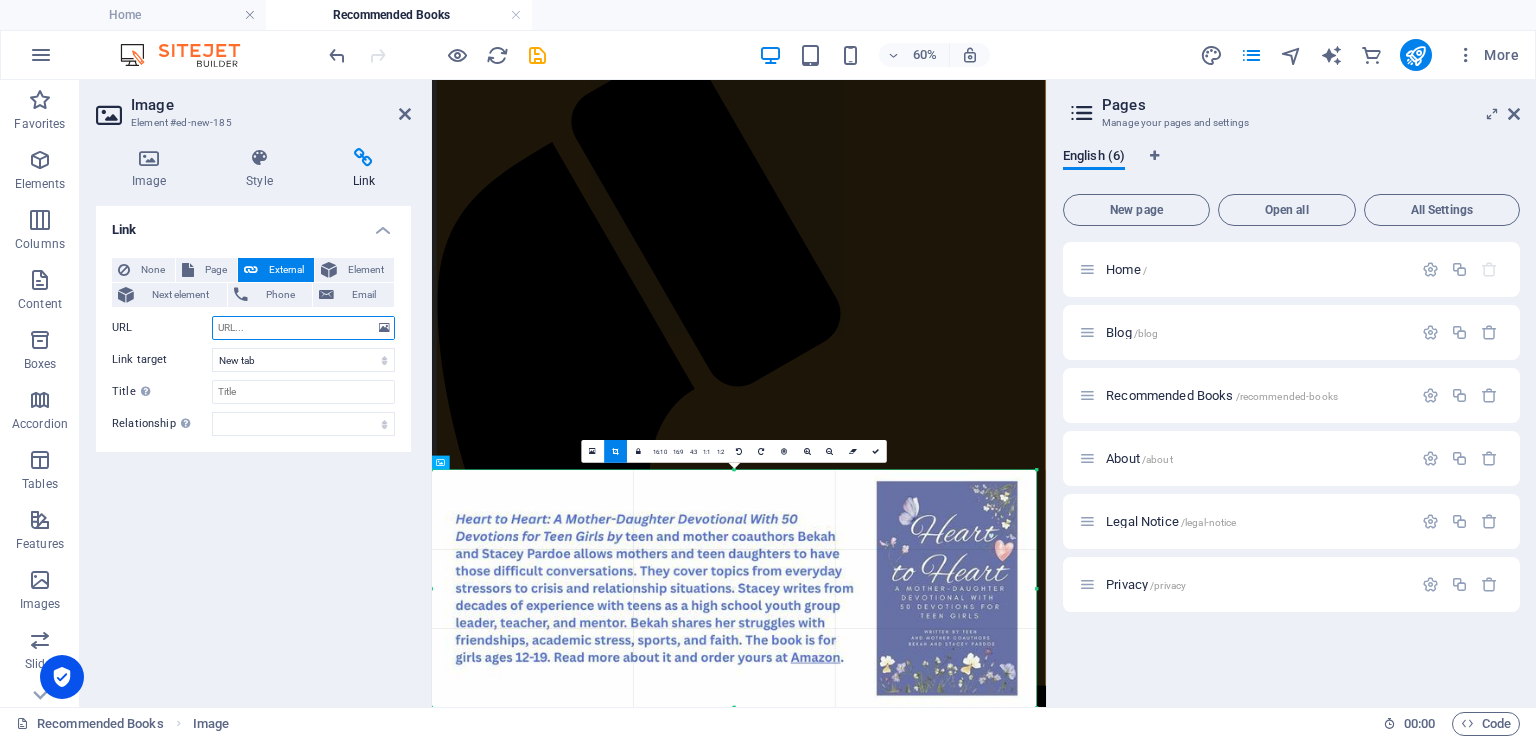 paste on "[URL][DOMAIN_NAME]" 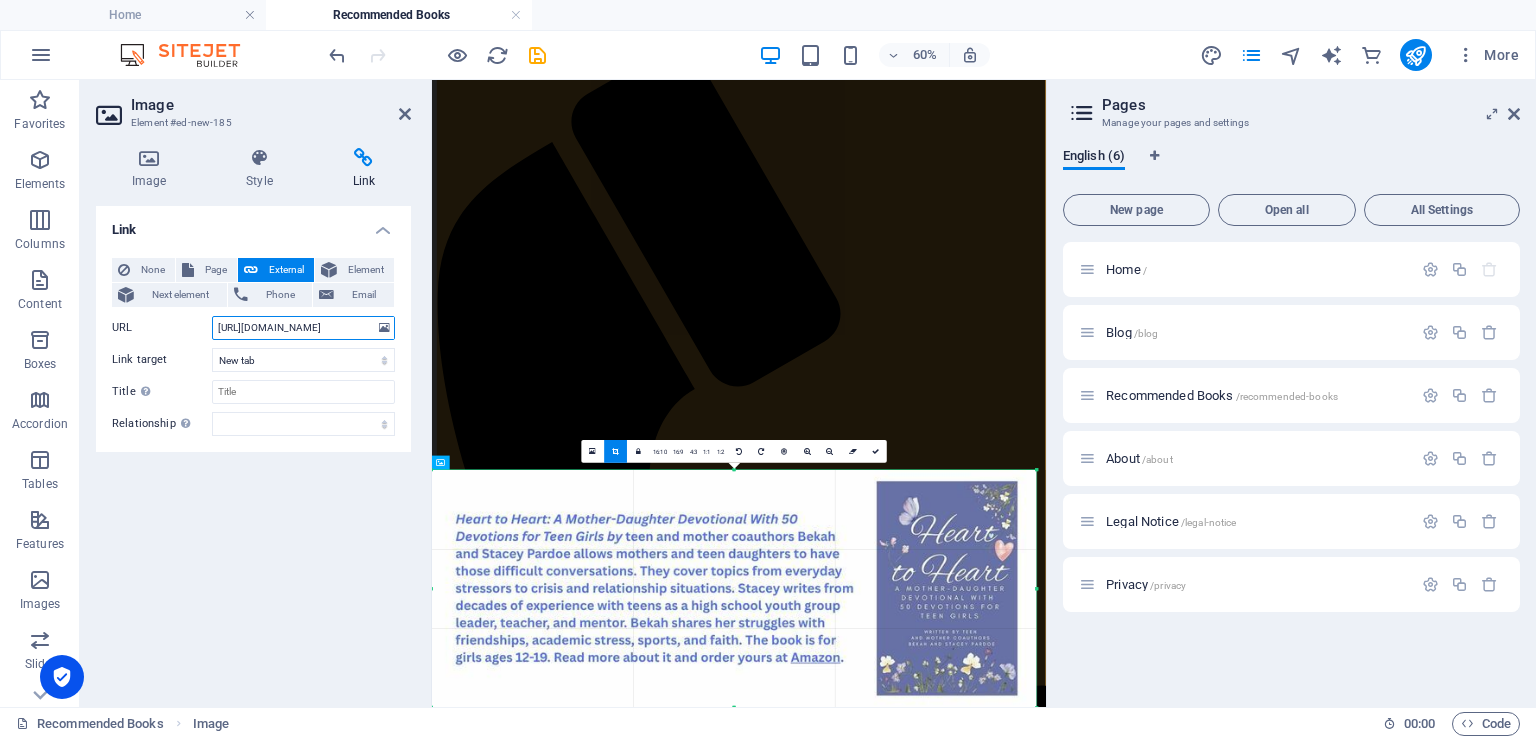 scroll, scrollTop: 0, scrollLeft: 271, axis: horizontal 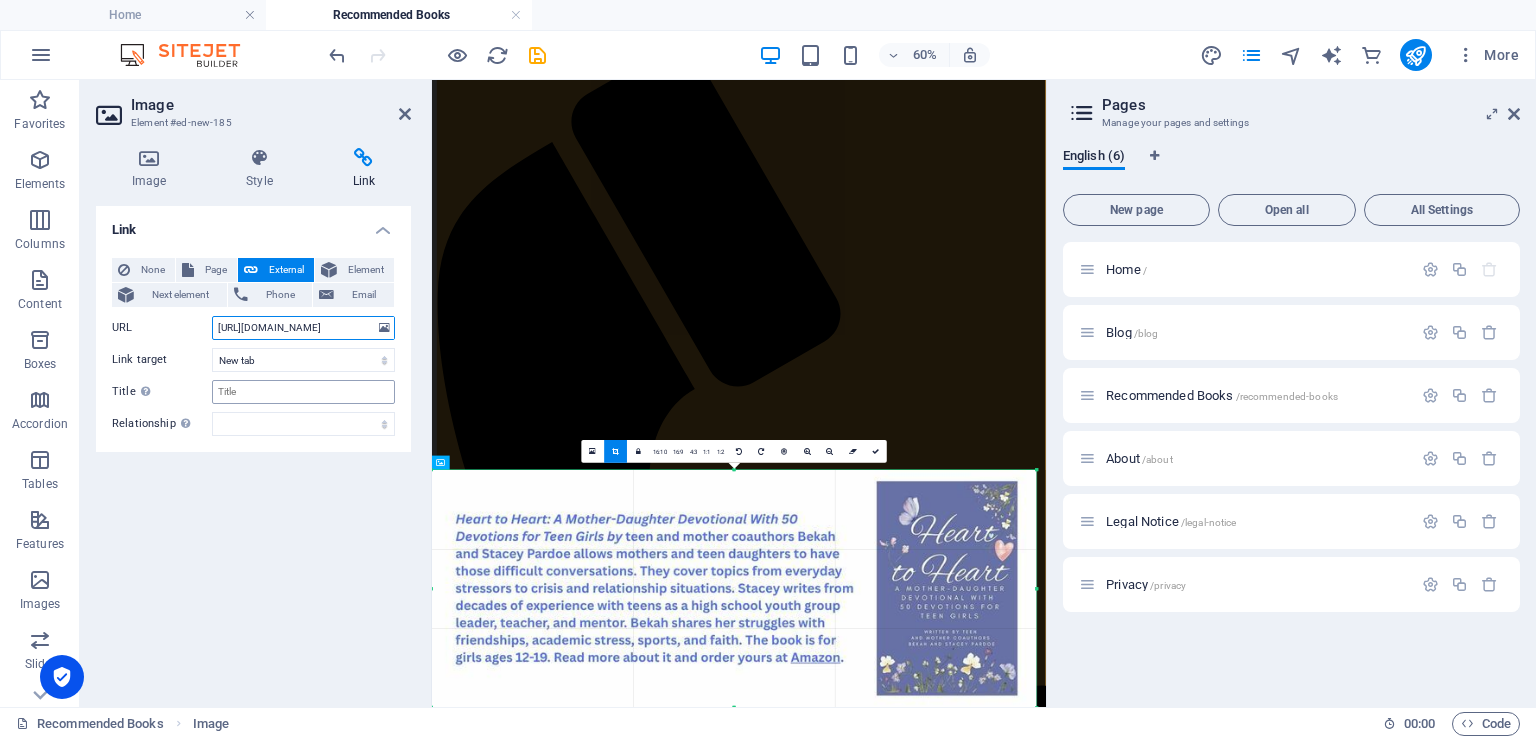 type on "[URL][DOMAIN_NAME]" 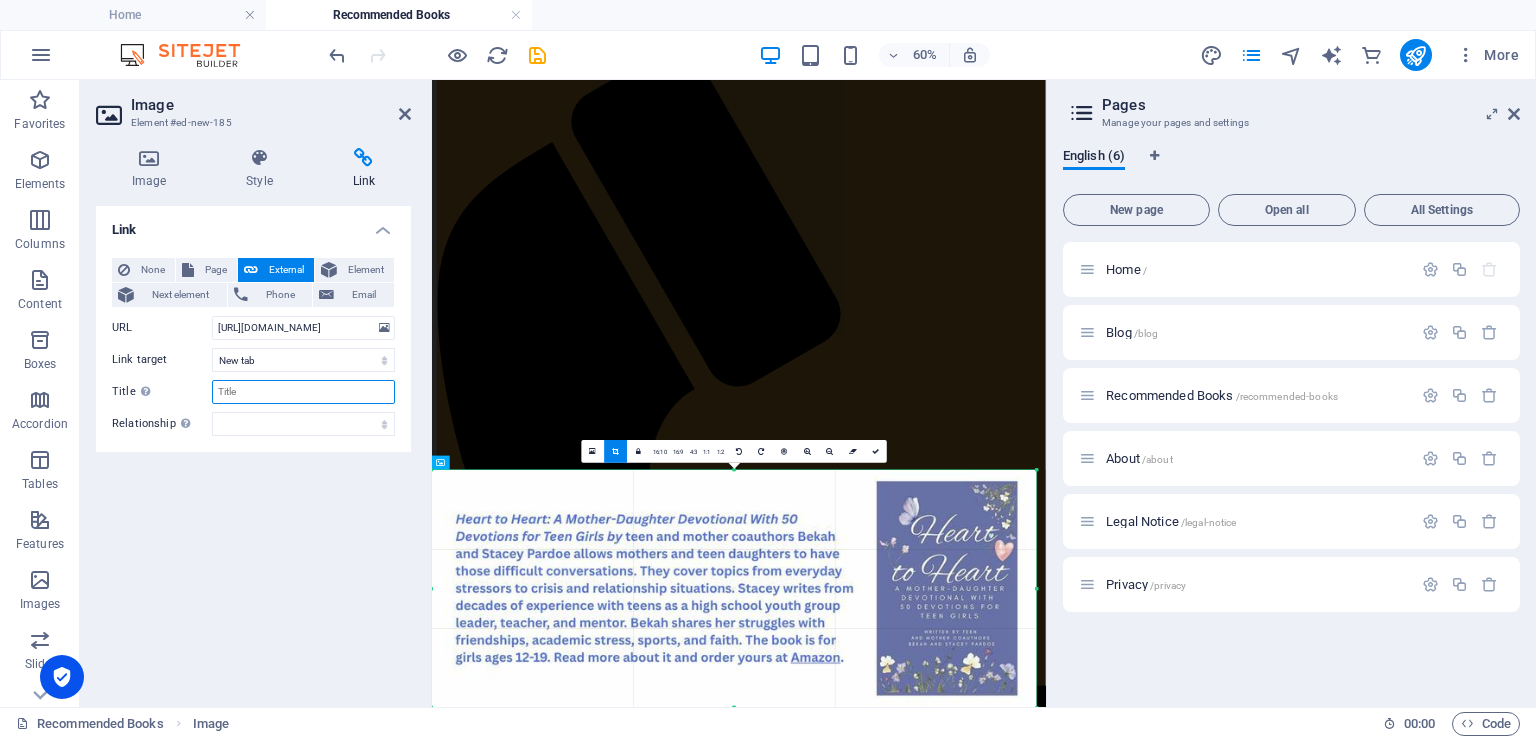 scroll, scrollTop: 0, scrollLeft: 0, axis: both 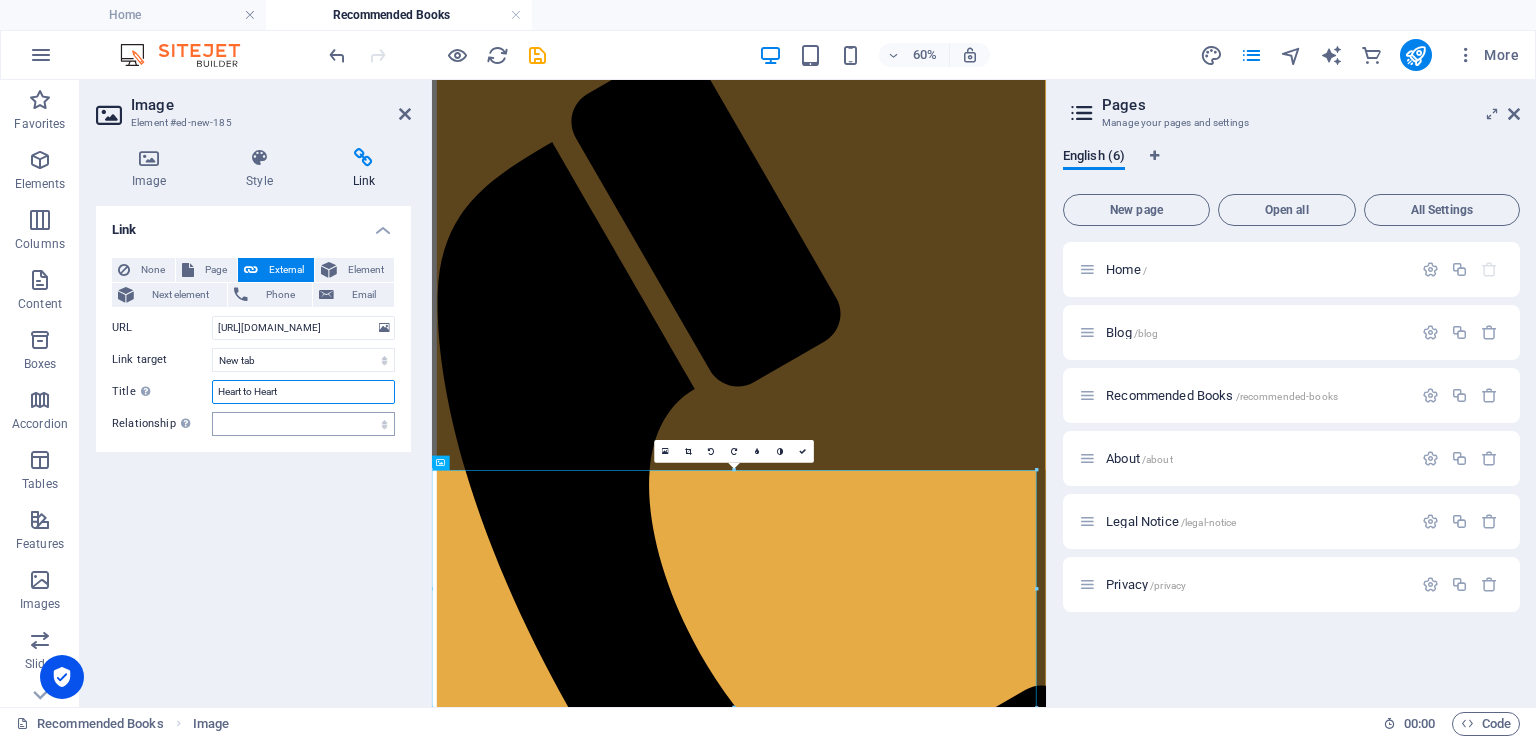 type on "Heart to Heart" 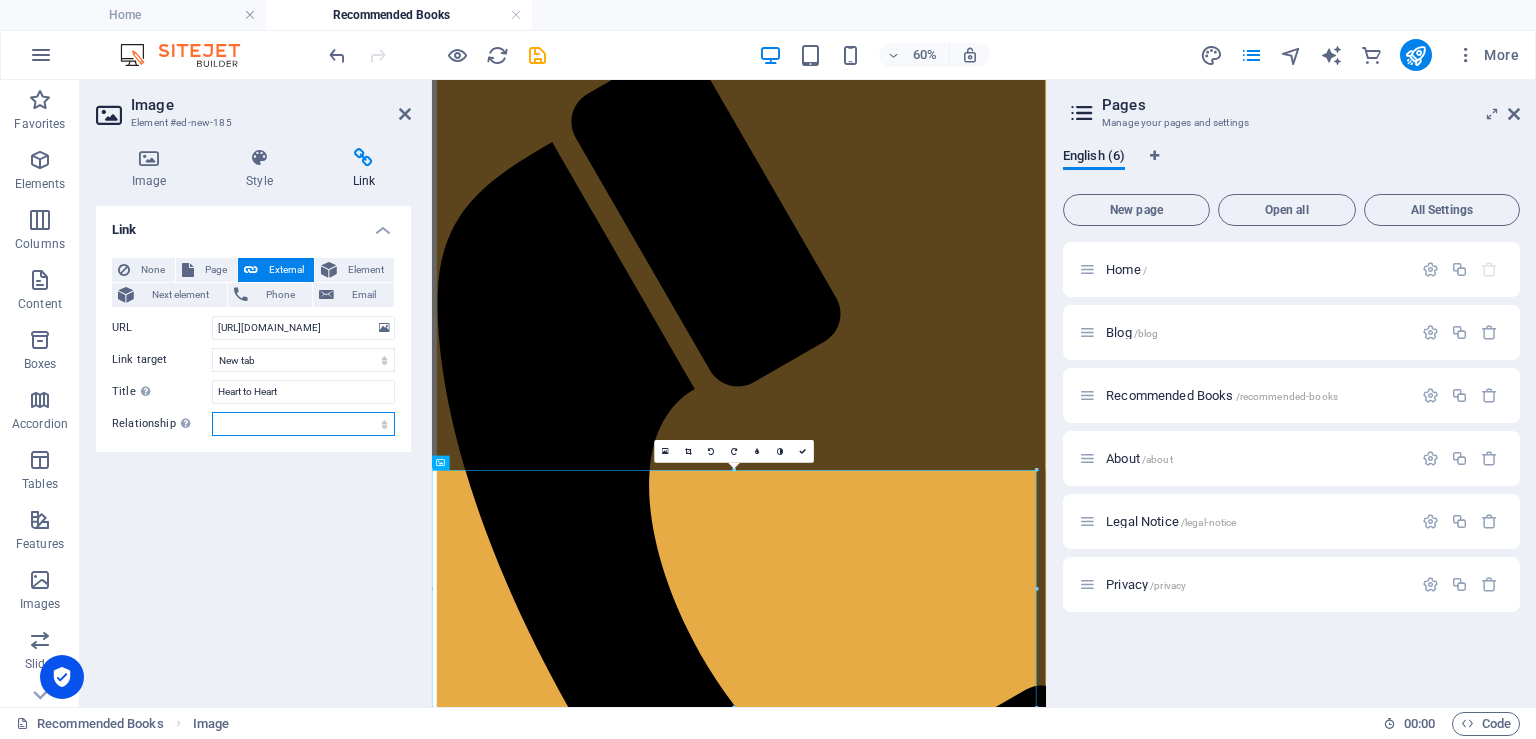 click on "alternate author bookmark external help license next nofollow noreferrer noopener prev search tag" at bounding box center [303, 424] 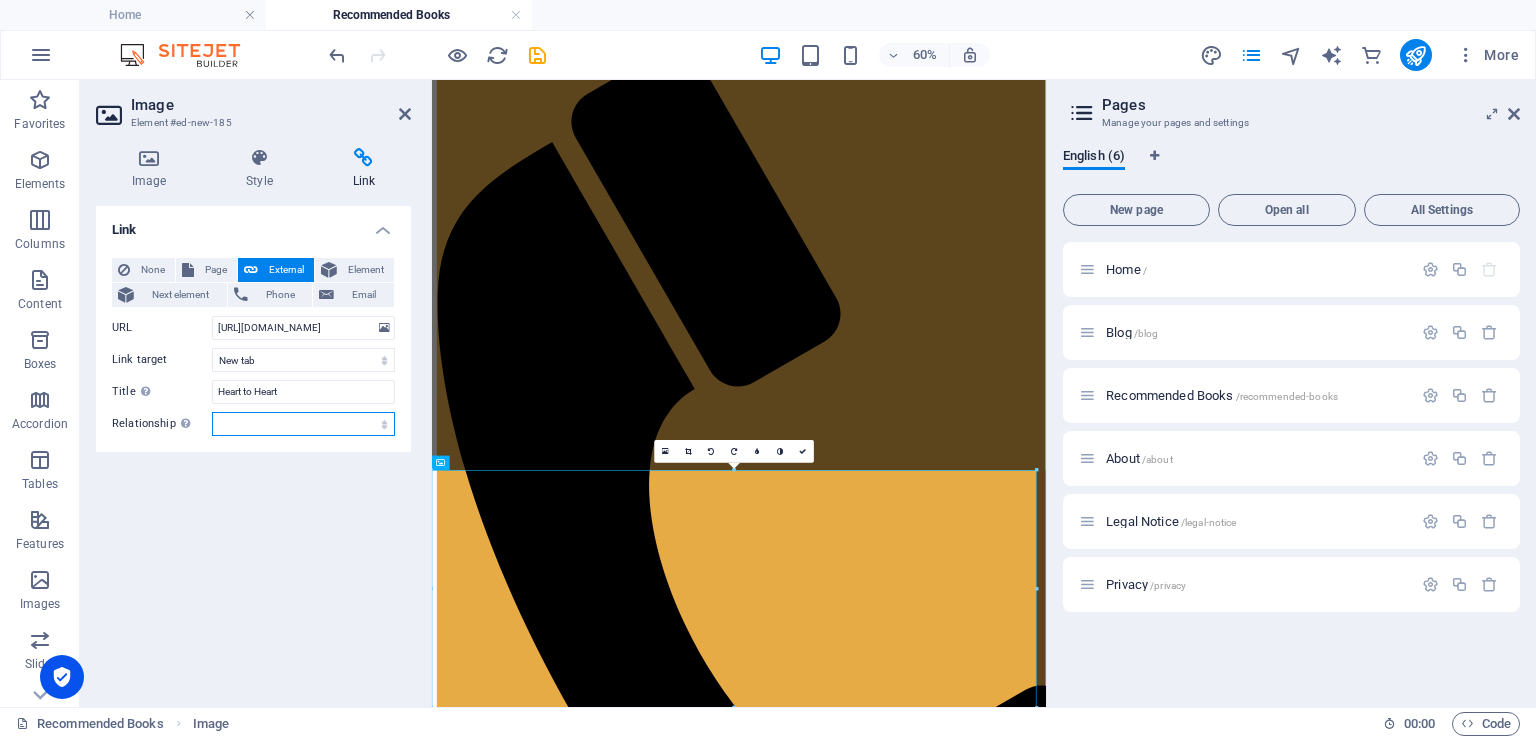 select on "bookmark" 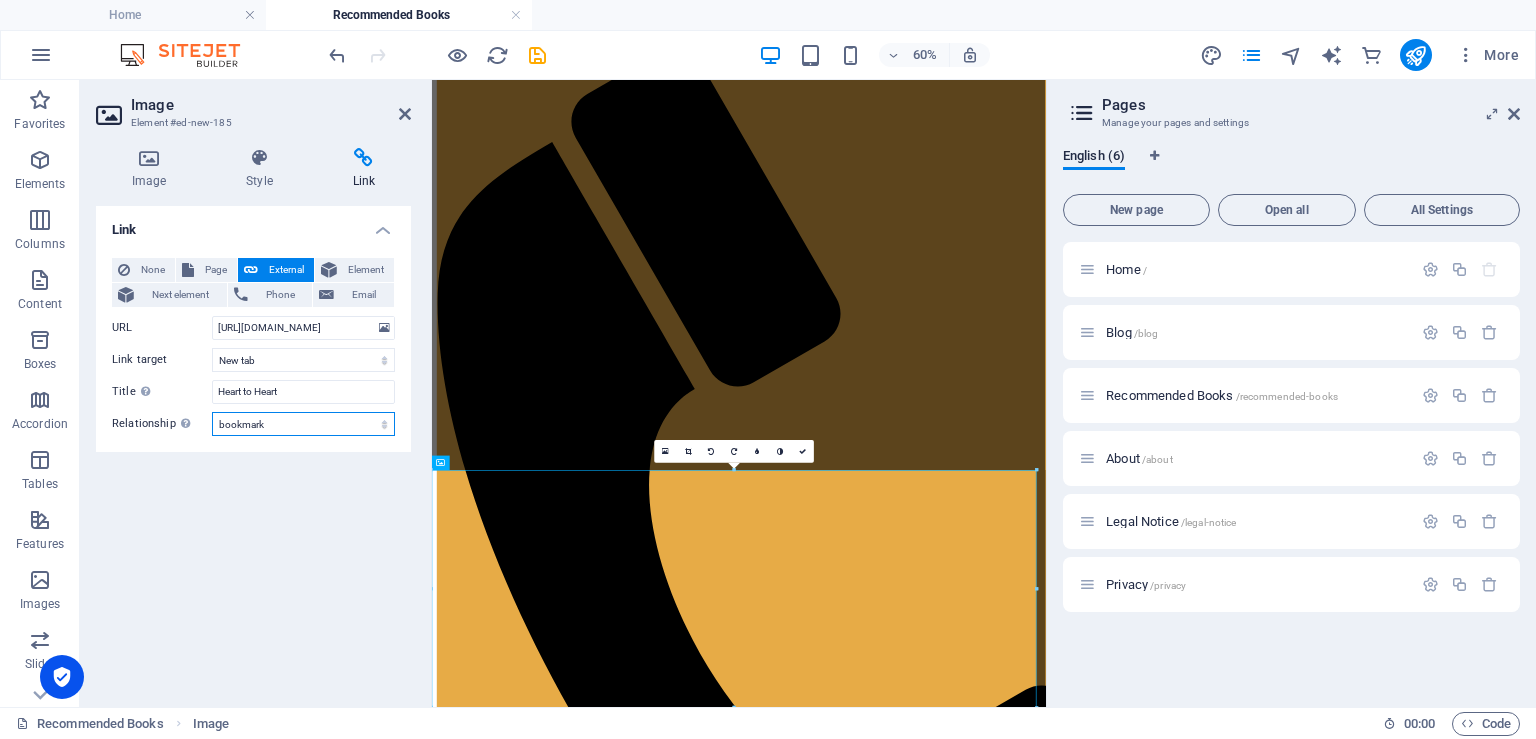 click on "alternate author bookmark external help license next nofollow noreferrer noopener prev search tag" at bounding box center (303, 424) 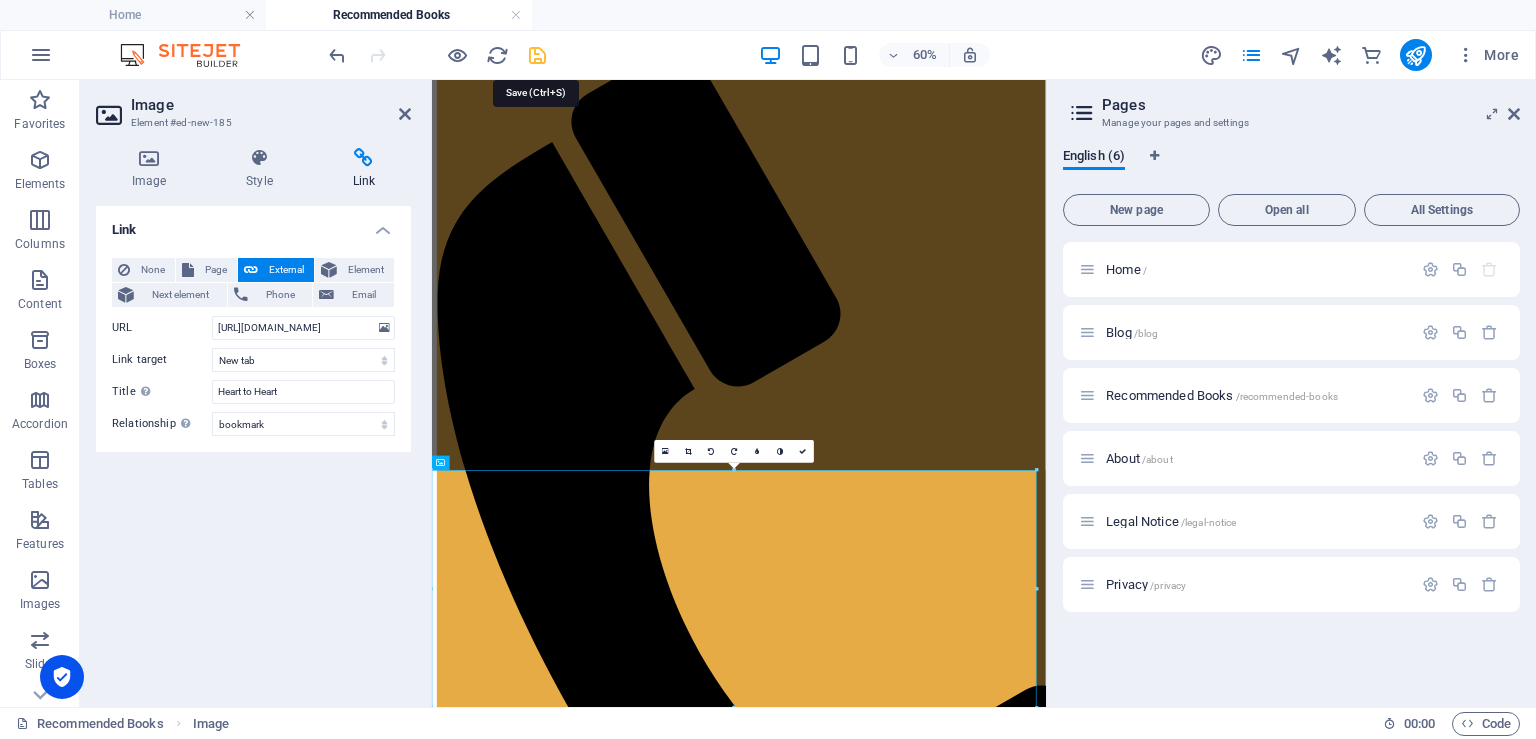click at bounding box center (537, 55) 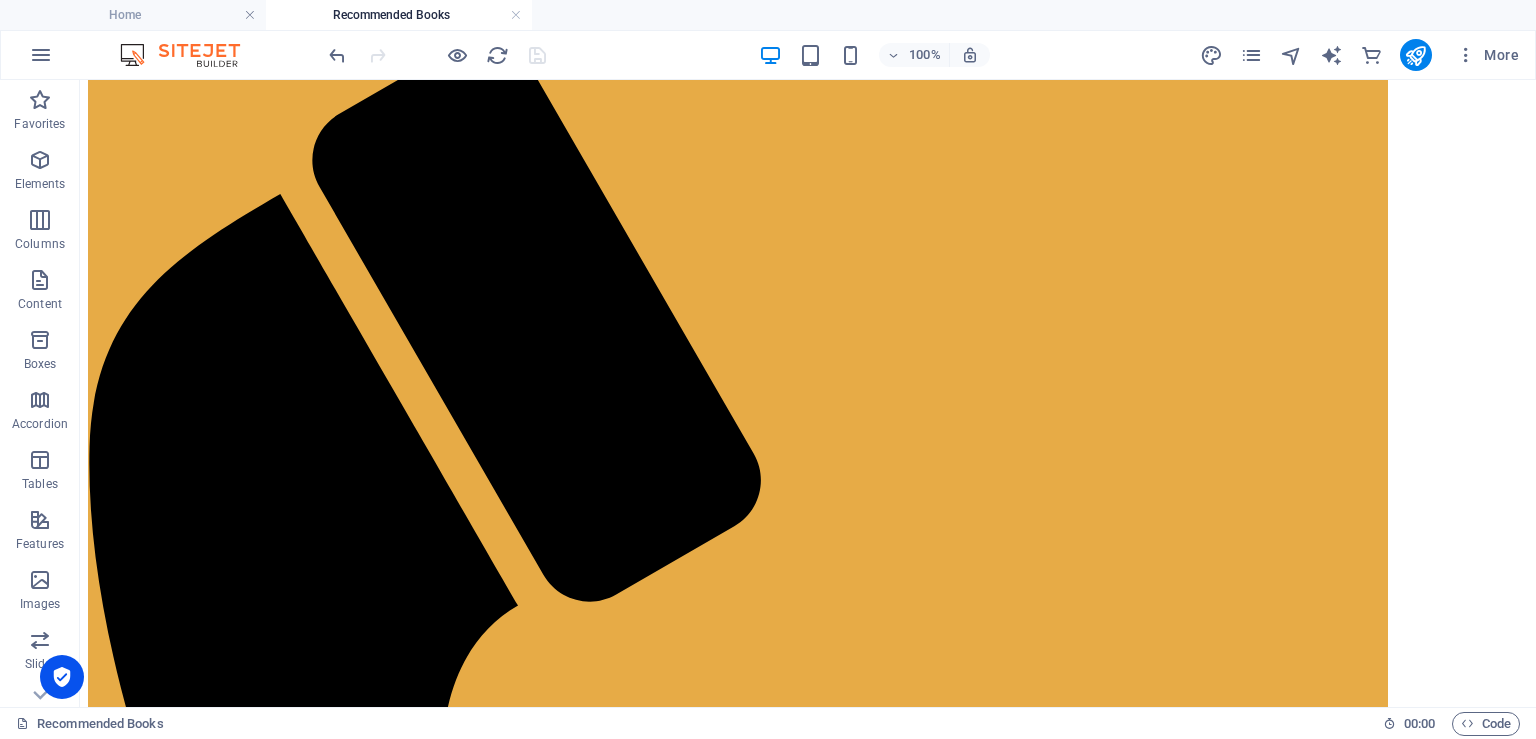 scroll, scrollTop: 188, scrollLeft: 0, axis: vertical 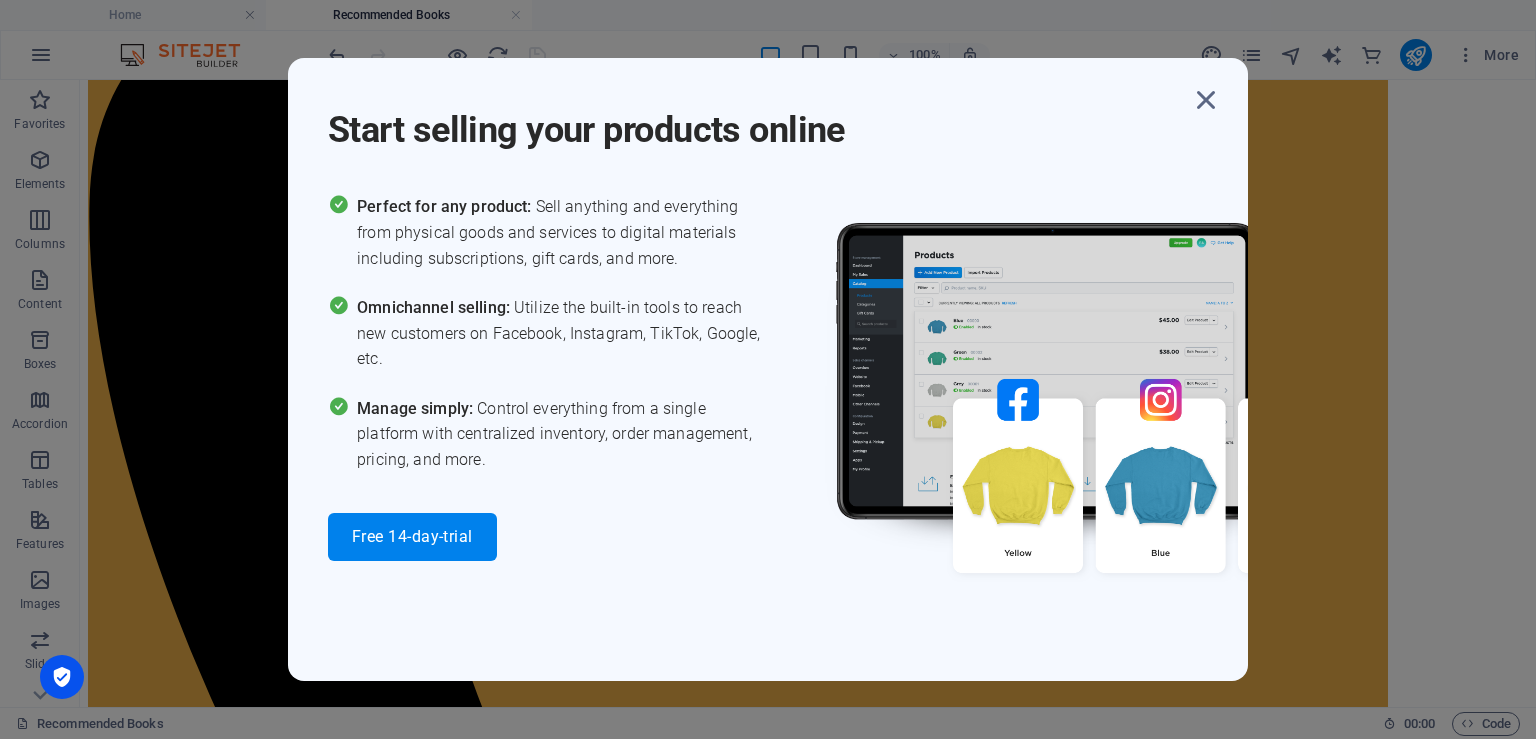 drag, startPoint x: 1526, startPoint y: 347, endPoint x: 1615, endPoint y: 531, distance: 204.39423 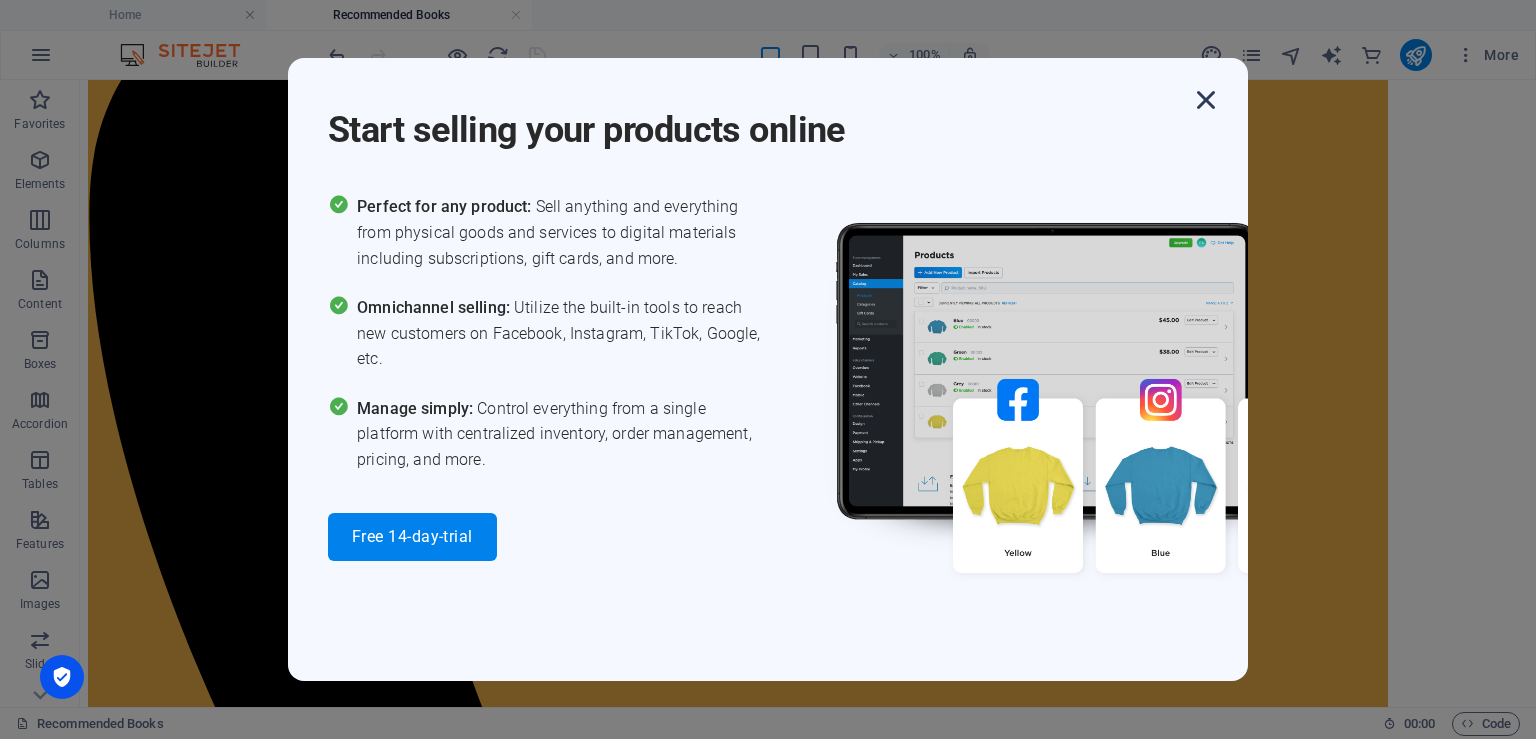 click at bounding box center [1206, 100] 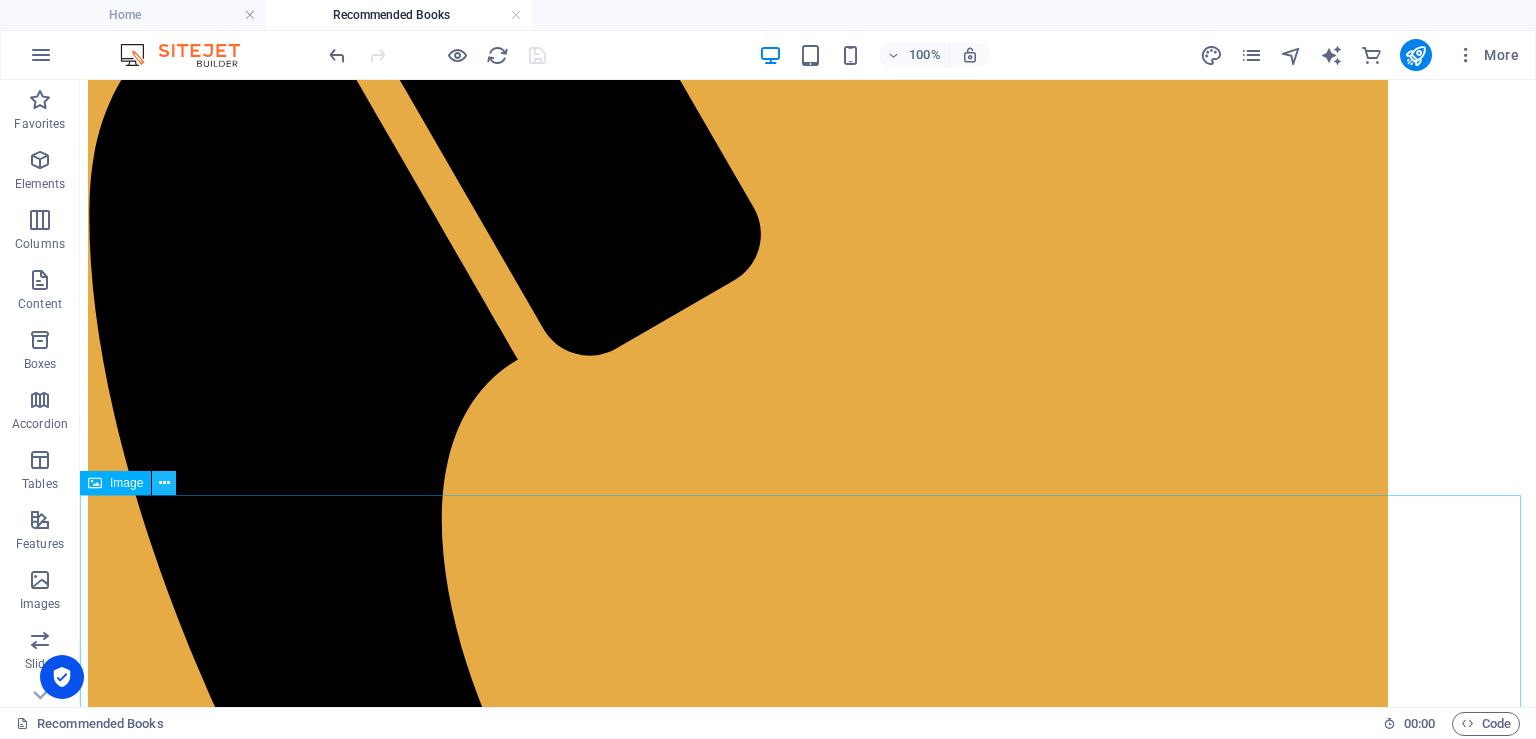 click at bounding box center [164, 483] 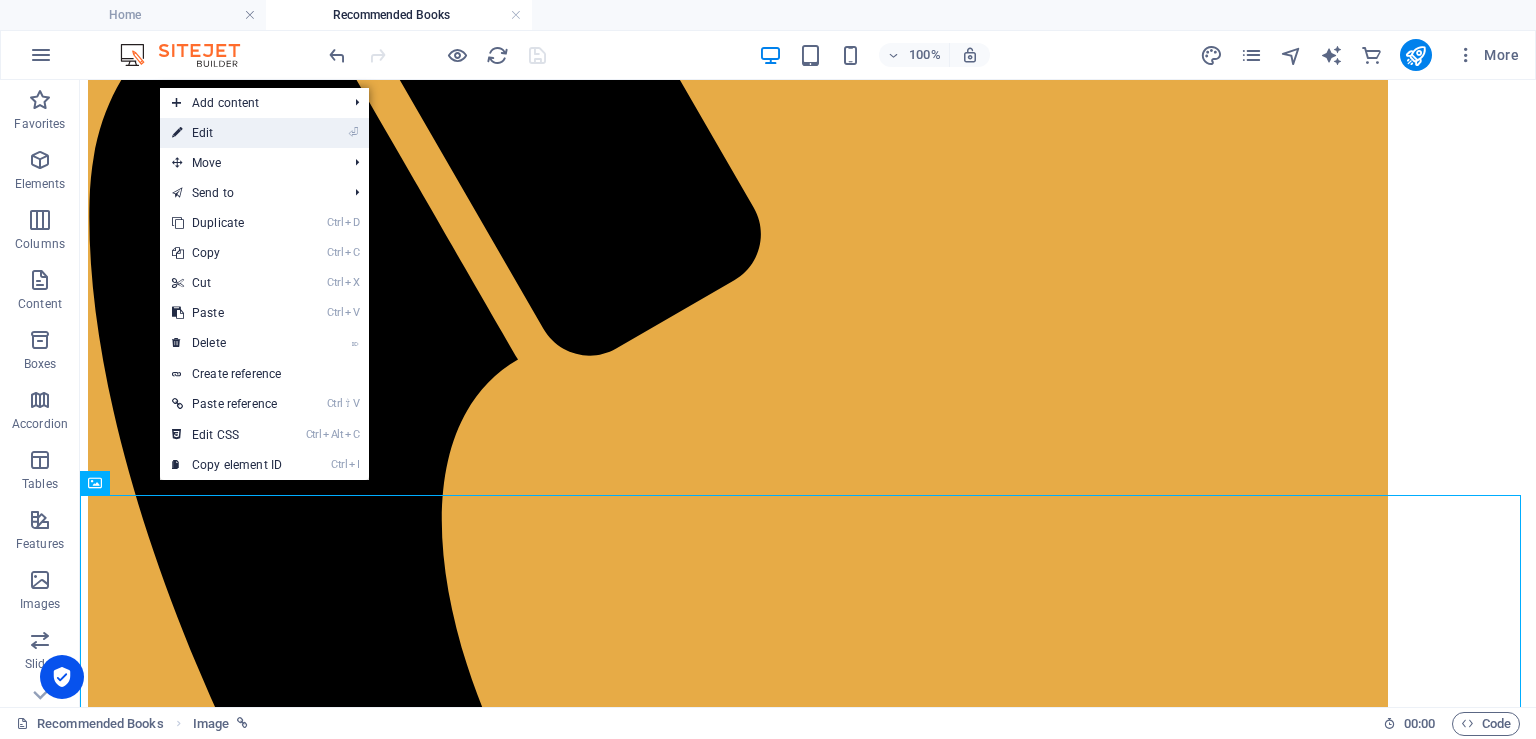 click on "⏎  Edit" at bounding box center (227, 133) 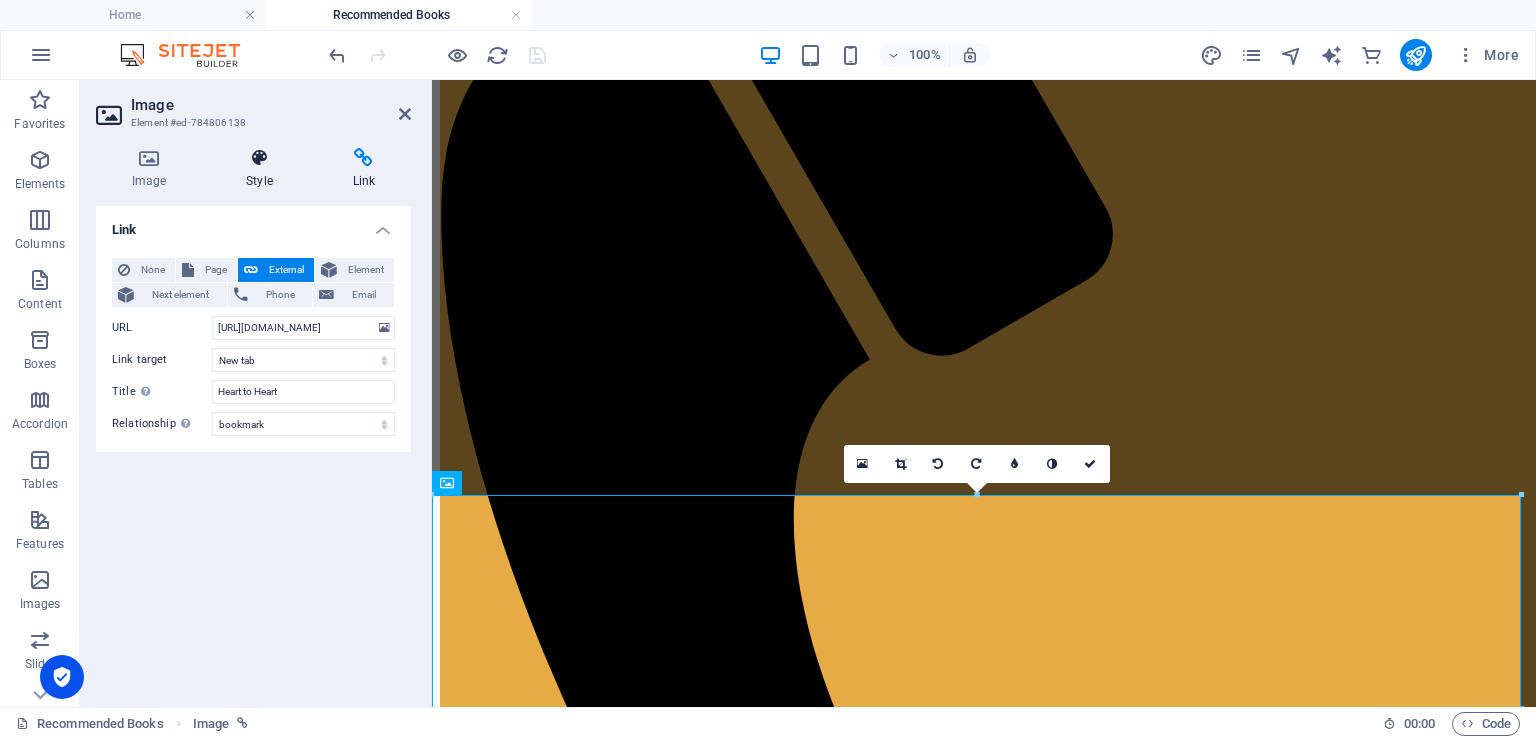 click at bounding box center [259, 158] 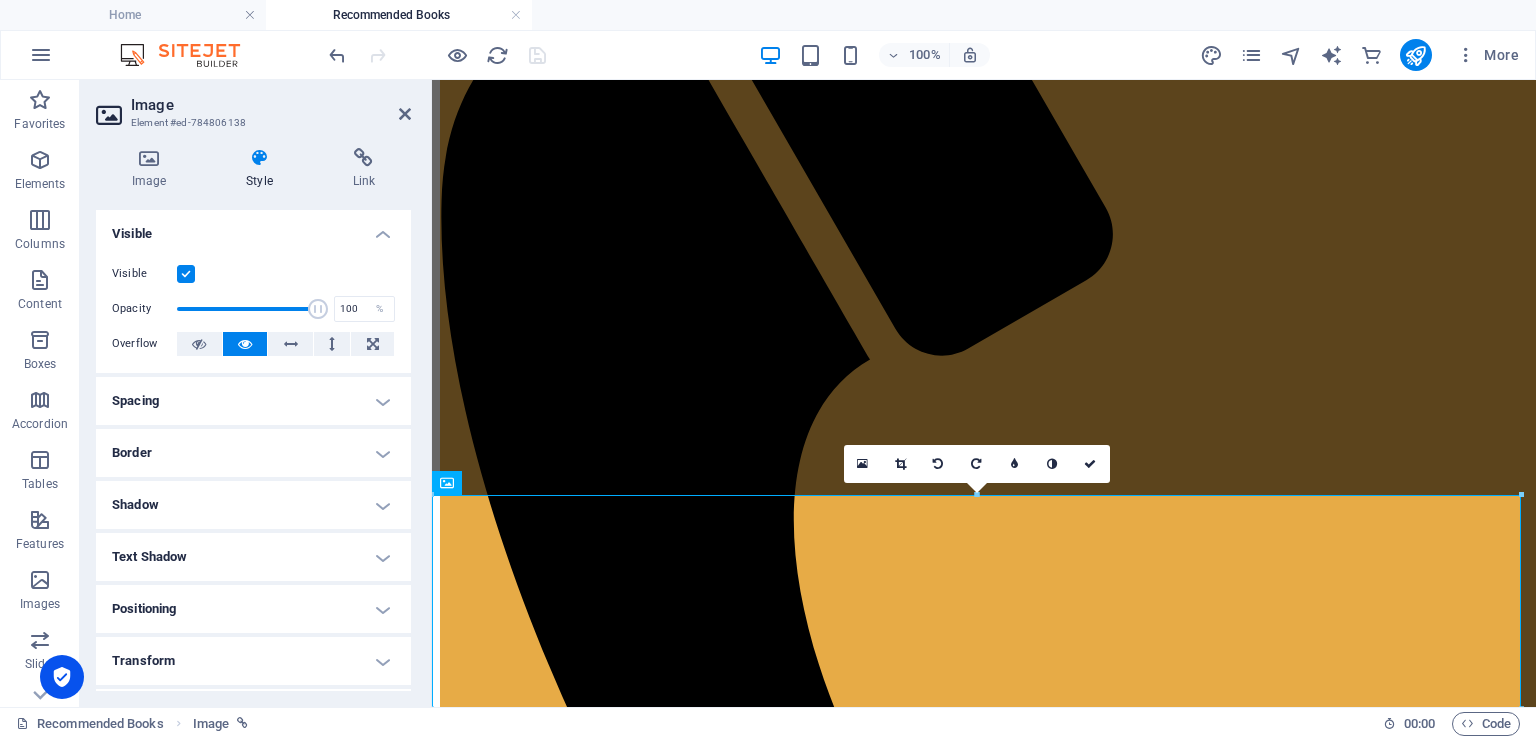 click on "Spacing" at bounding box center [253, 401] 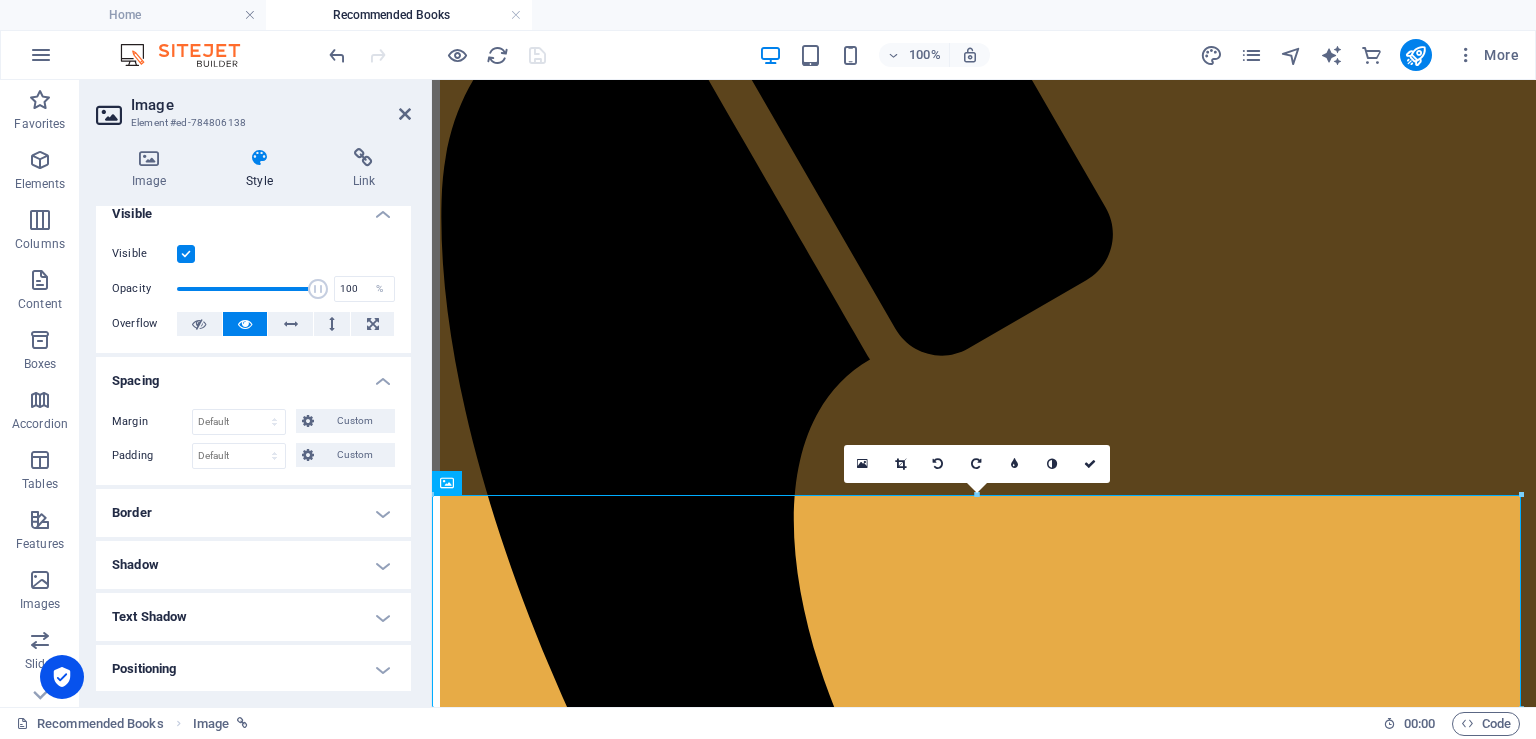 scroll, scrollTop: 0, scrollLeft: 0, axis: both 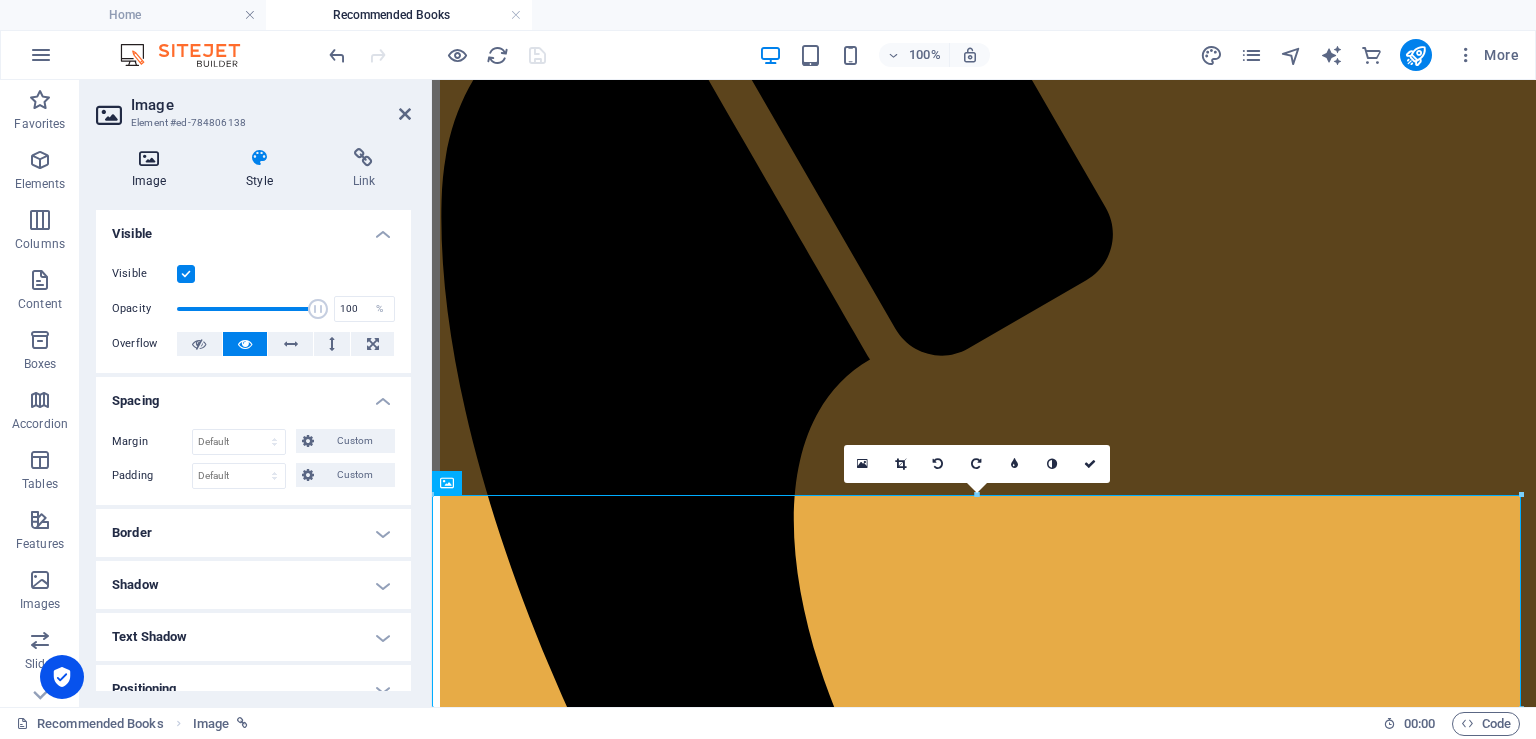 click at bounding box center (149, 158) 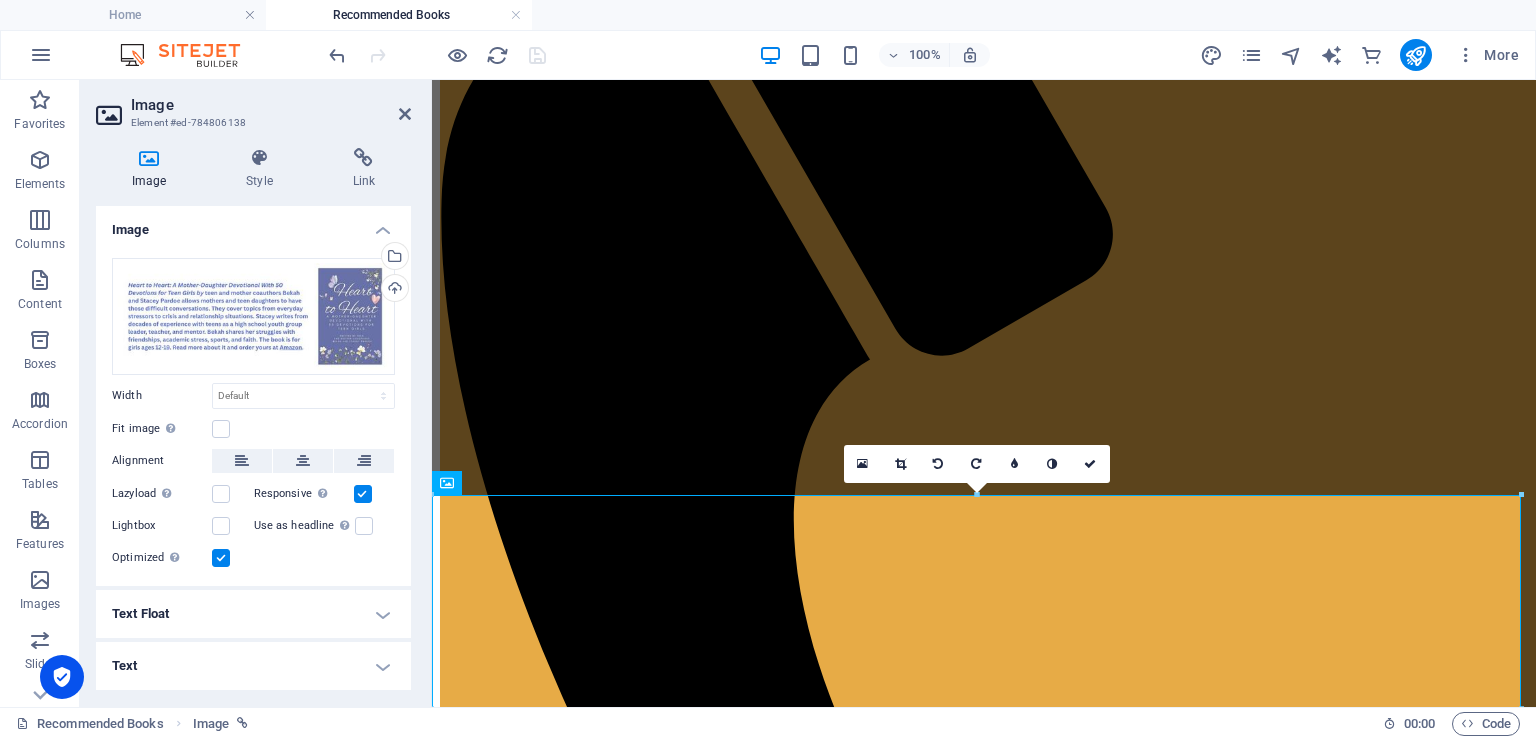 click on "Width" at bounding box center [162, 395] 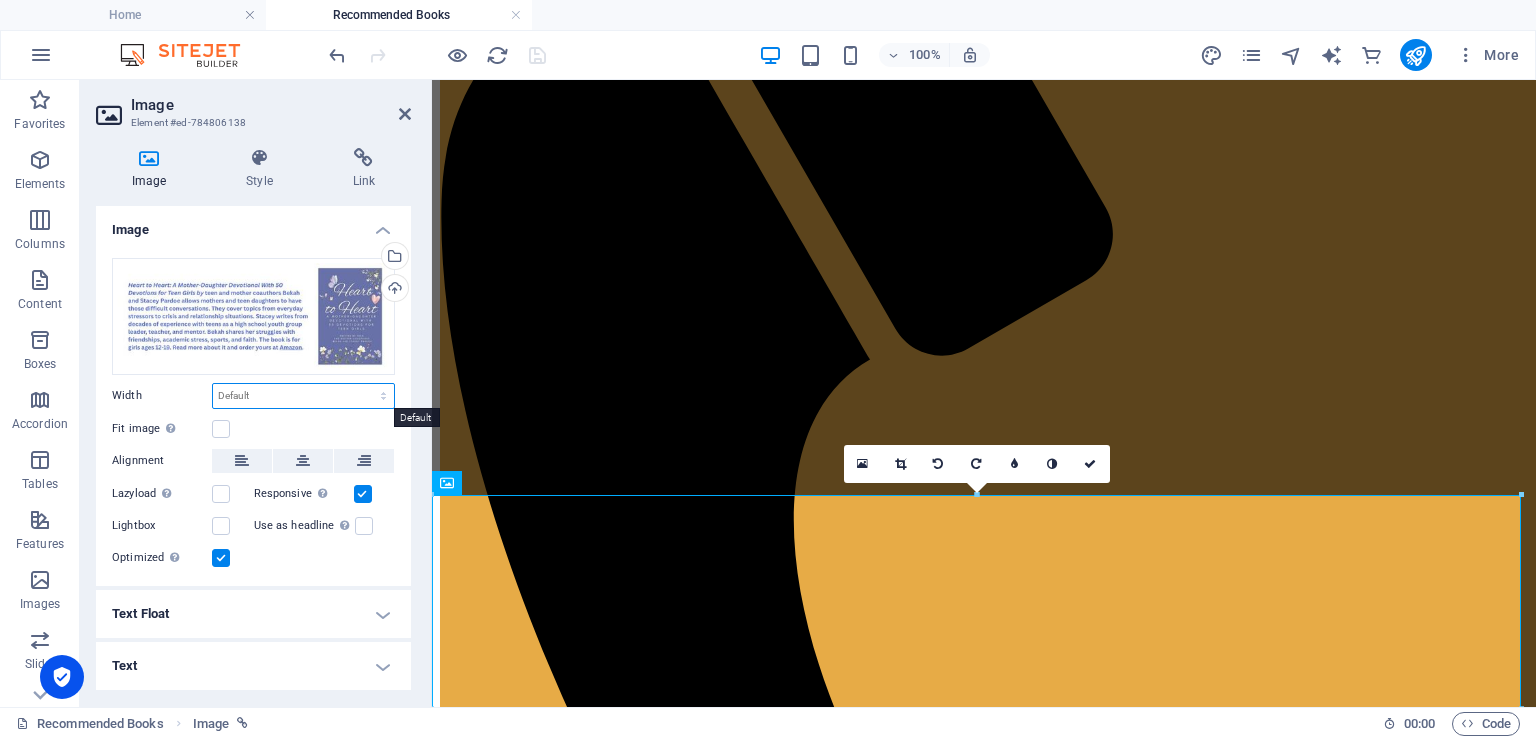 click on "Default auto px rem % em vh vw" at bounding box center (303, 396) 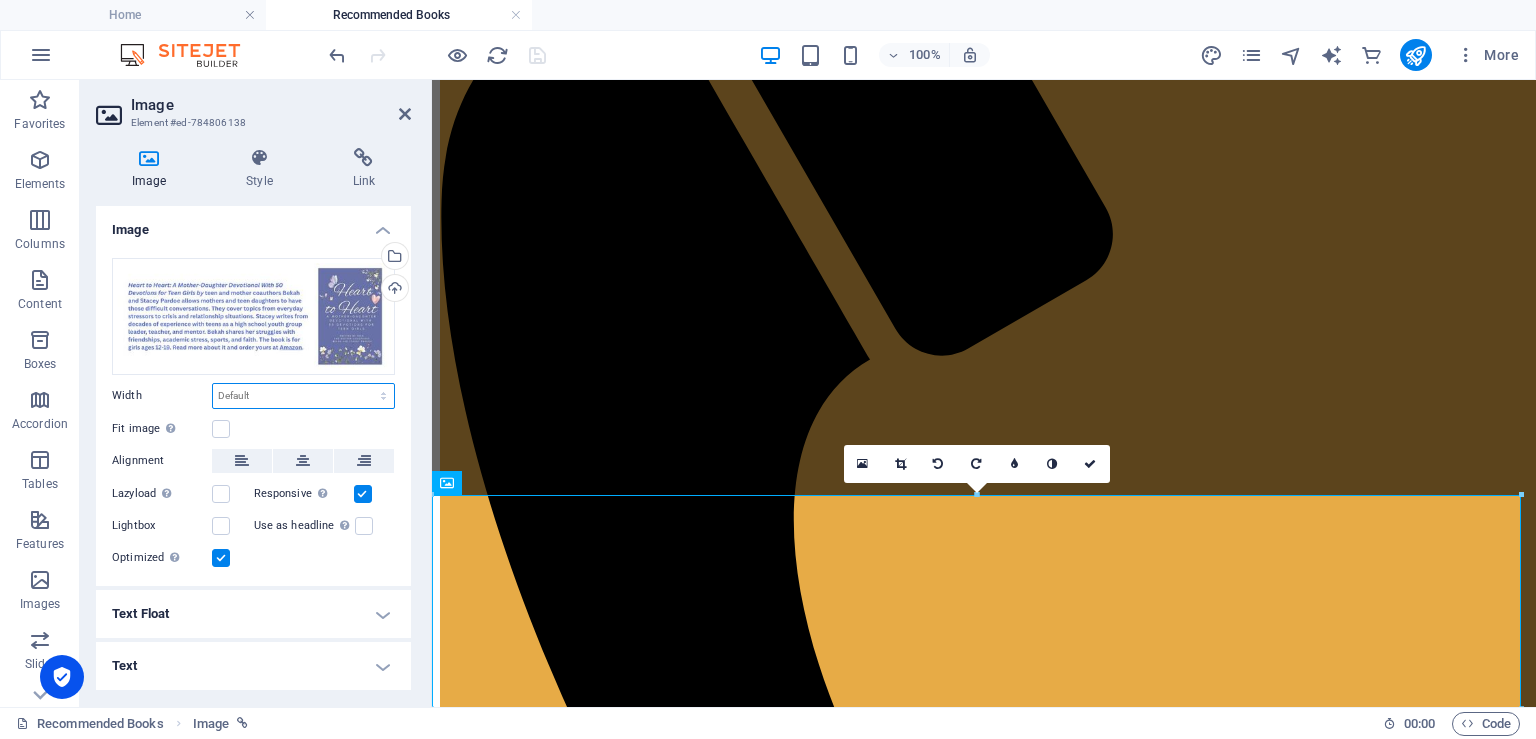 select on "px" 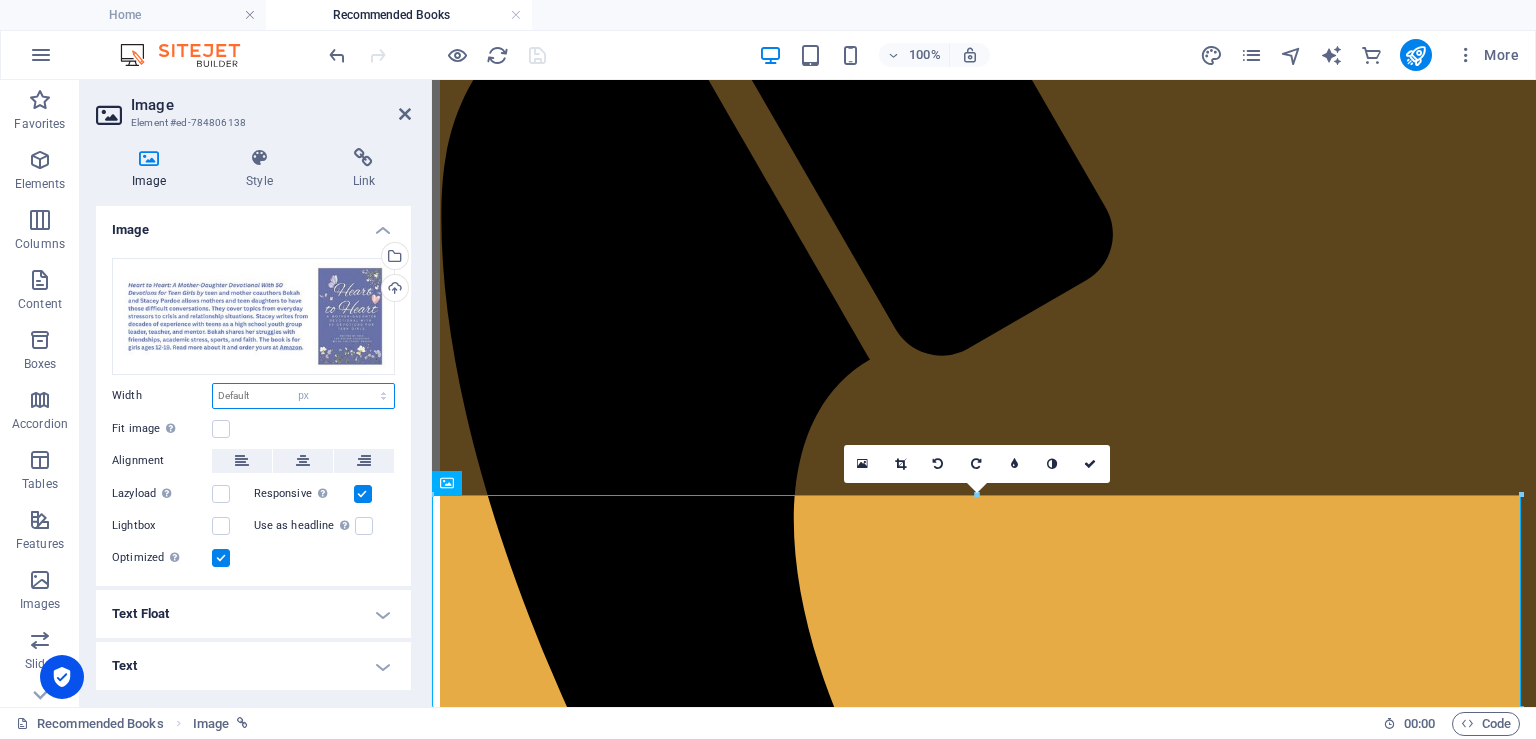 click on "Default auto px rem % em vh vw" at bounding box center (303, 396) 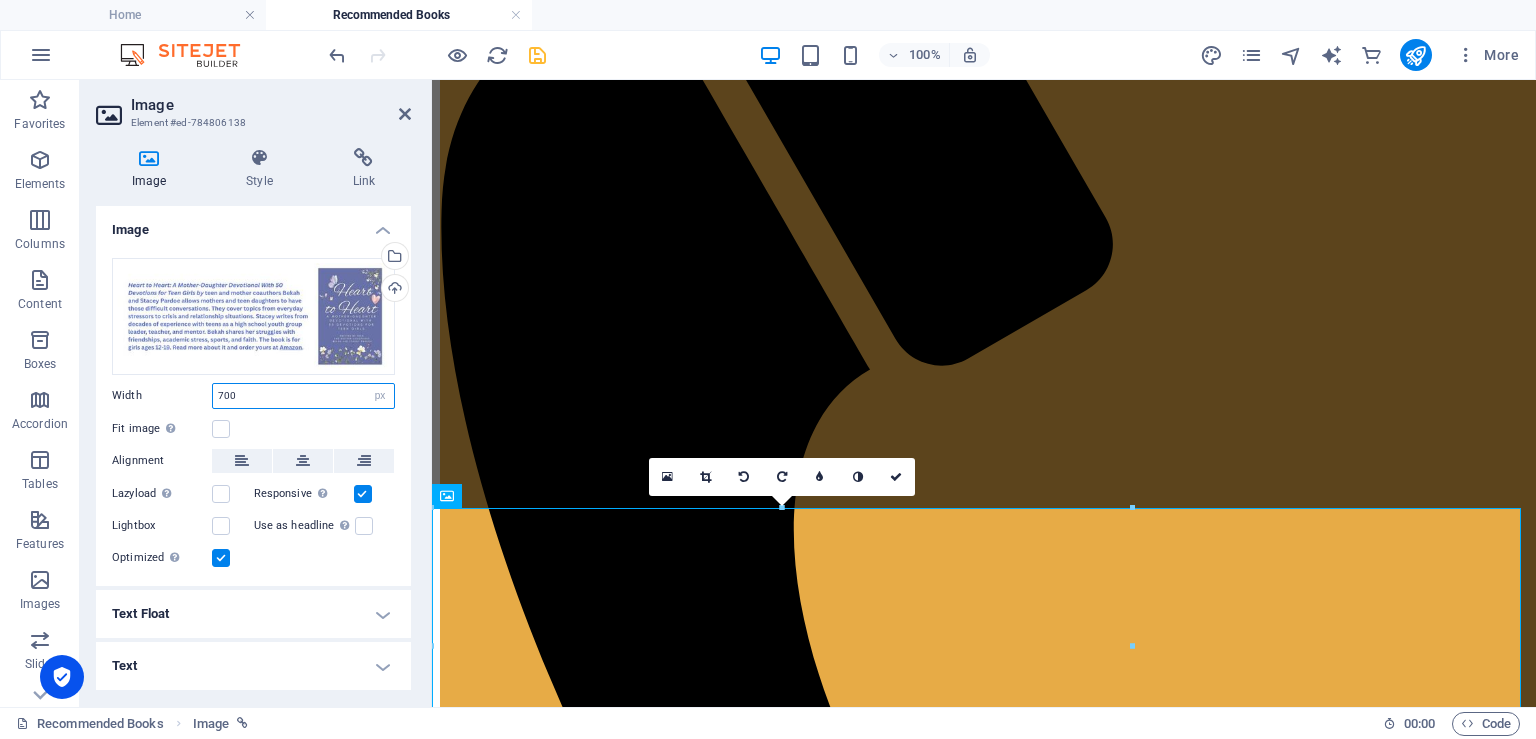 scroll, scrollTop: 419, scrollLeft: 0, axis: vertical 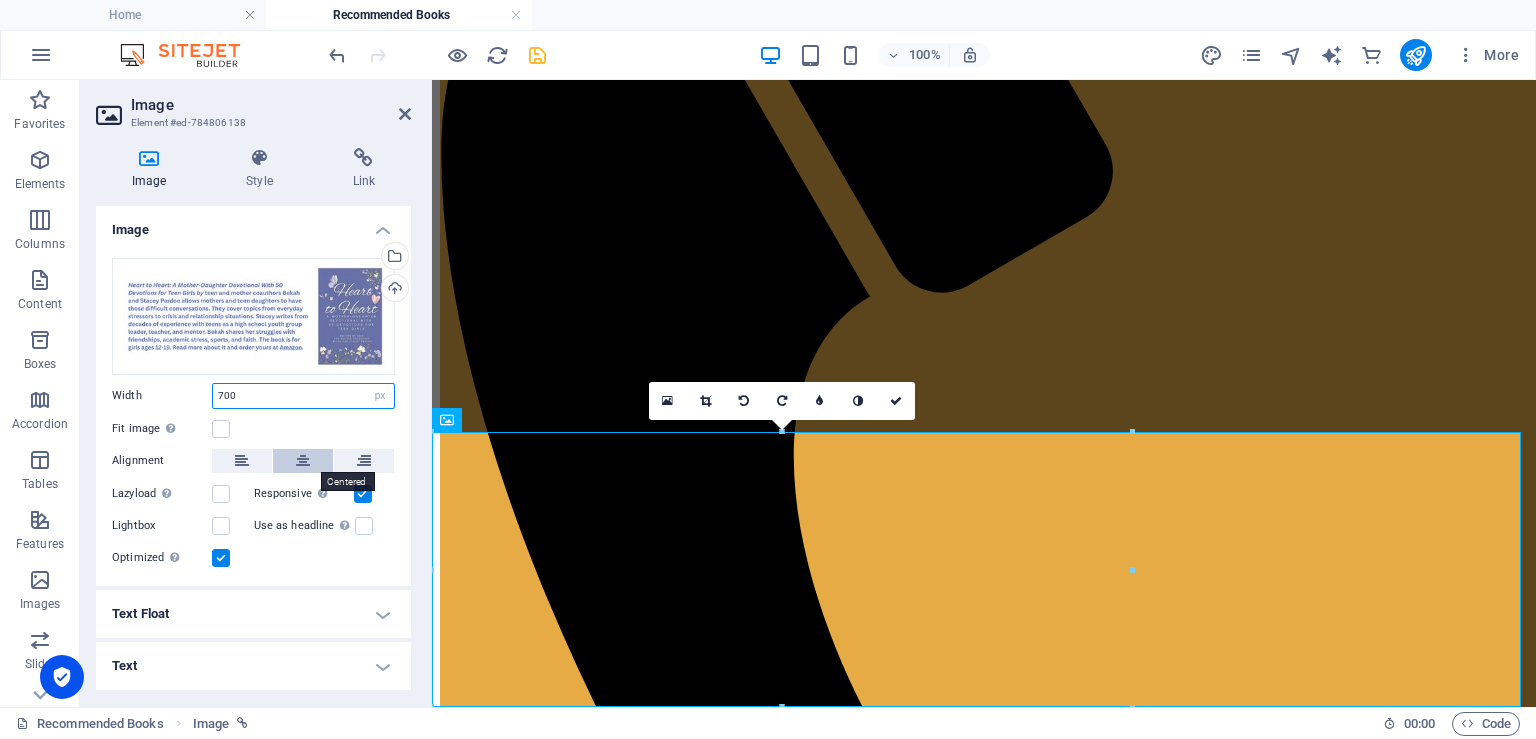 type on "700" 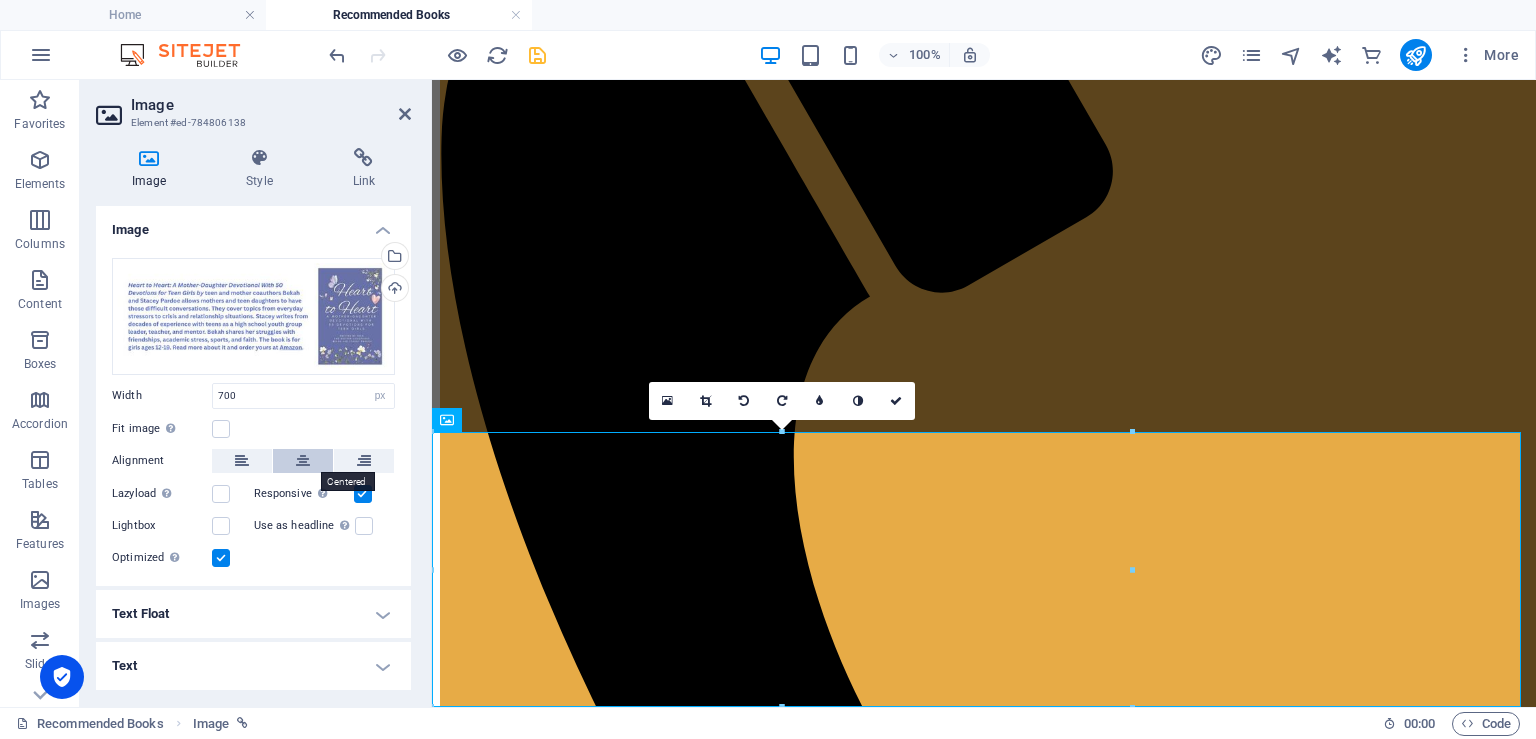 click at bounding box center (303, 461) 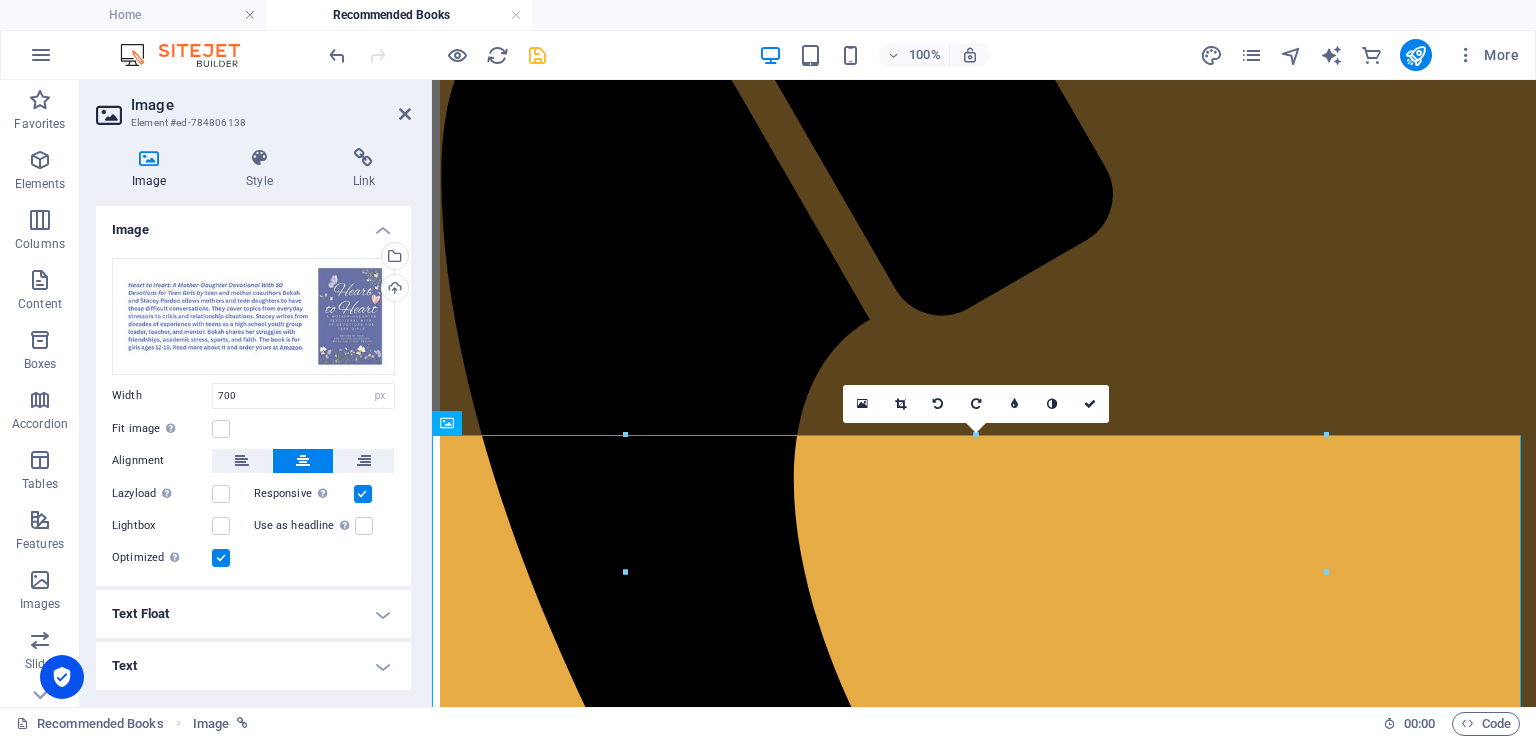scroll, scrollTop: 495, scrollLeft: 0, axis: vertical 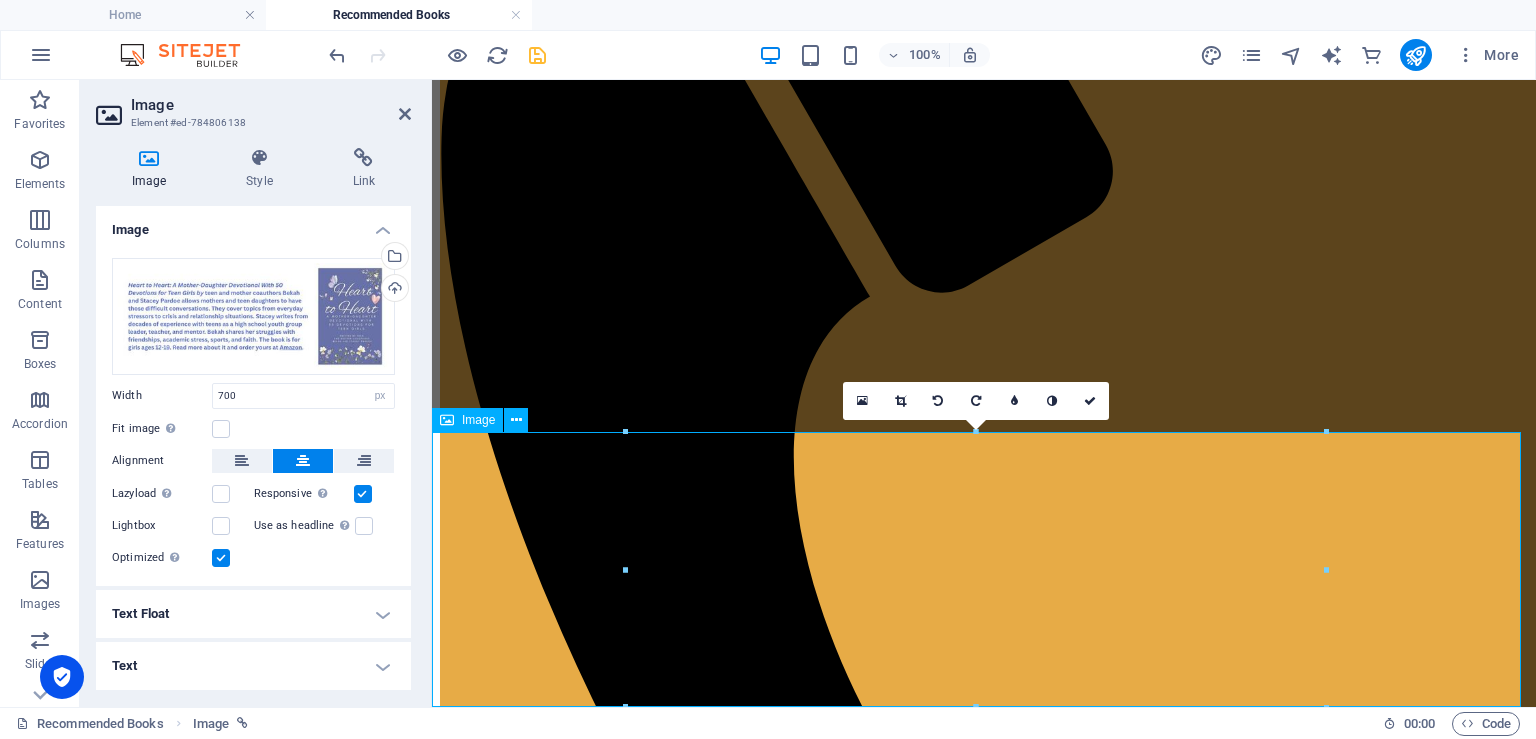click at bounding box center [984, 2754] 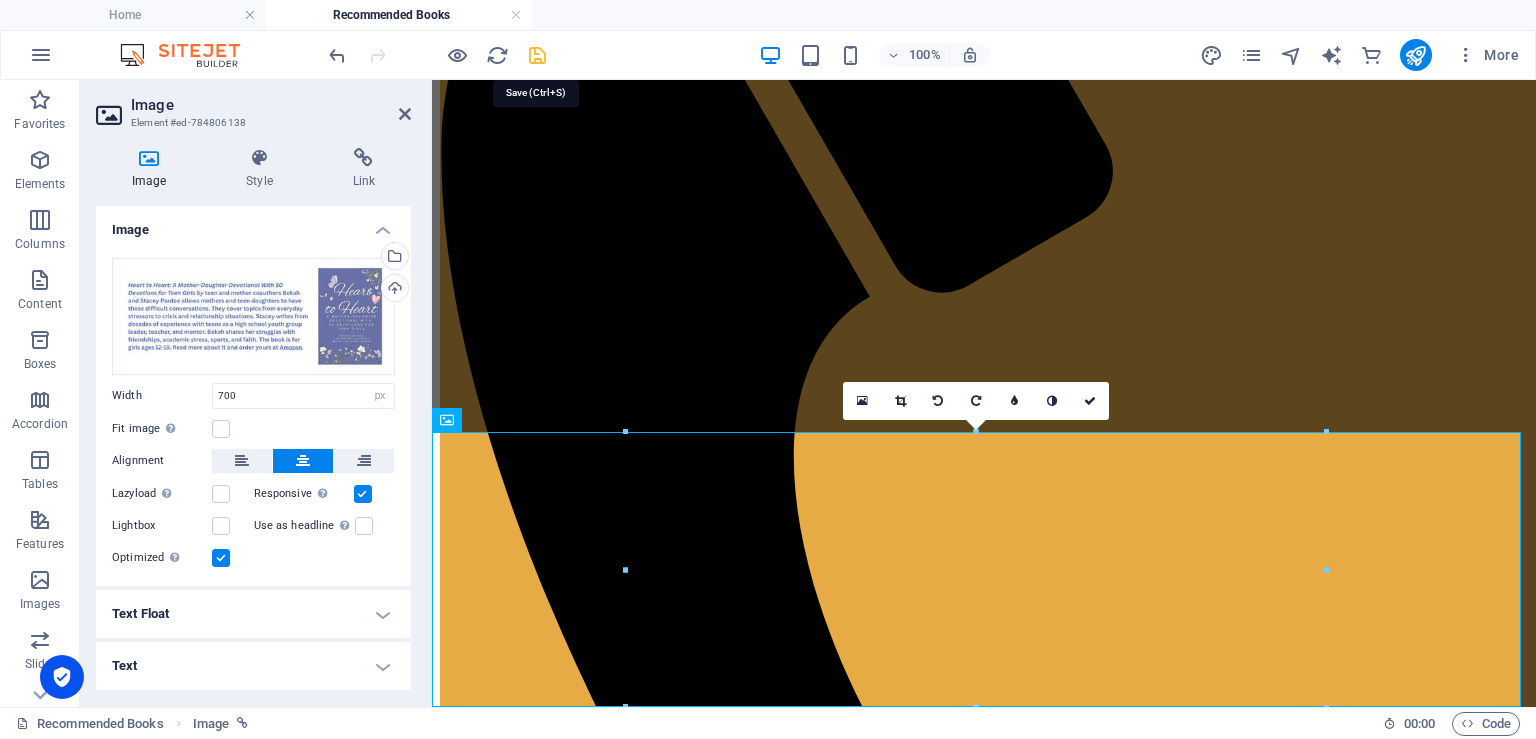 click at bounding box center (537, 55) 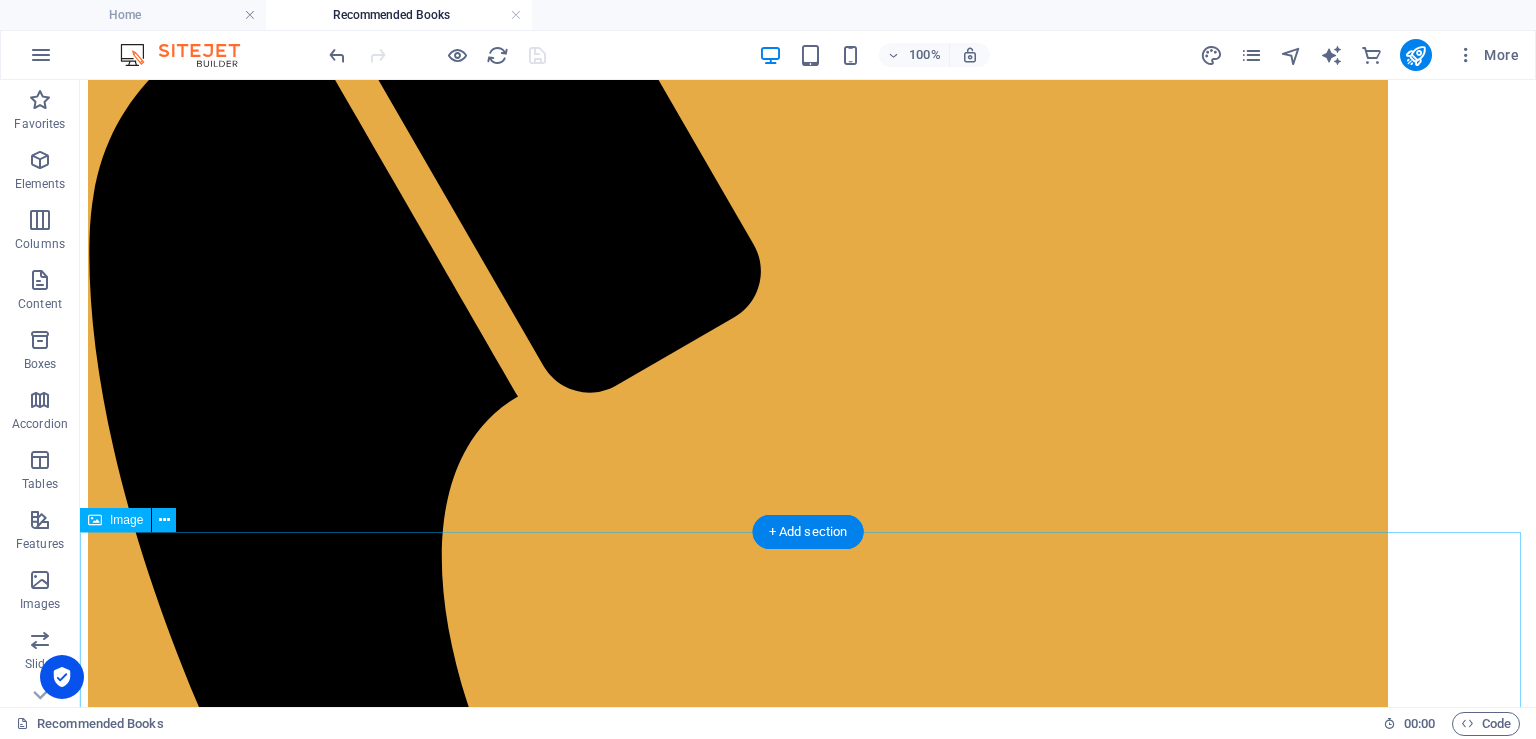 scroll, scrollTop: 495, scrollLeft: 0, axis: vertical 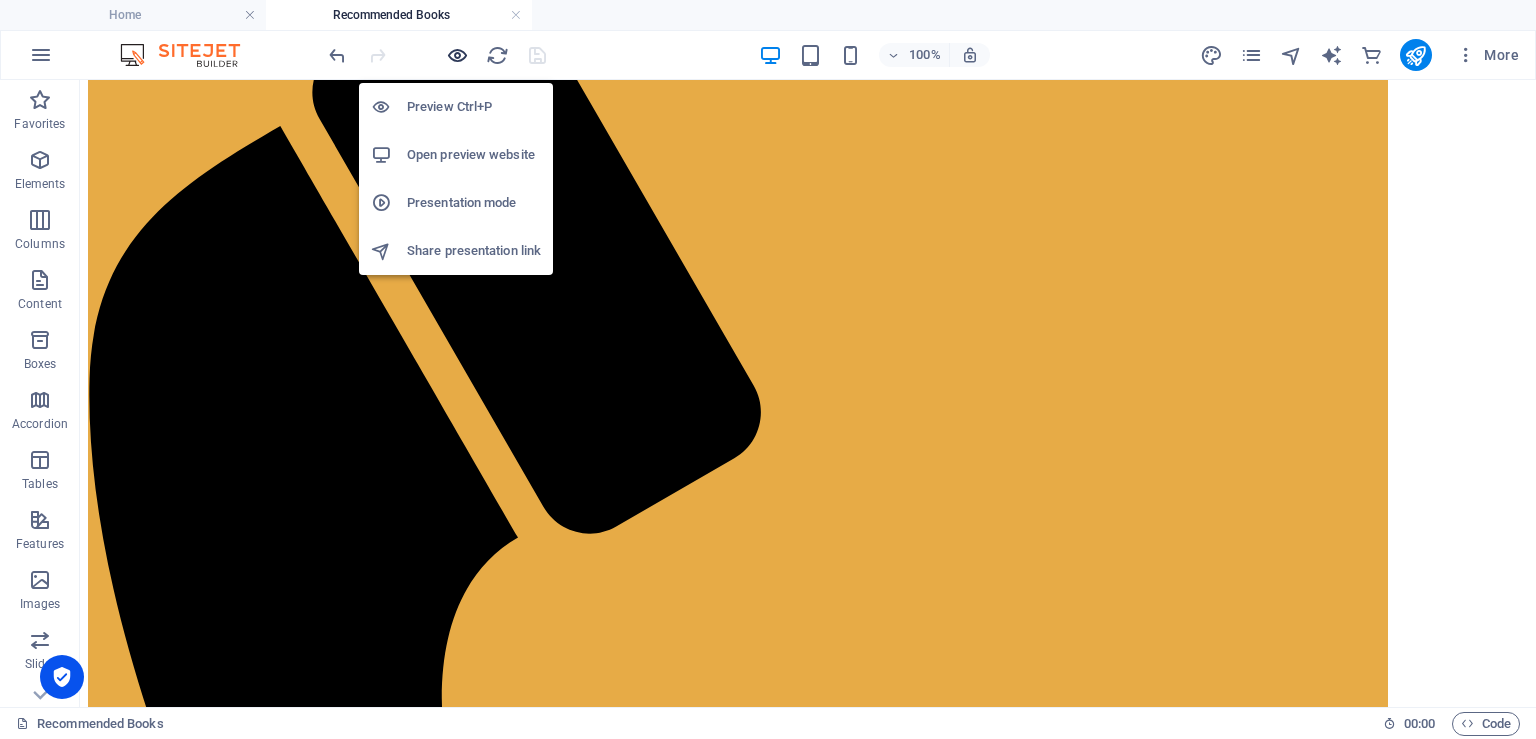 click at bounding box center [457, 55] 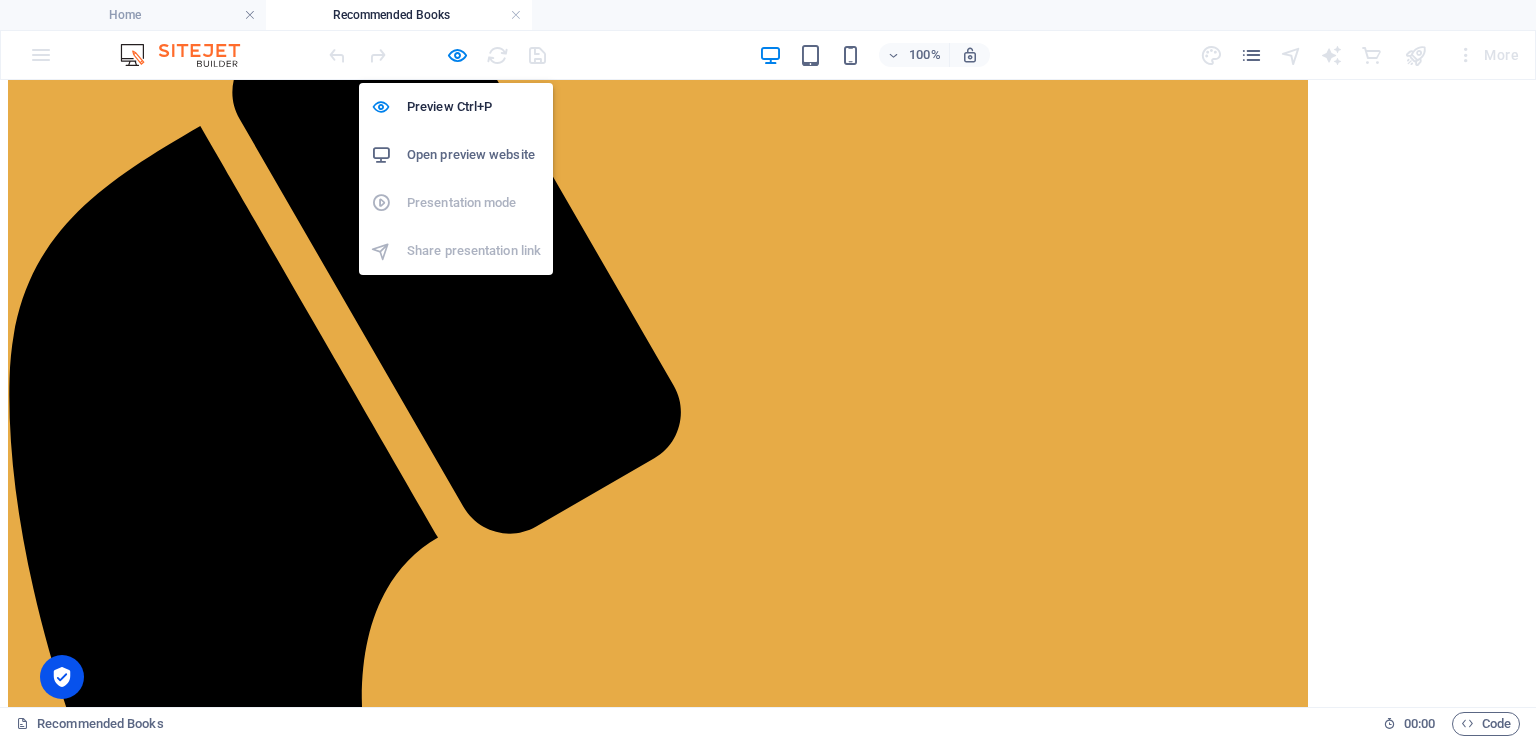 click on "Open preview website" at bounding box center (474, 155) 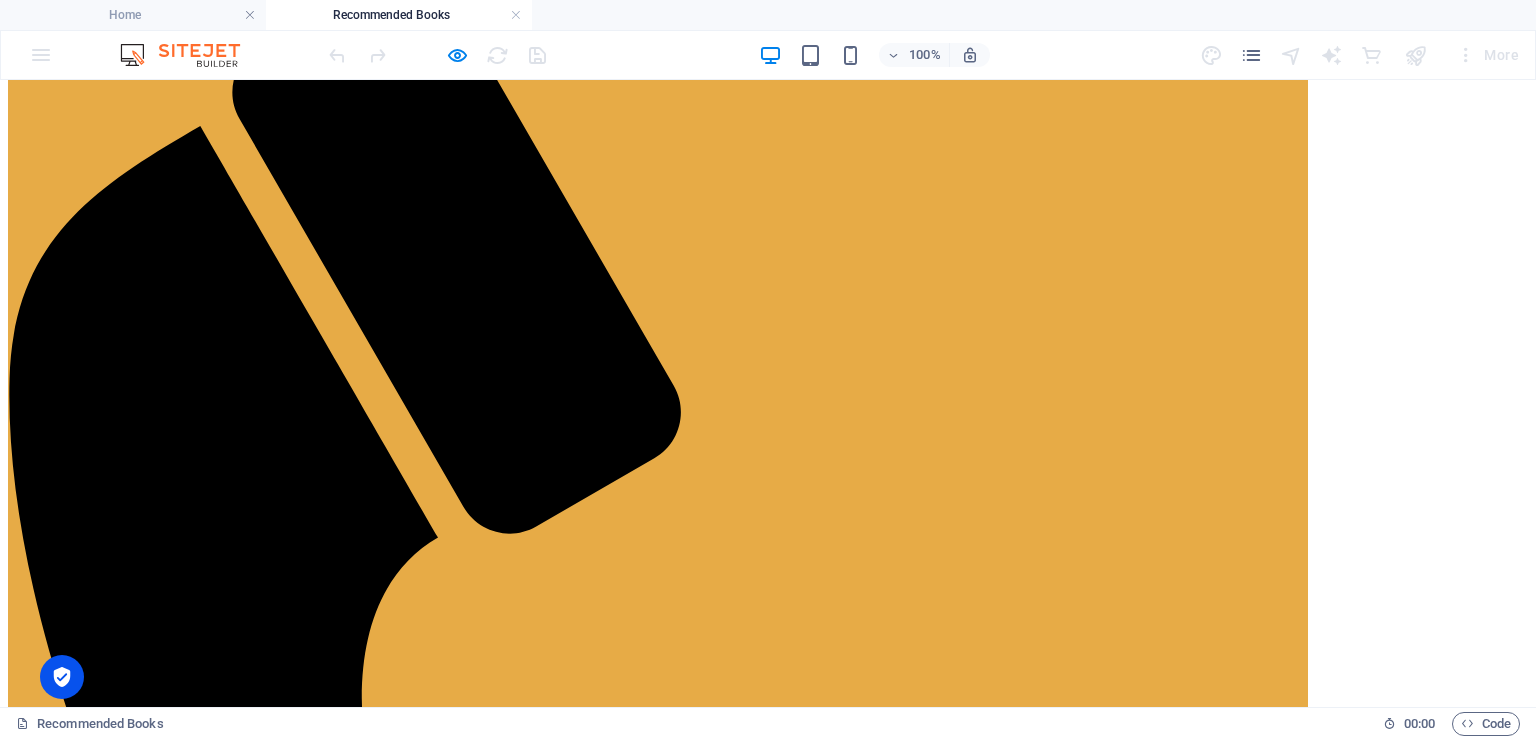 click at bounding box center (776, 2720) 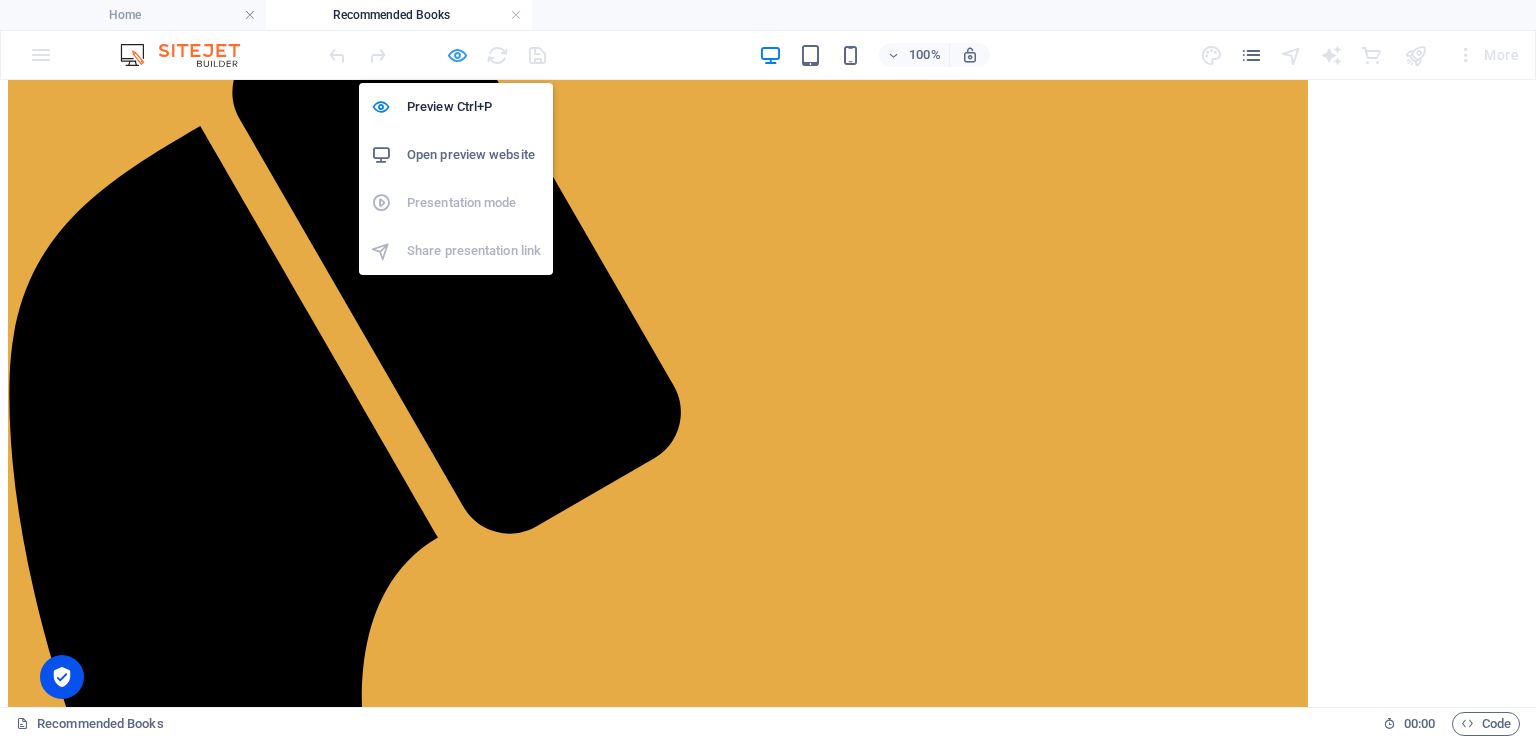 click at bounding box center (457, 55) 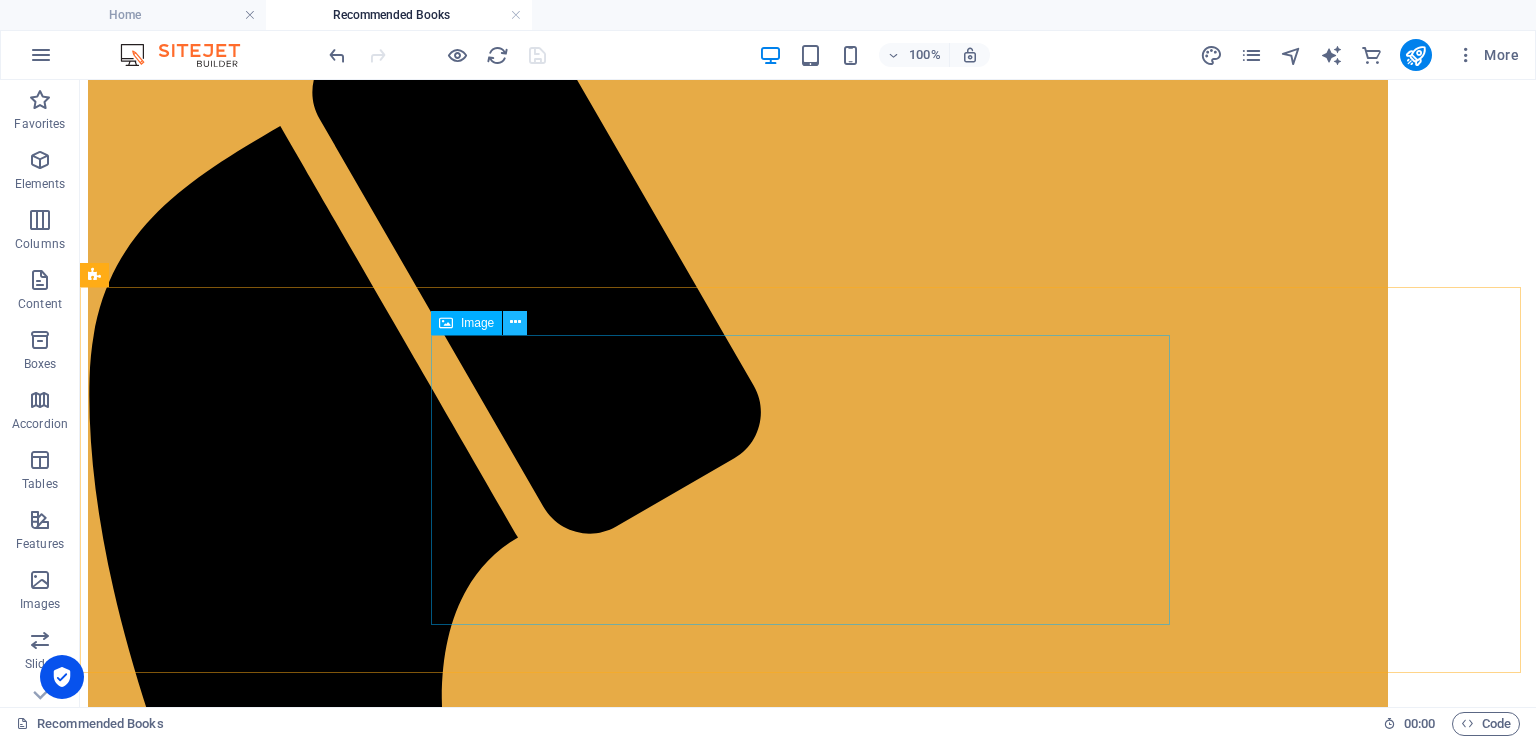 click at bounding box center (515, 322) 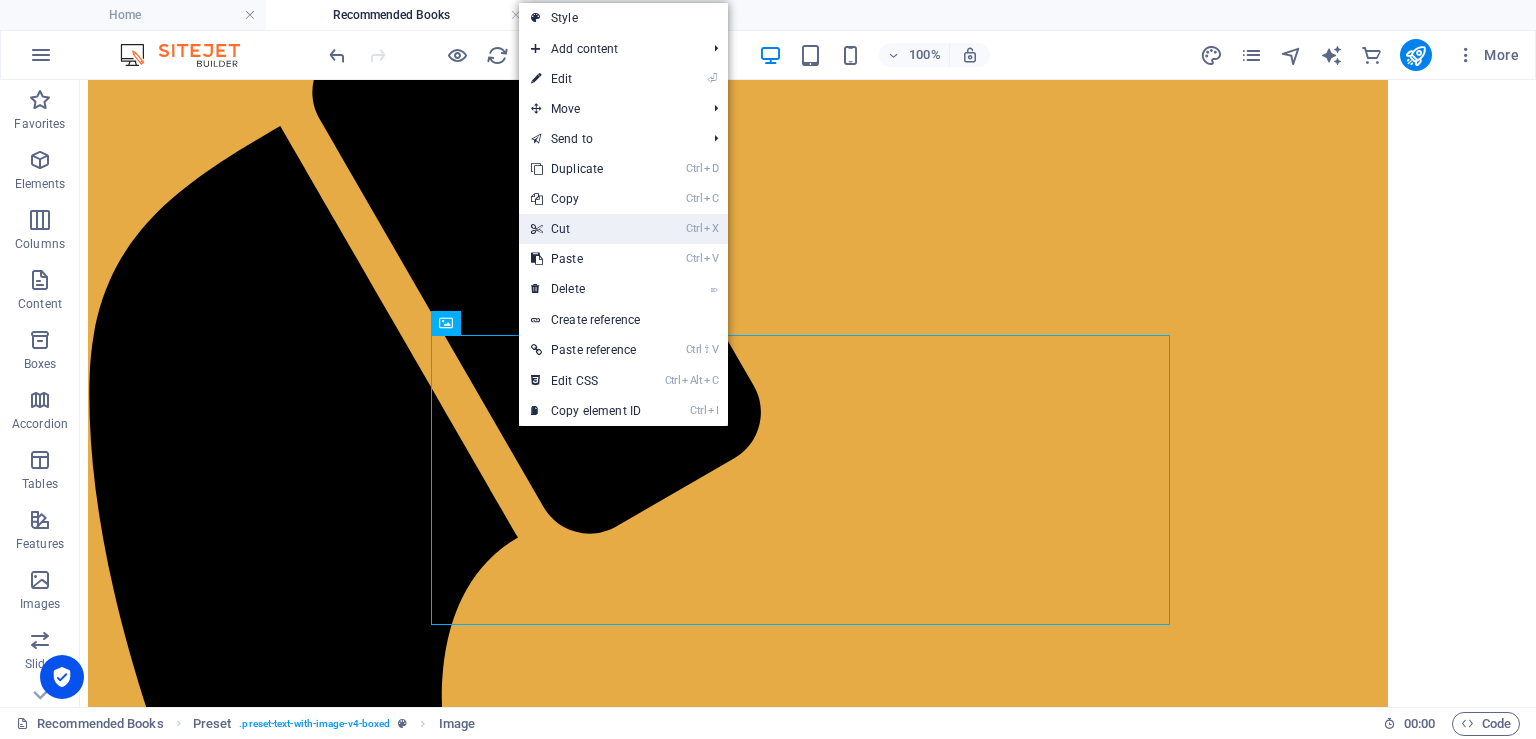 click on "Ctrl X  Cut" at bounding box center (586, 229) 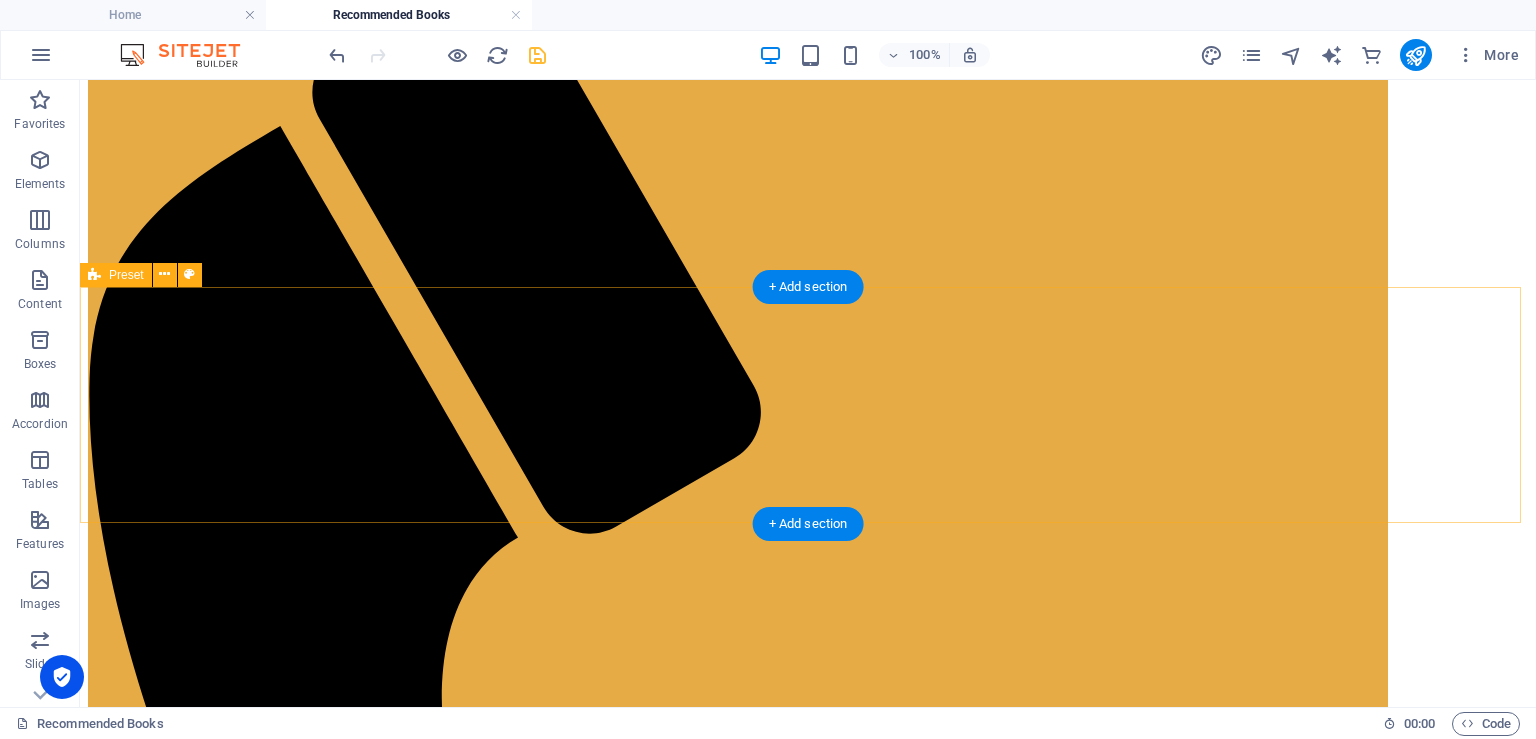 click on "Add elements" at bounding box center [749, 2520] 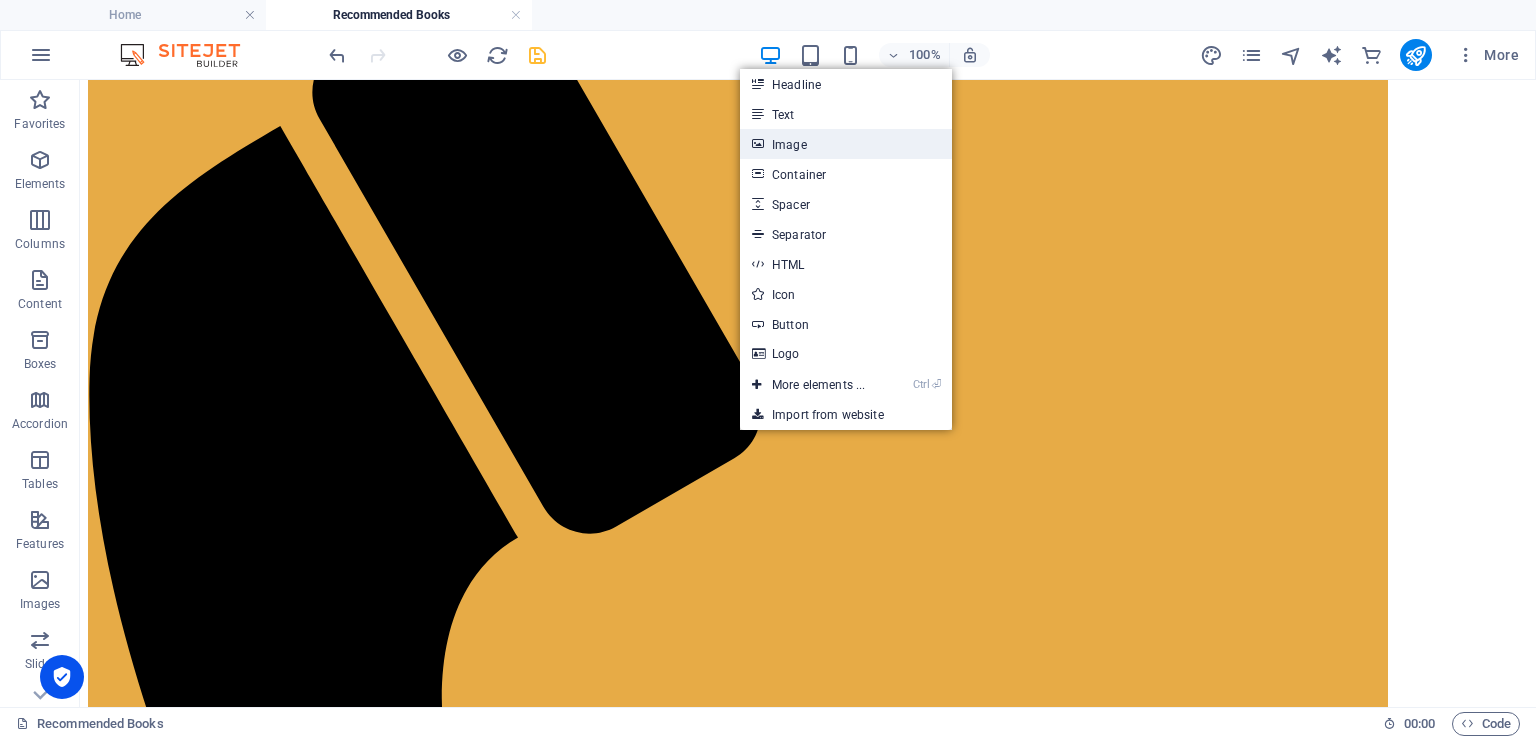 click on "Image" at bounding box center (846, 144) 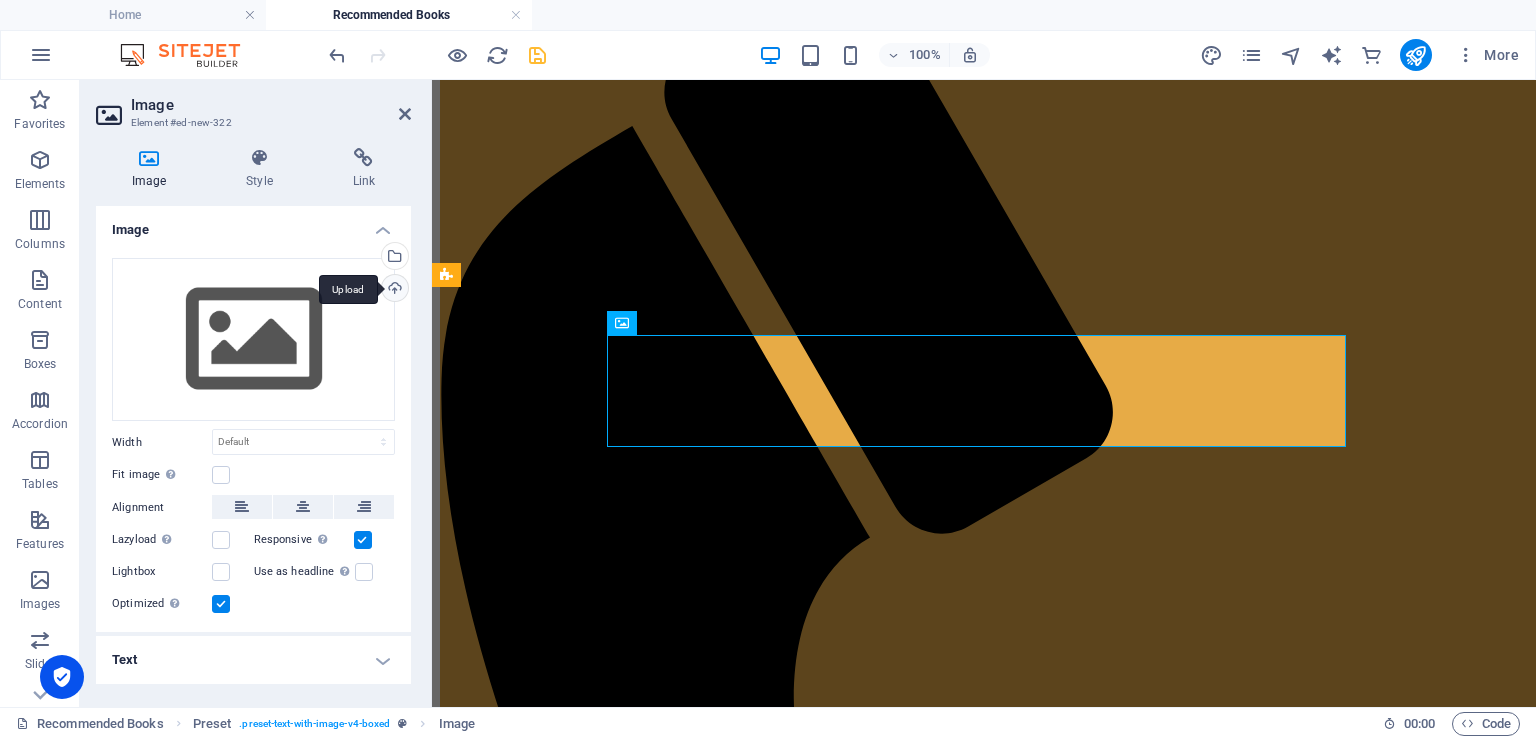 click on "Upload" at bounding box center [393, 290] 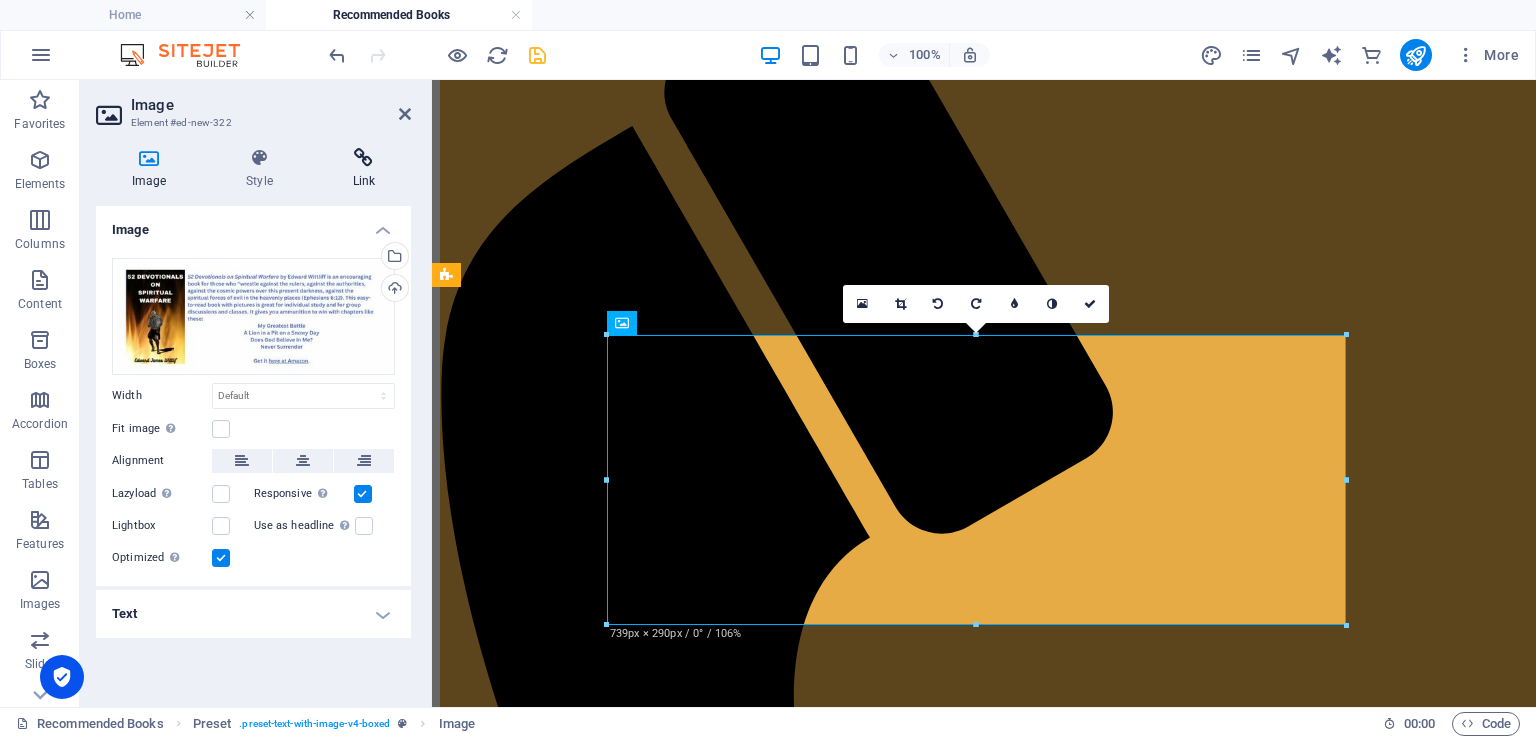 click at bounding box center (364, 158) 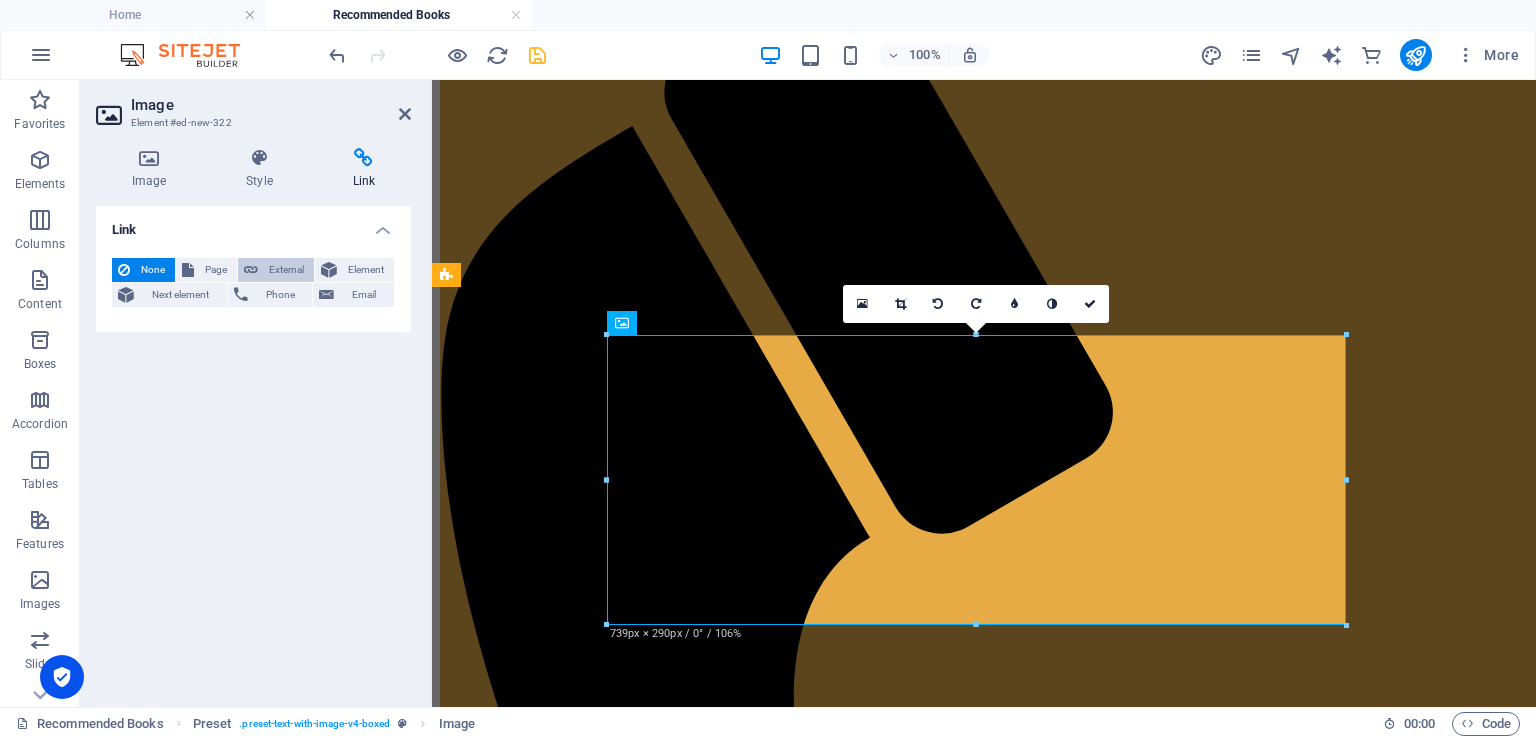 click on "External" at bounding box center (286, 270) 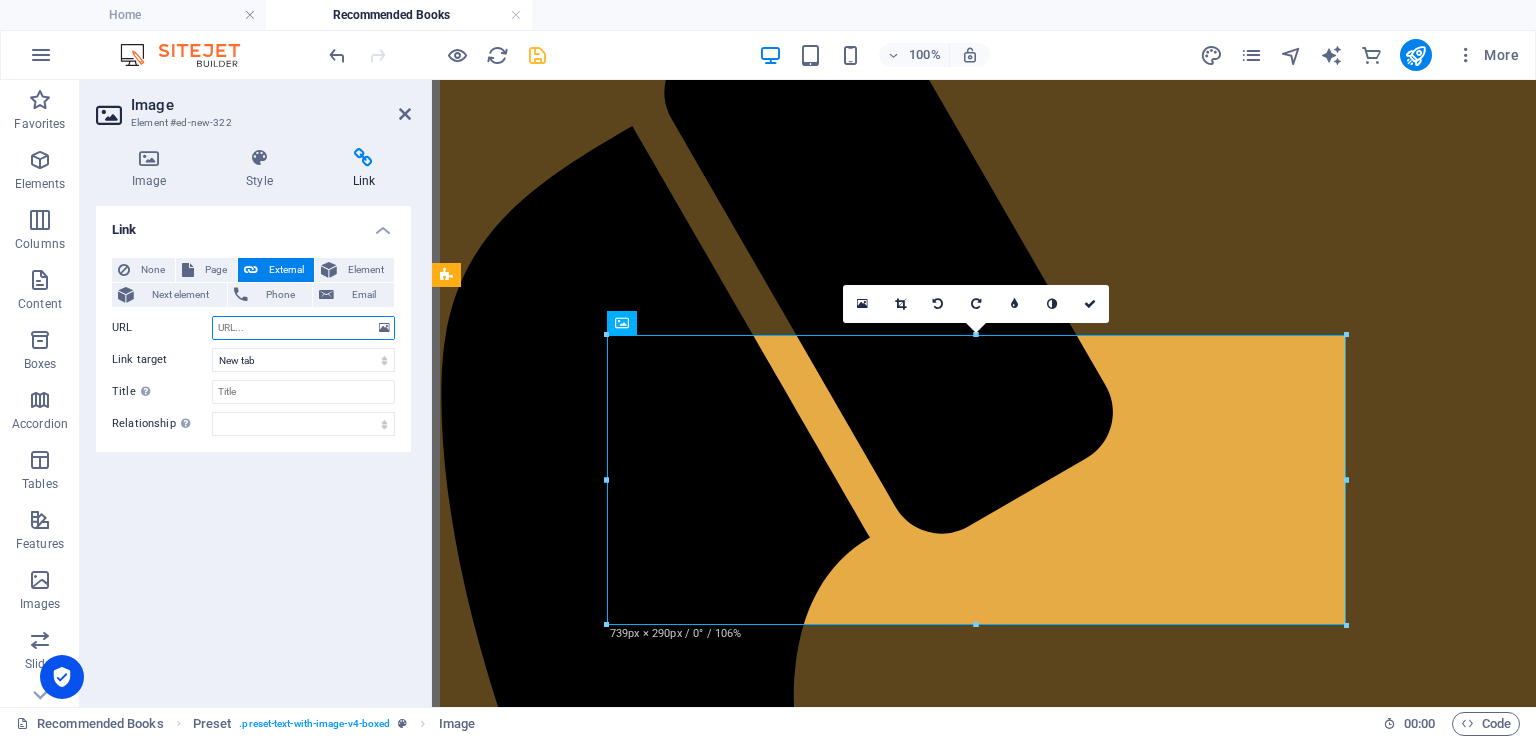 paste on "[URL][DOMAIN_NAME]" 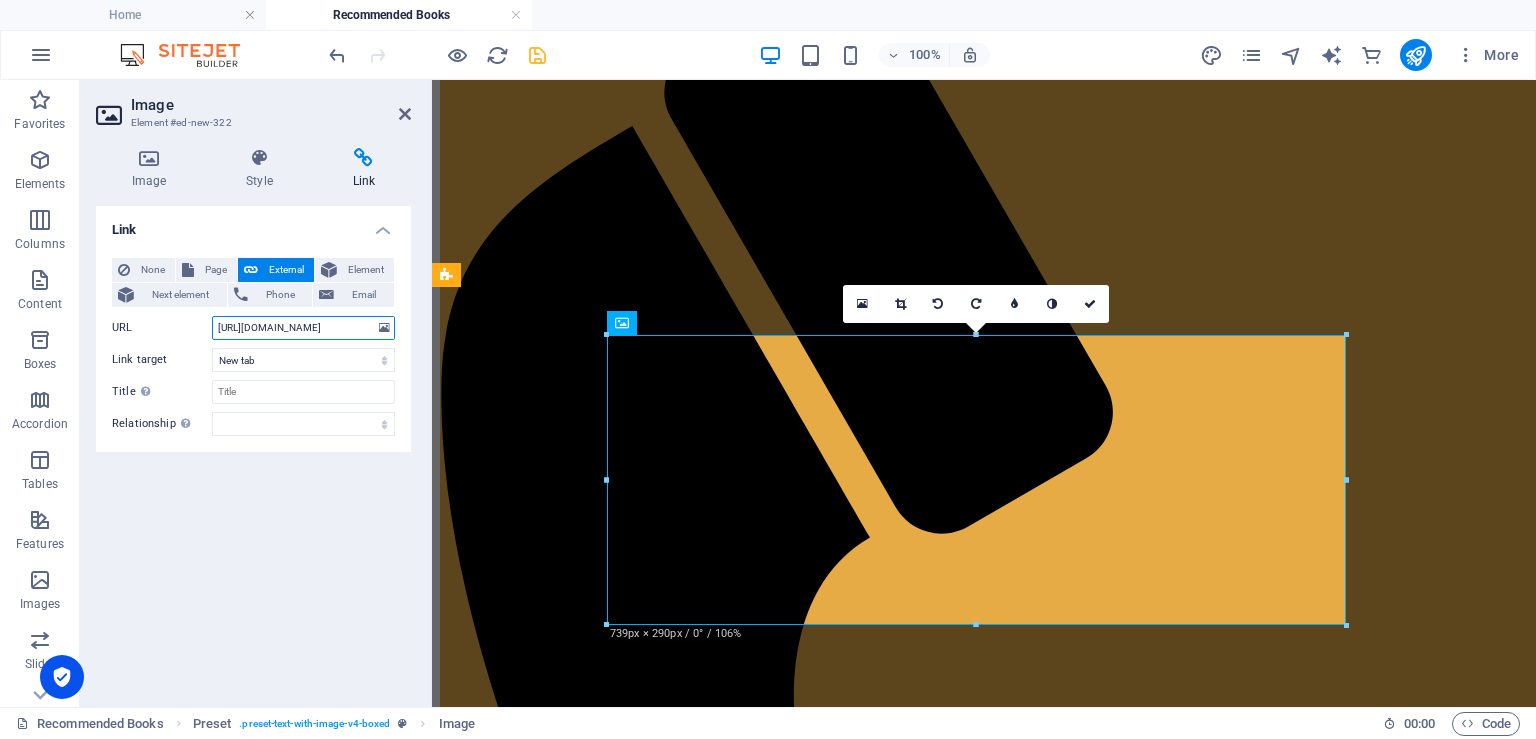 scroll, scrollTop: 0, scrollLeft: 42, axis: horizontal 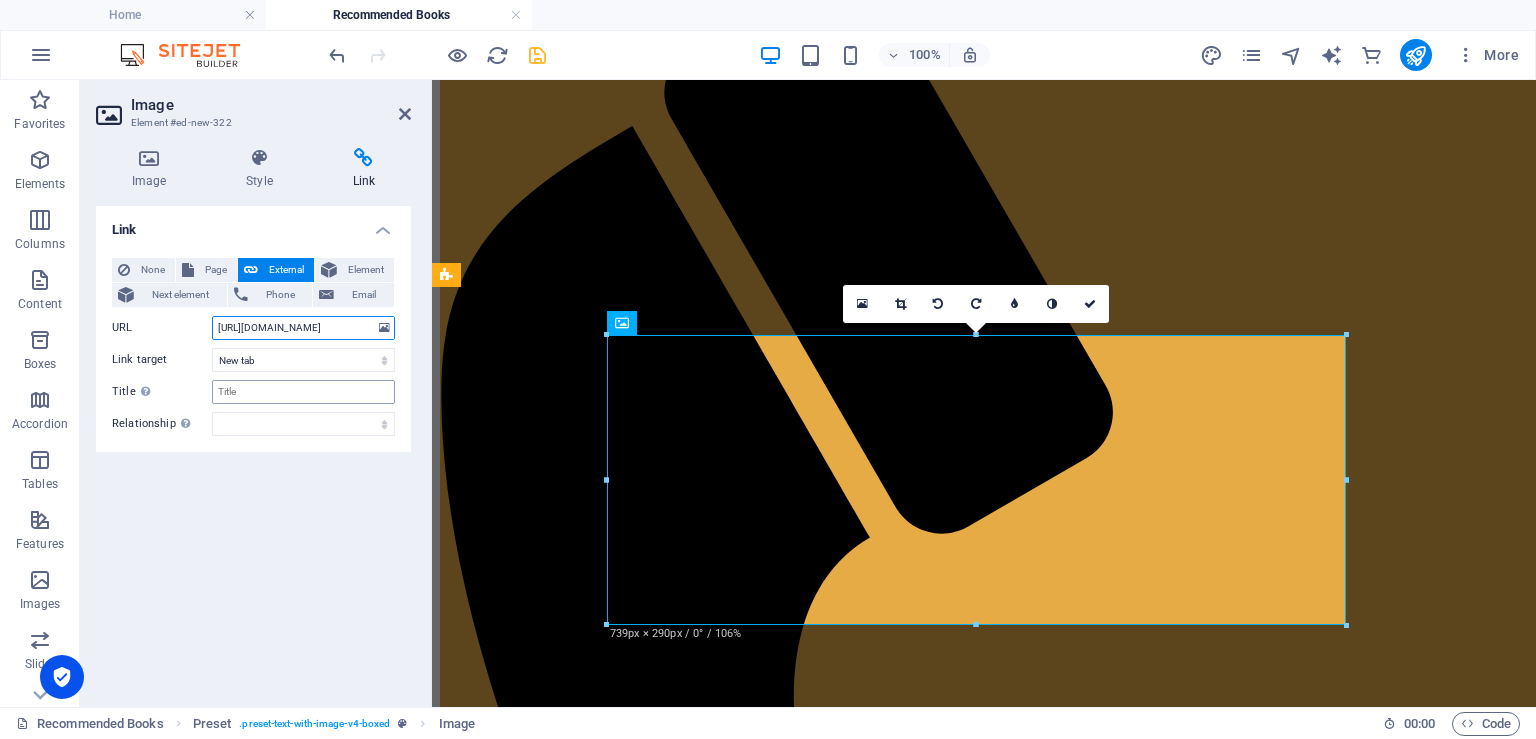 type on "[URL][DOMAIN_NAME]" 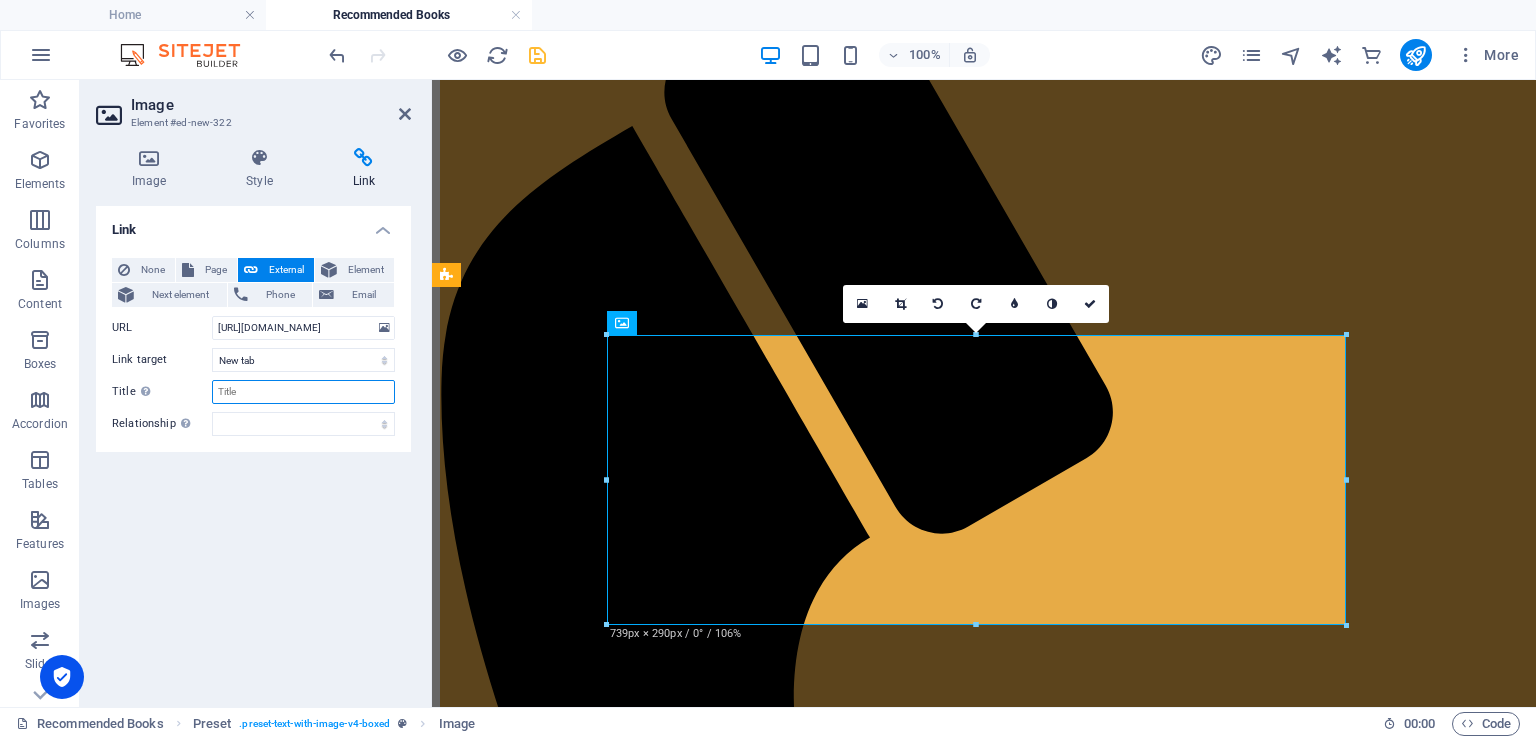 scroll, scrollTop: 0, scrollLeft: 0, axis: both 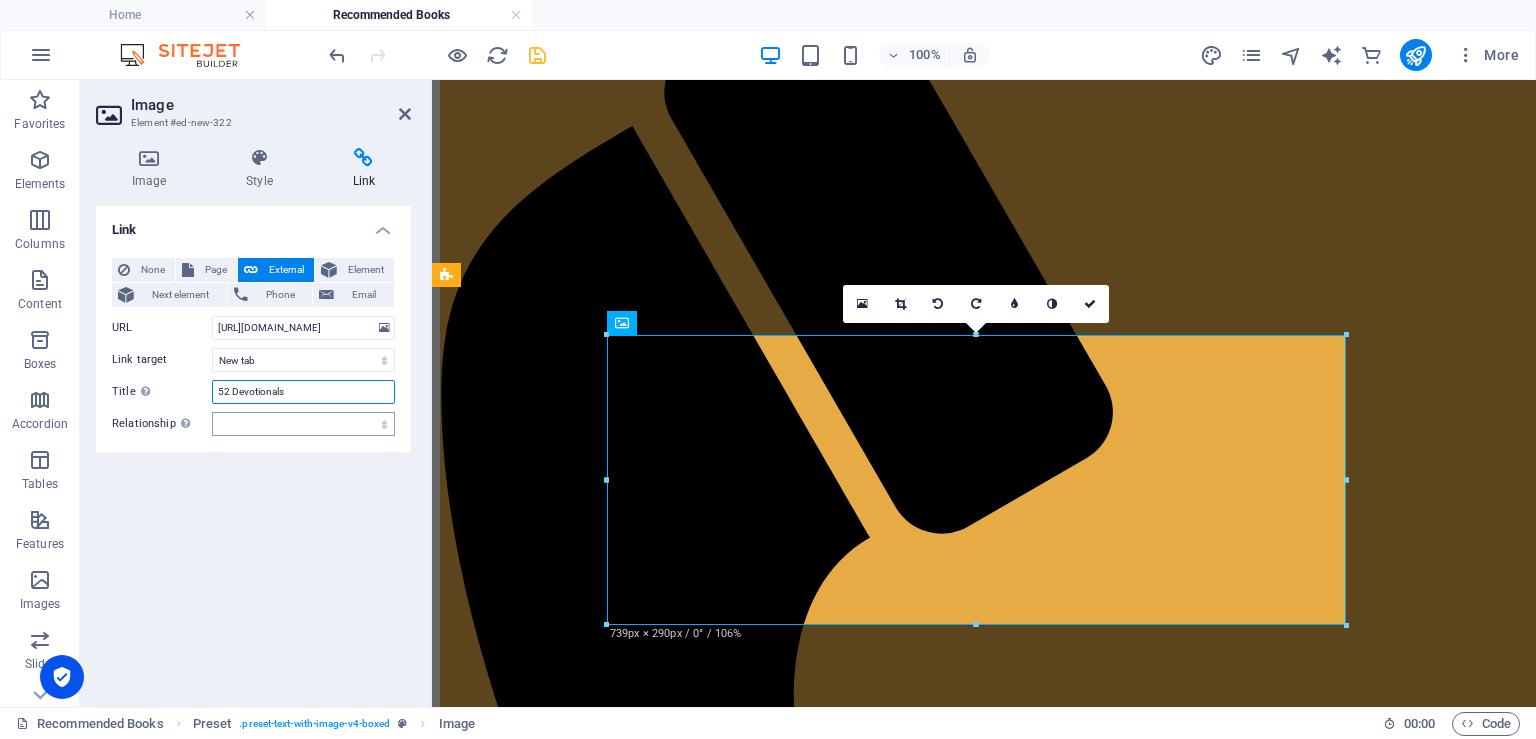 type on "52 Devotionals" 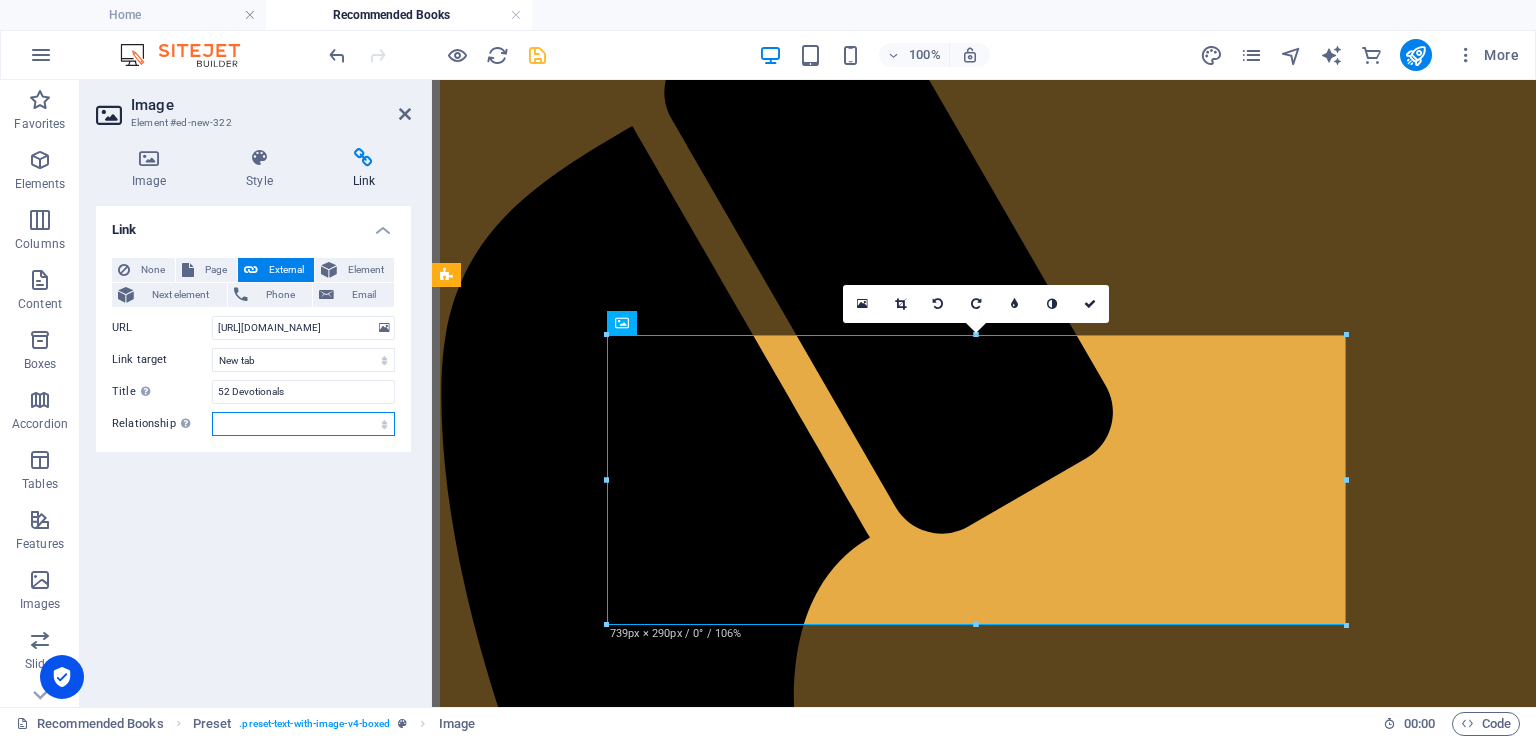 click on "alternate author bookmark external help license next nofollow noreferrer noopener prev search tag" at bounding box center [303, 424] 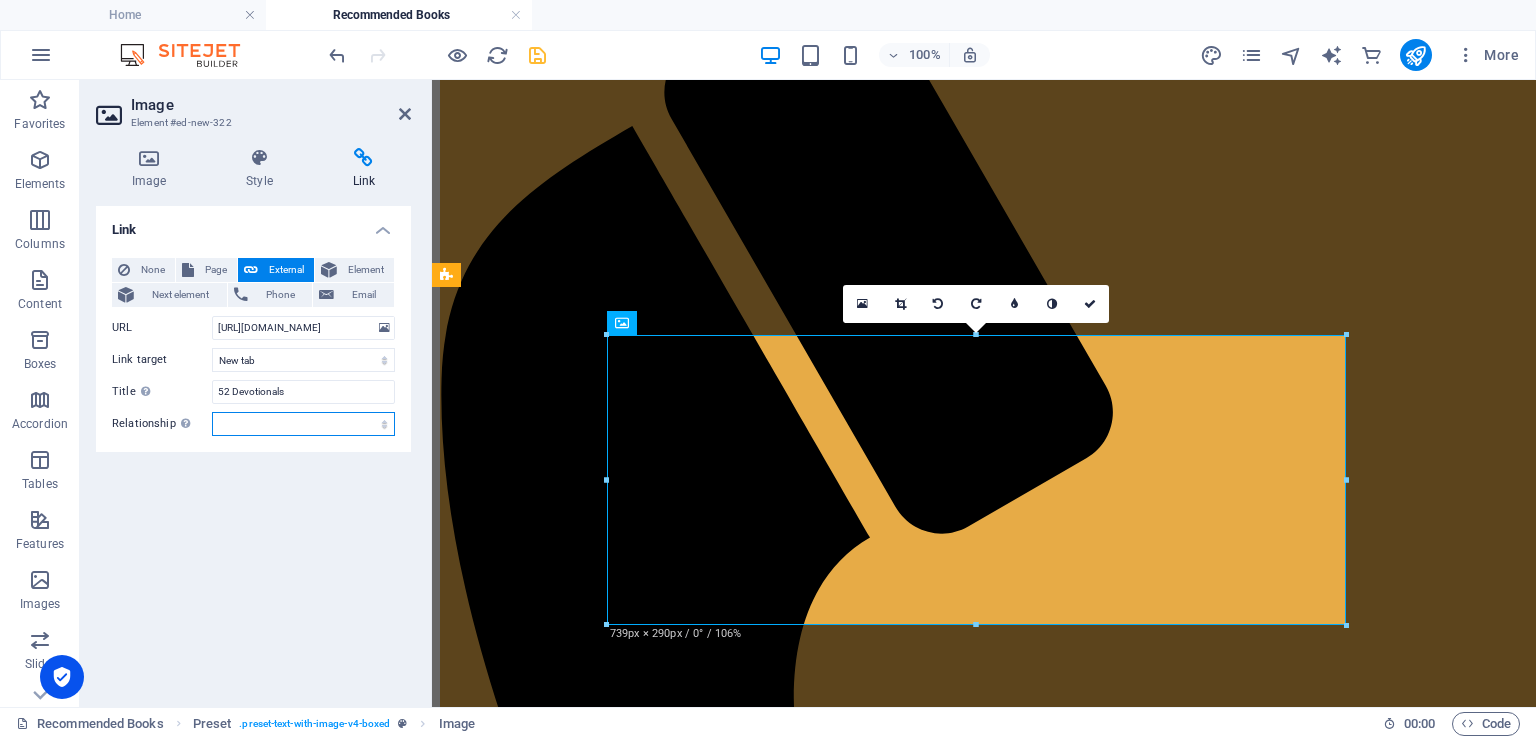 select on "bookmark" 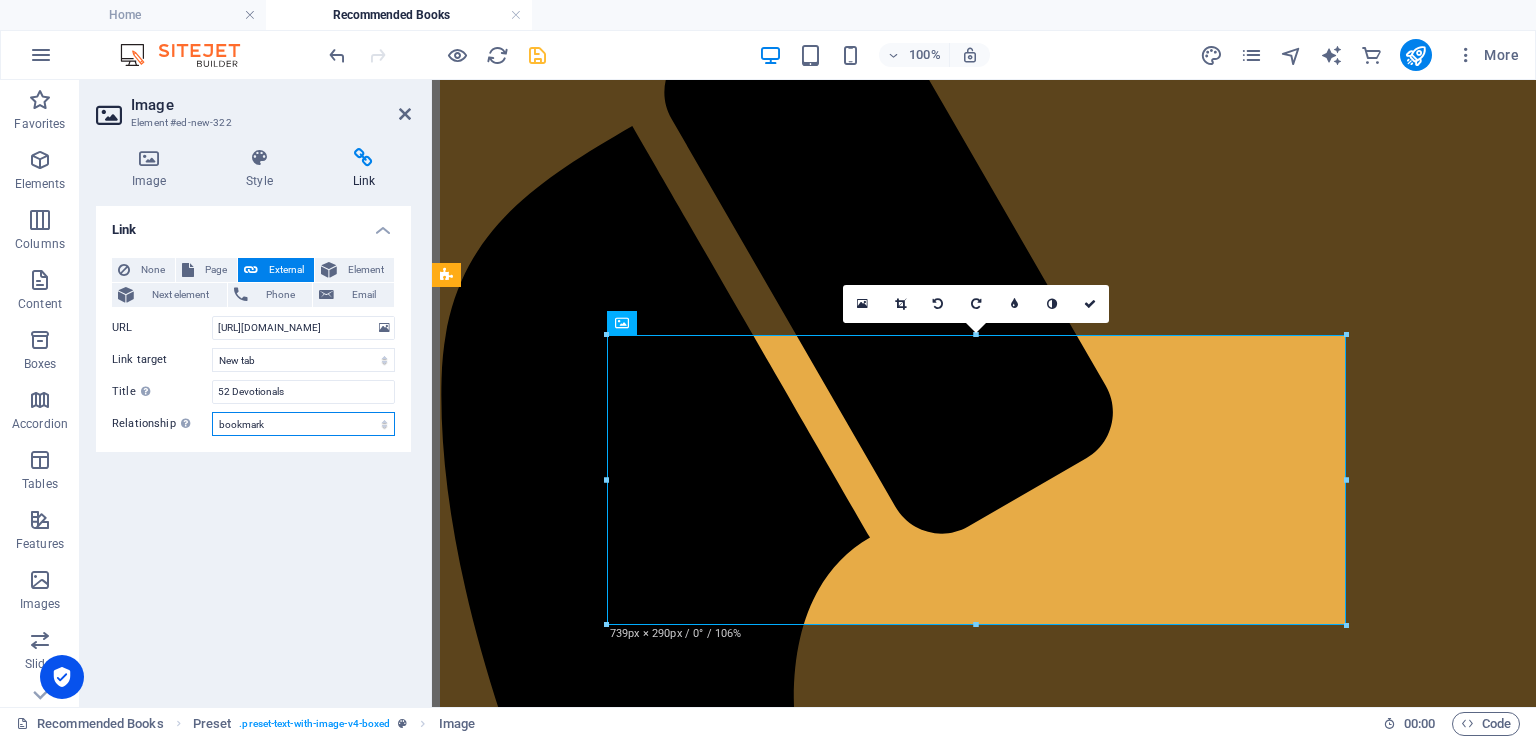 click on "alternate author bookmark external help license next nofollow noreferrer noopener prev search tag" at bounding box center (303, 424) 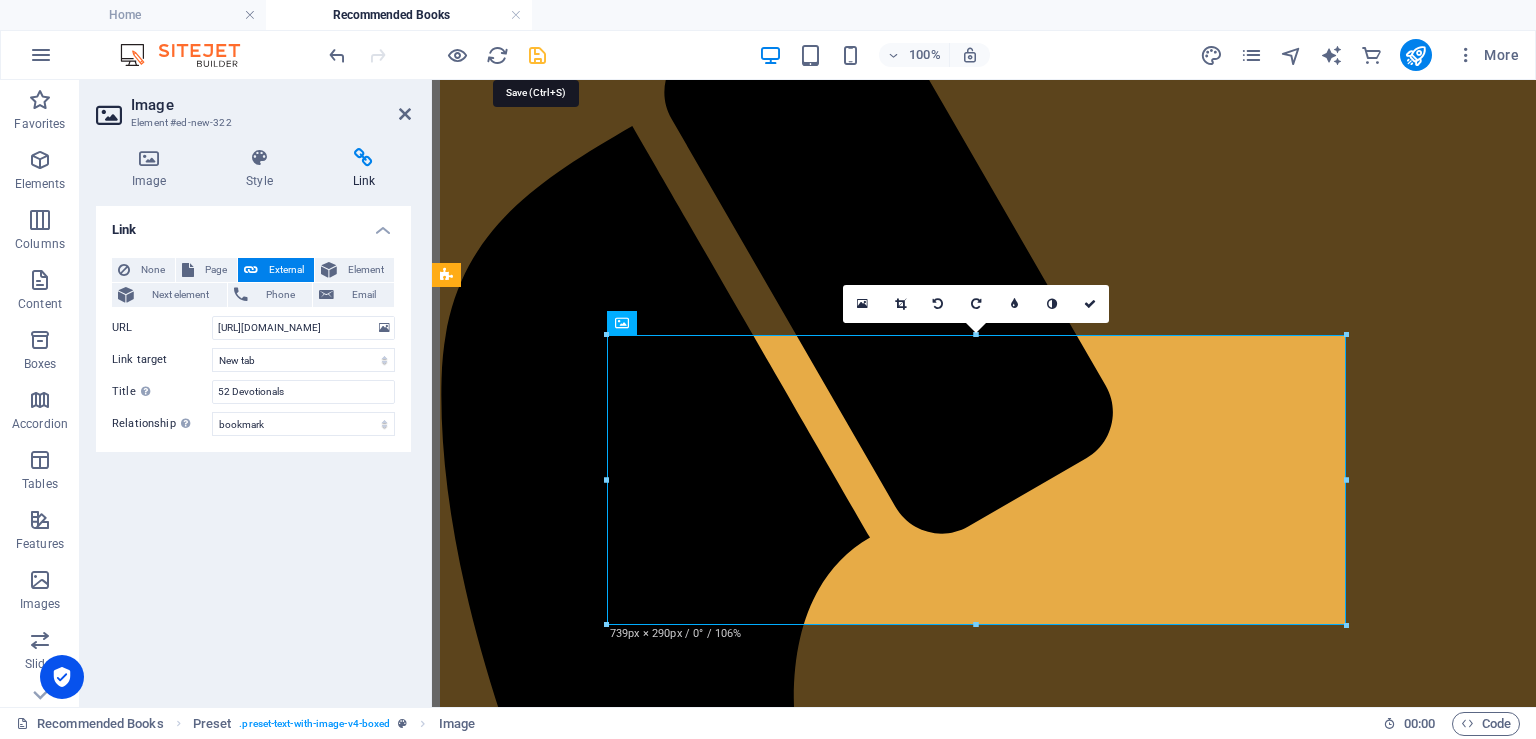 click at bounding box center [537, 55] 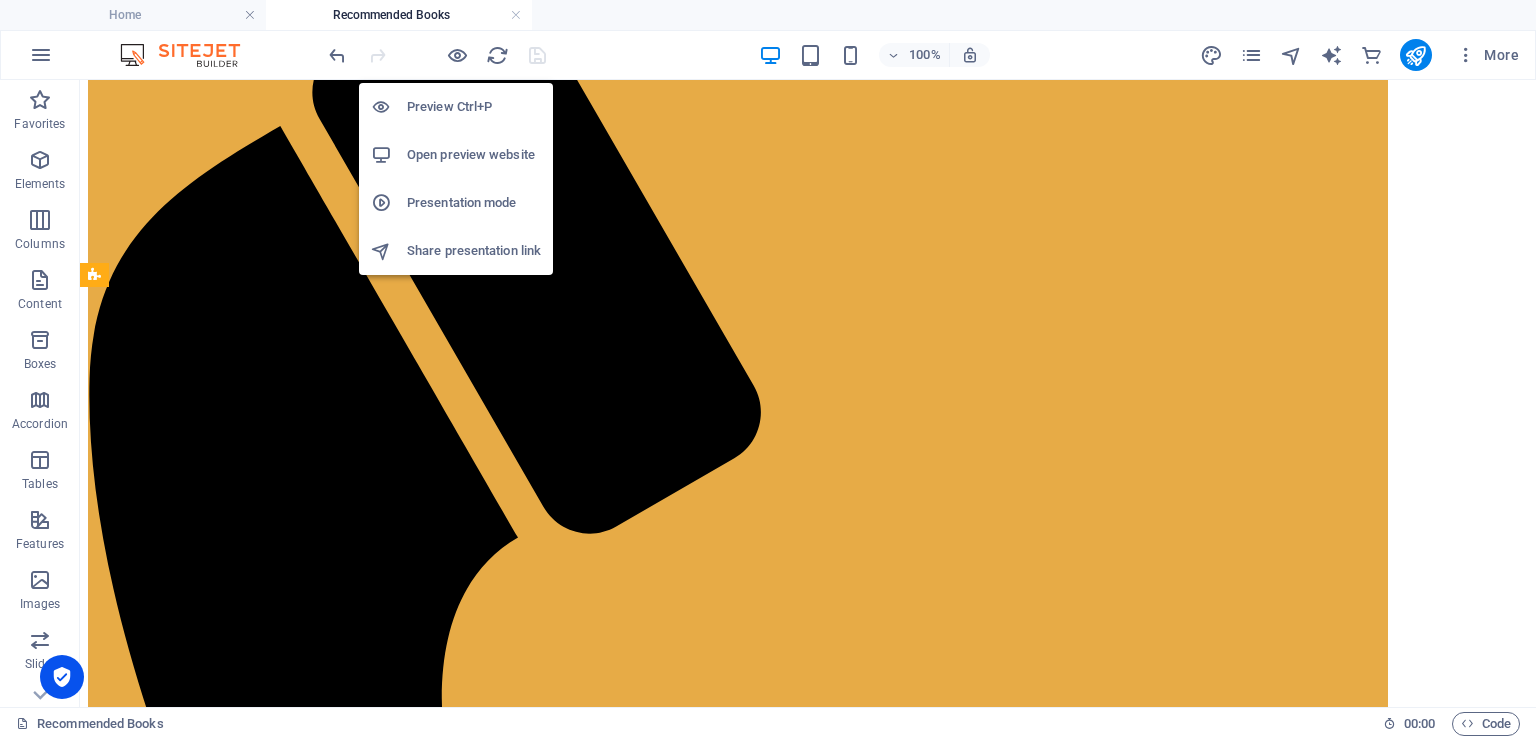 click on "Open preview website" at bounding box center [474, 155] 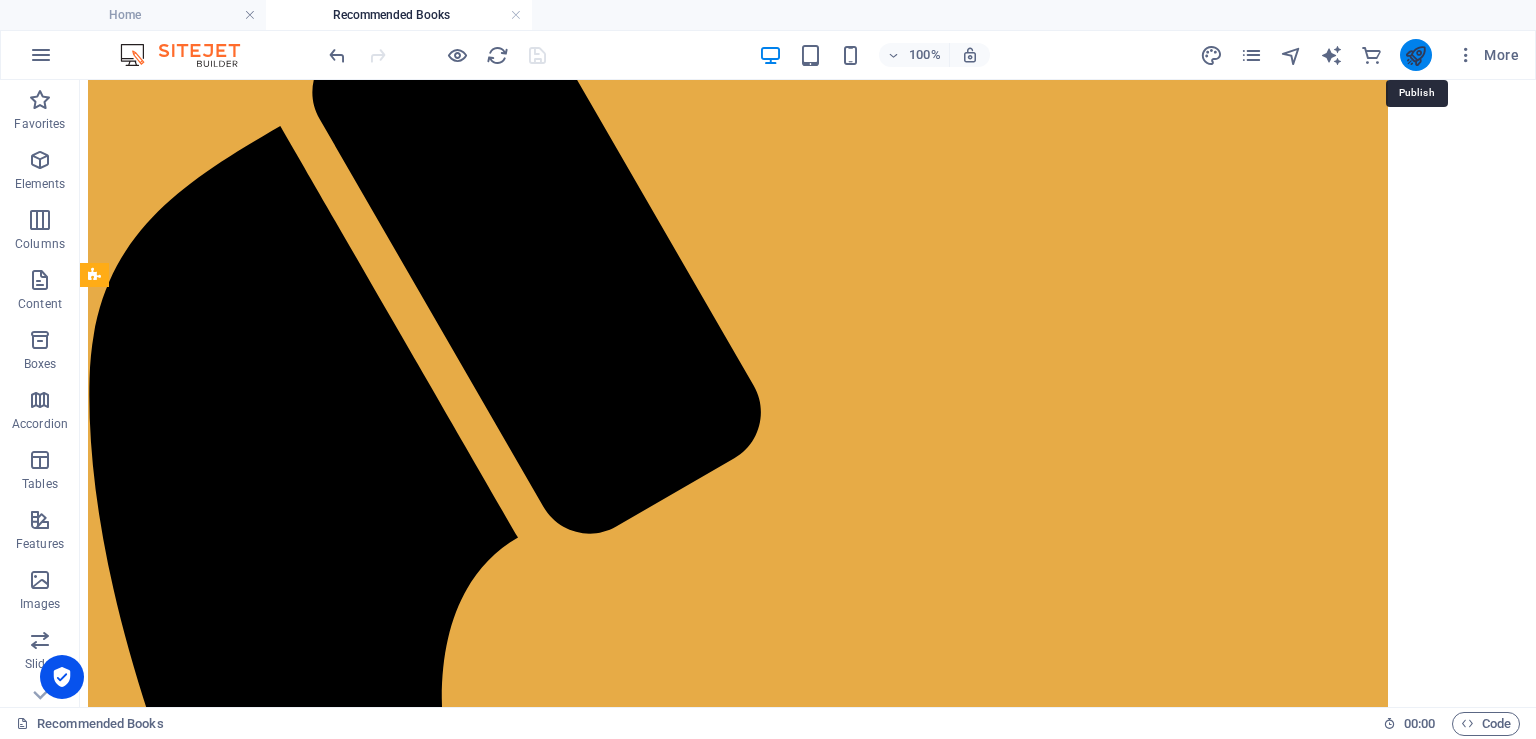 click at bounding box center (1415, 55) 